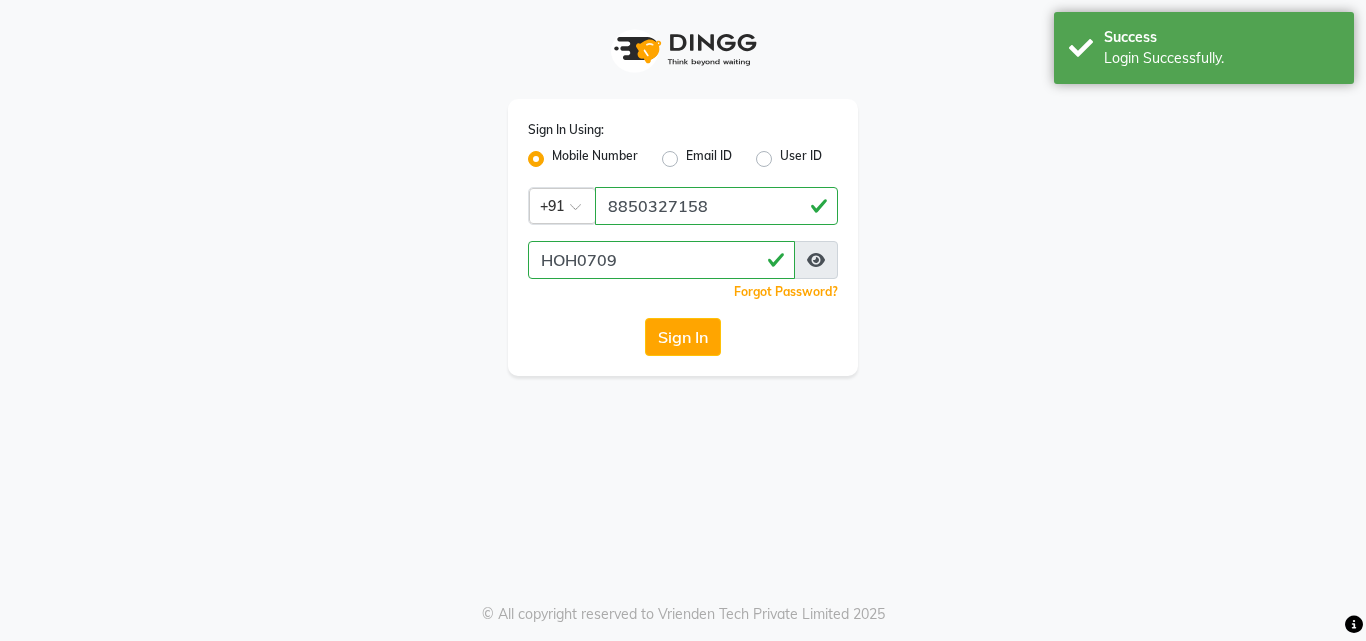scroll, scrollTop: 0, scrollLeft: 0, axis: both 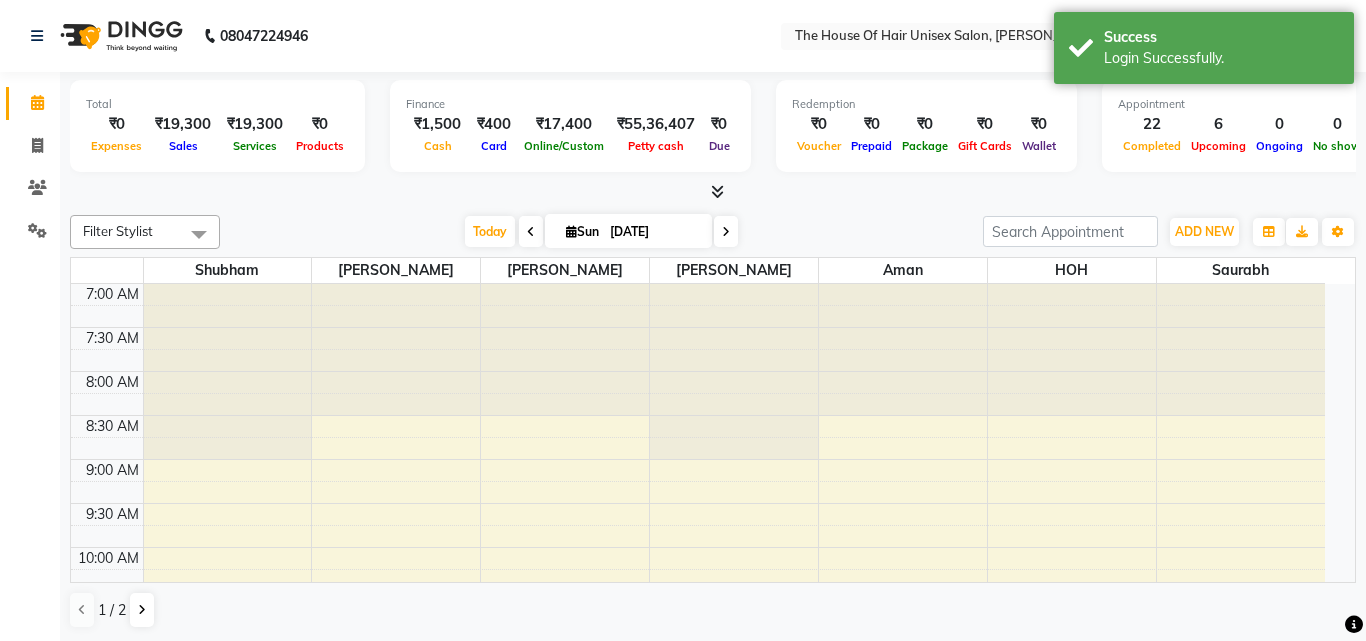select on "en" 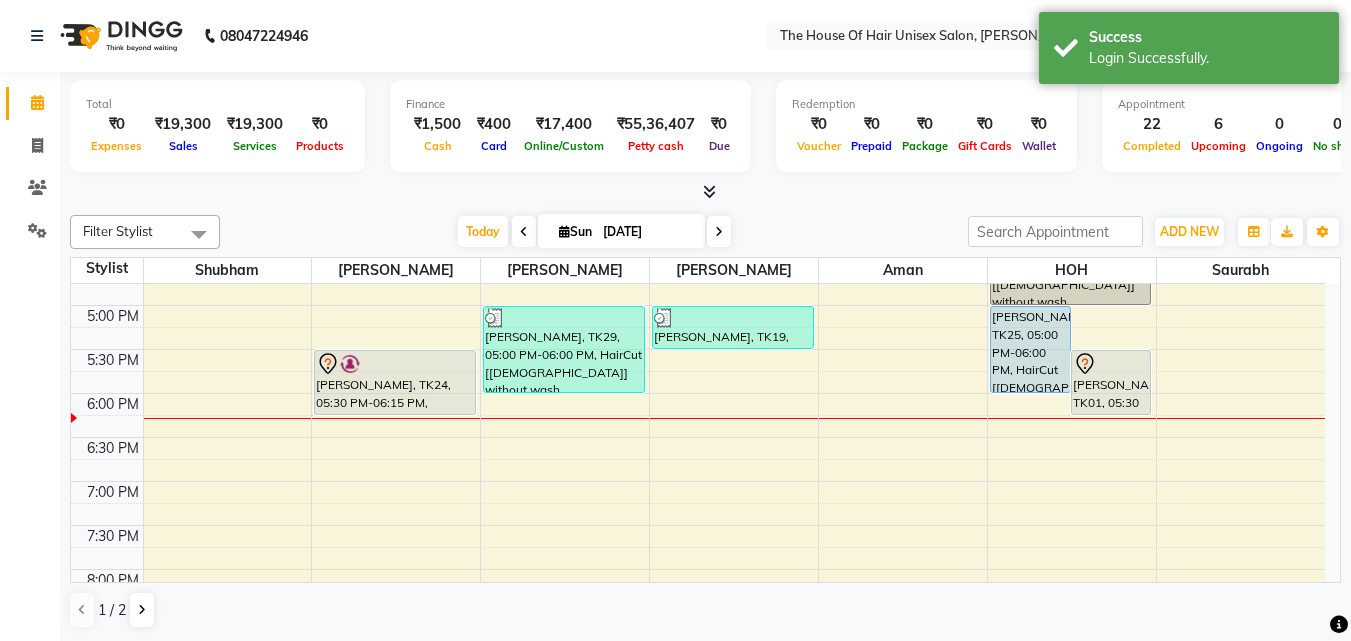 scroll, scrollTop: 826, scrollLeft: 0, axis: vertical 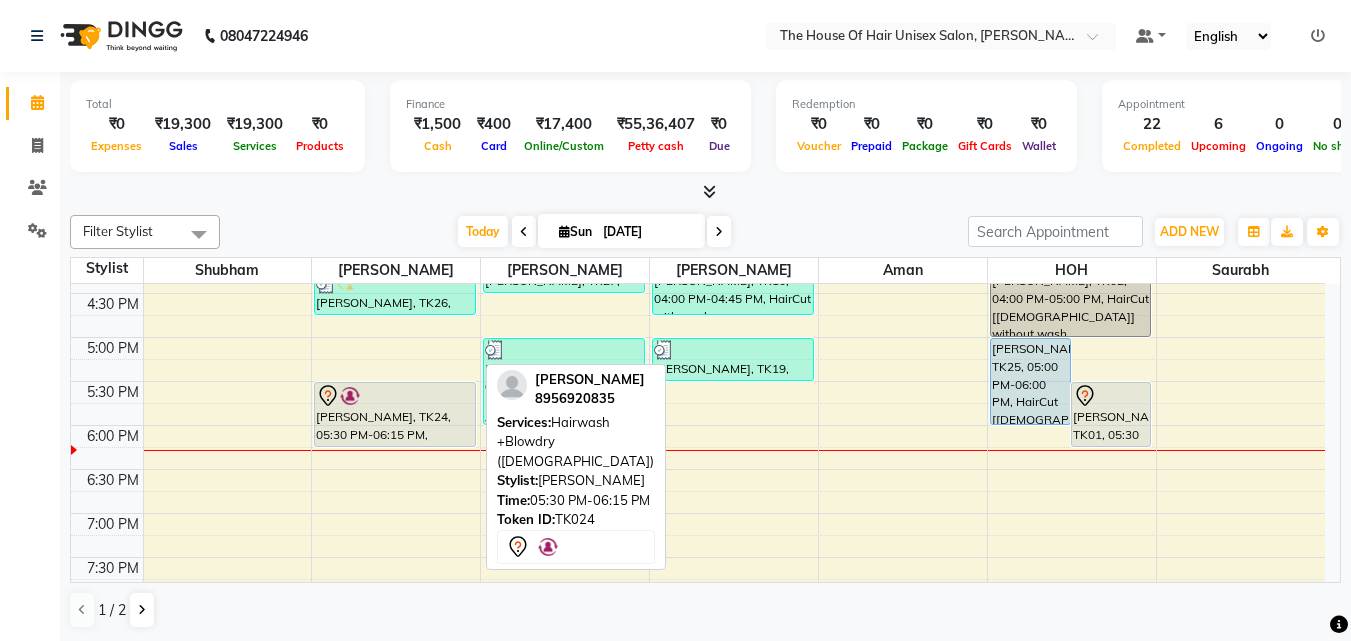 click on "[PERSON_NAME], TK24, 05:30 PM-06:15 PM, Hairwash +Blowdry ([DEMOGRAPHIC_DATA])" at bounding box center (395, 414) 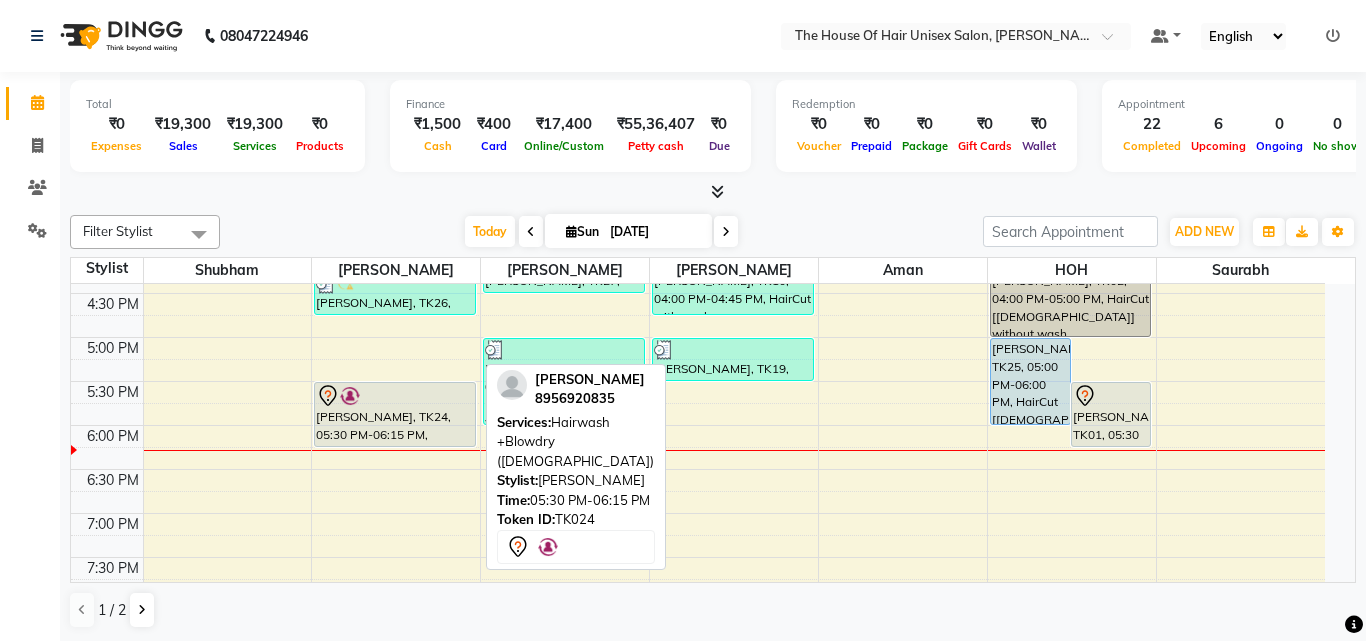 select on "7" 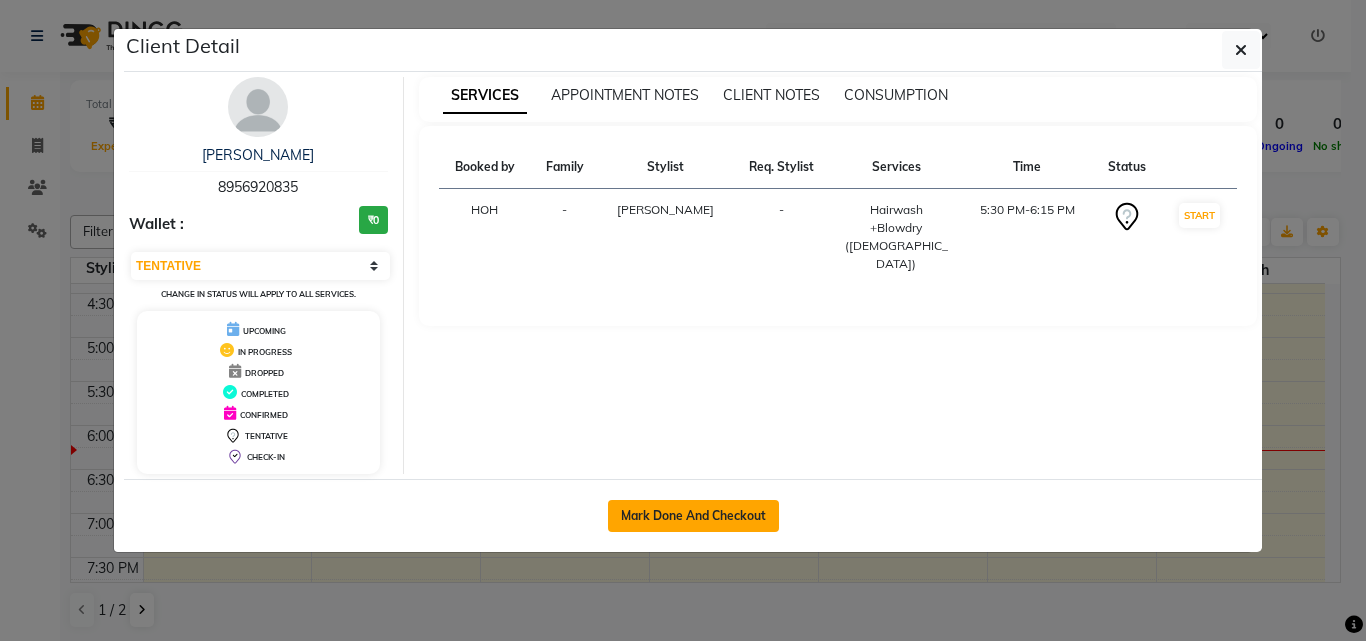 click on "Mark Done And Checkout" 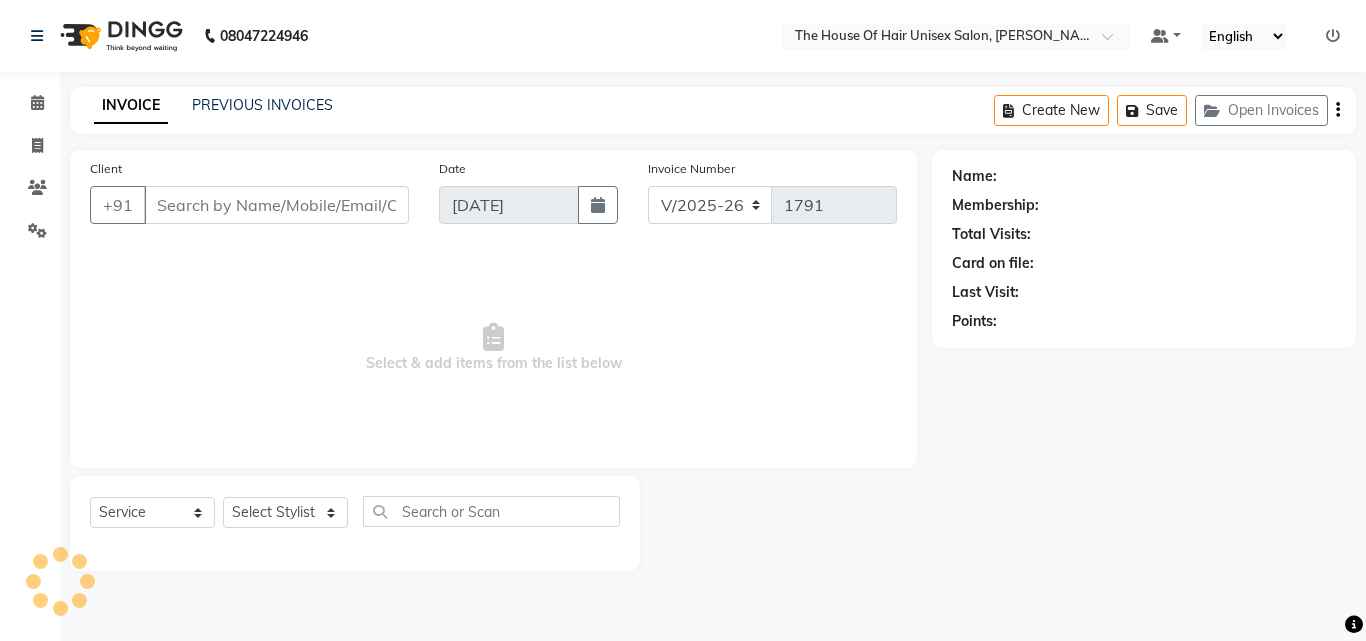 type on "8956920835" 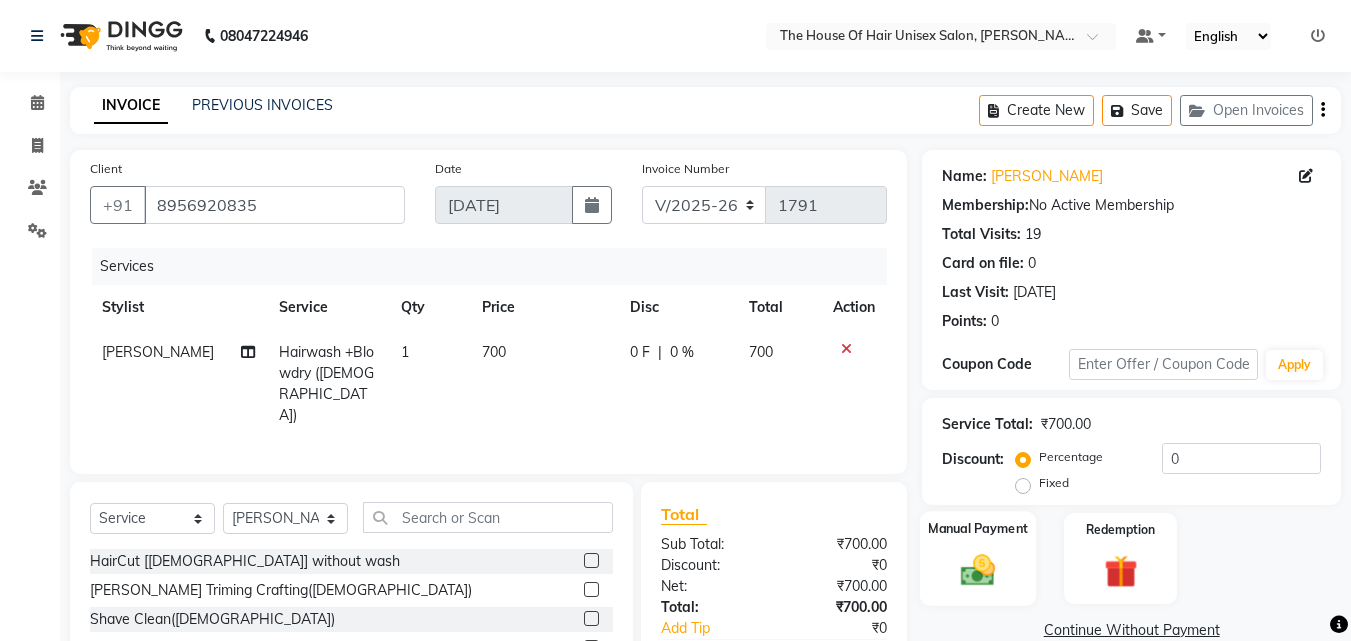 click 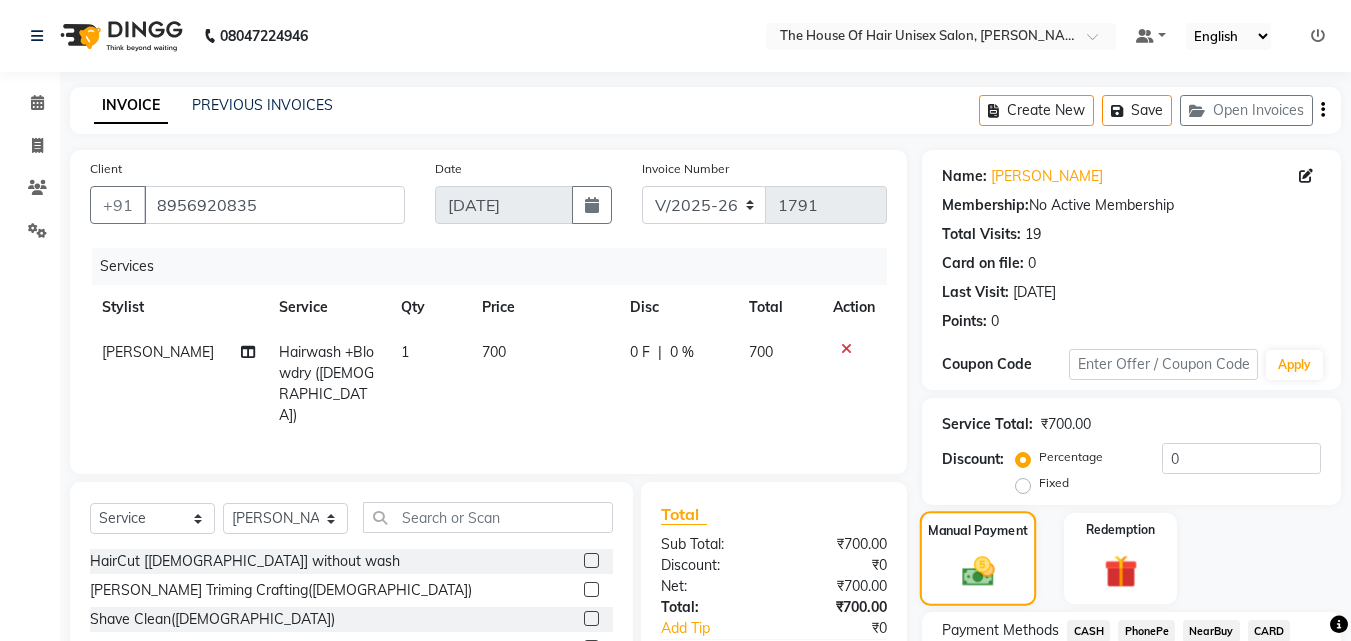 scroll, scrollTop: 162, scrollLeft: 0, axis: vertical 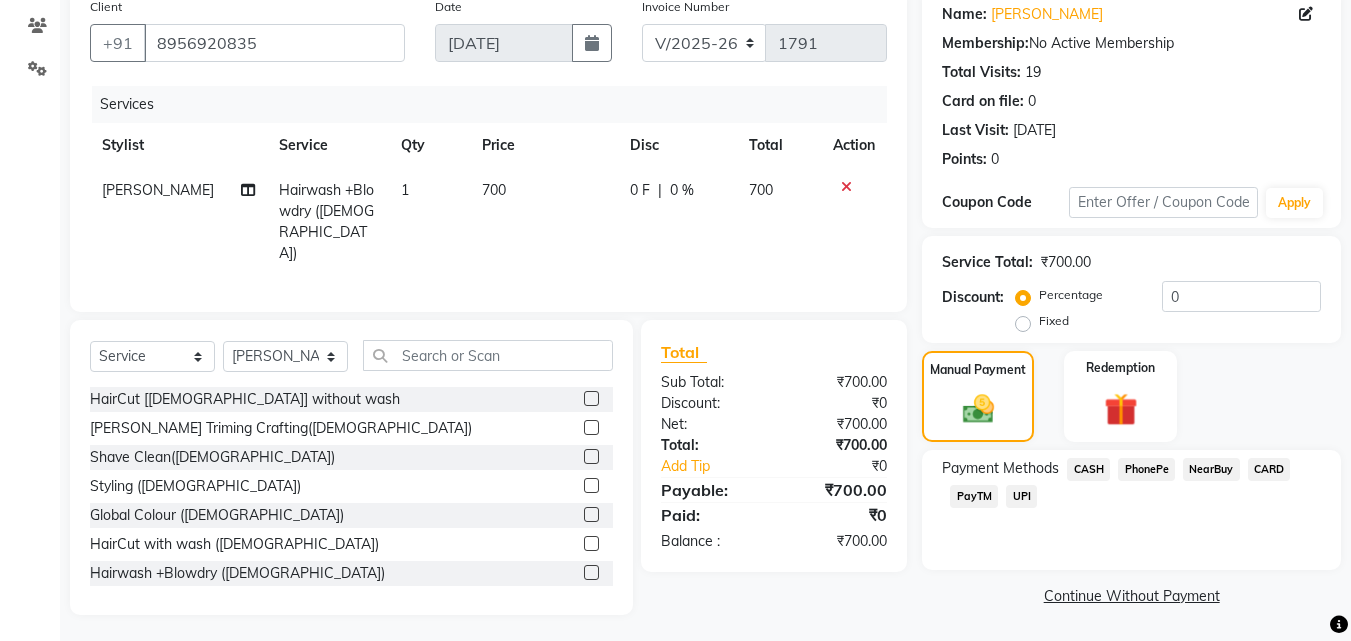 click on "CASH" 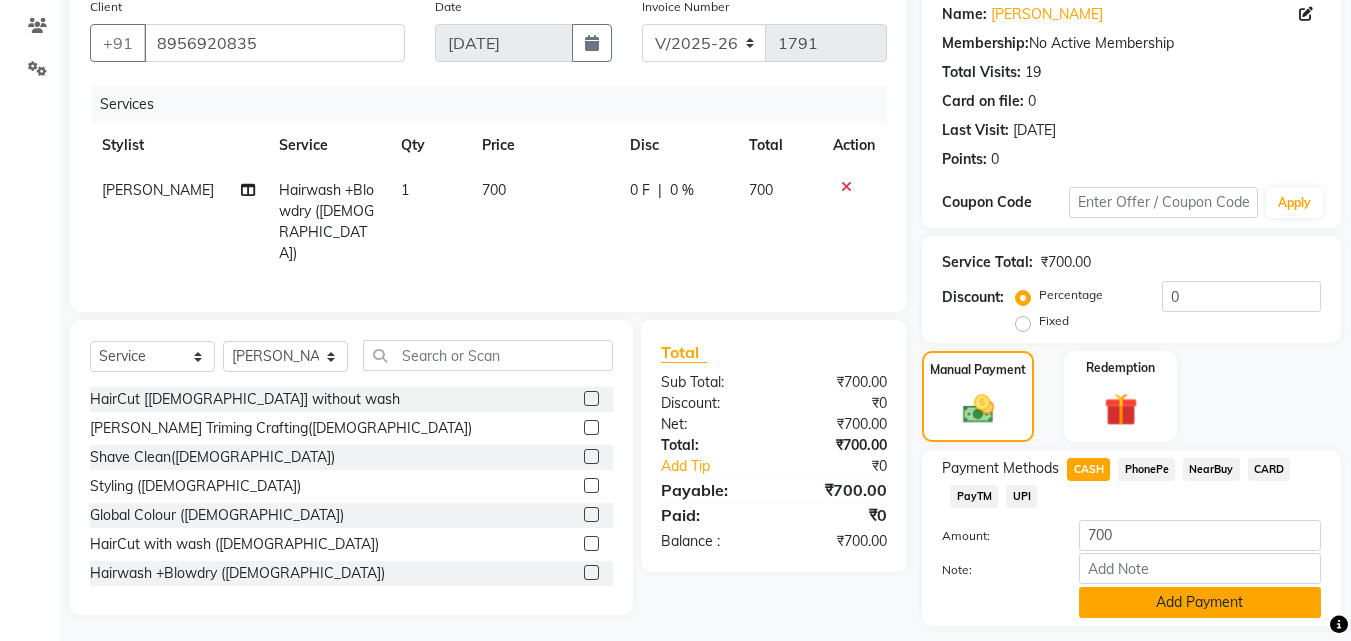 click on "Add Payment" 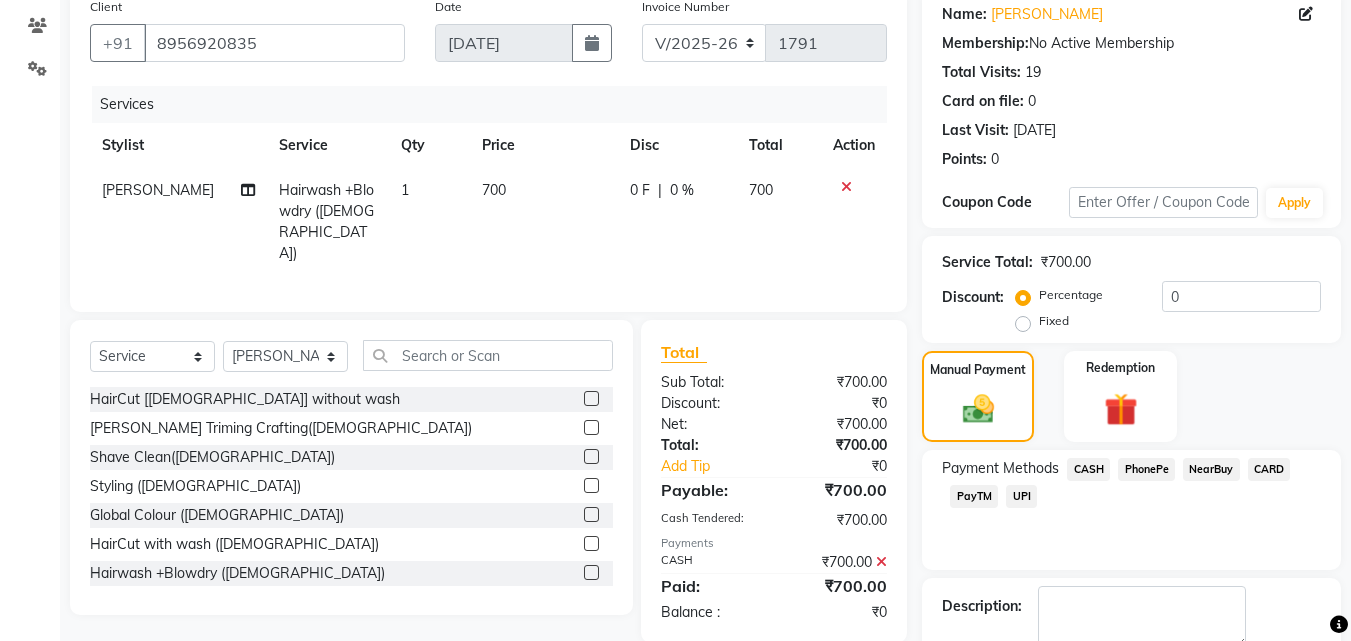 scroll, scrollTop: 275, scrollLeft: 0, axis: vertical 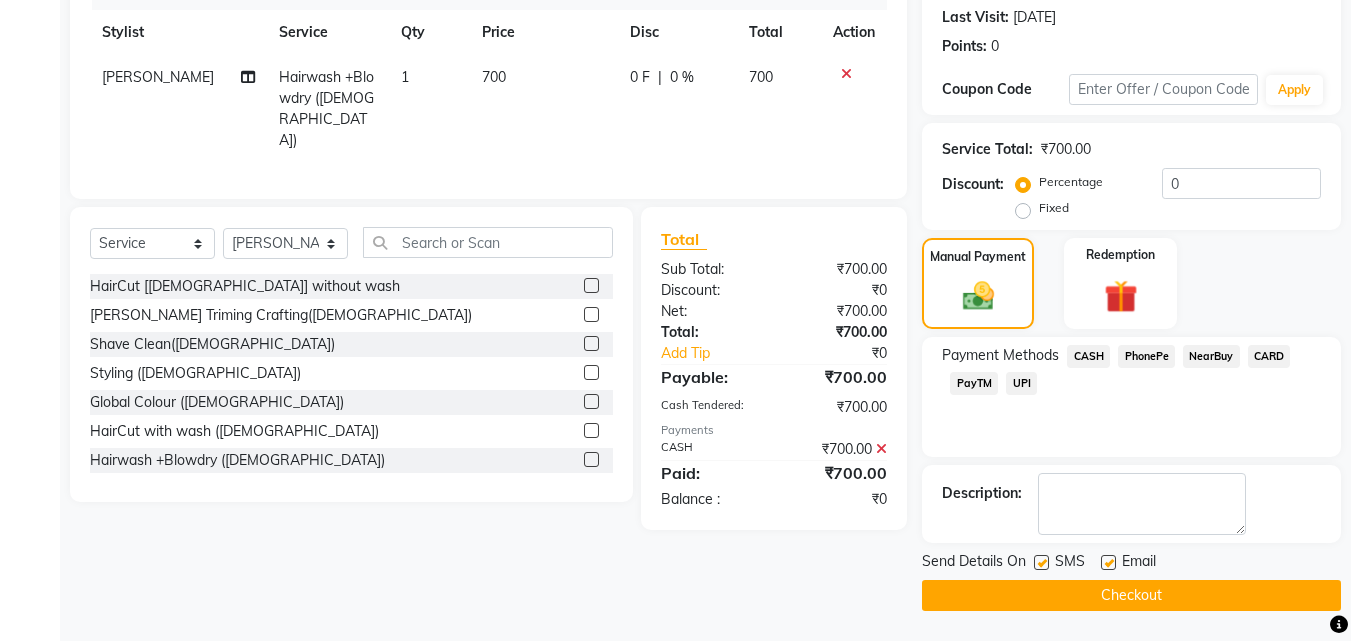 click on "Checkout" 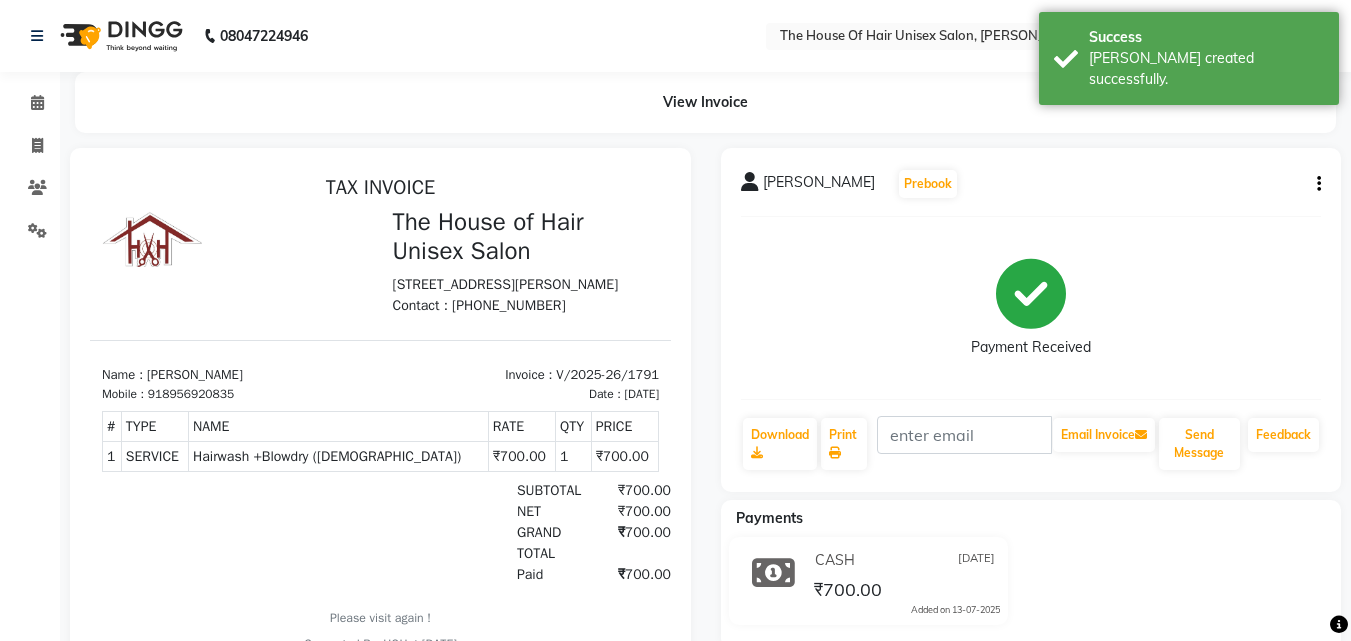 scroll, scrollTop: 0, scrollLeft: 0, axis: both 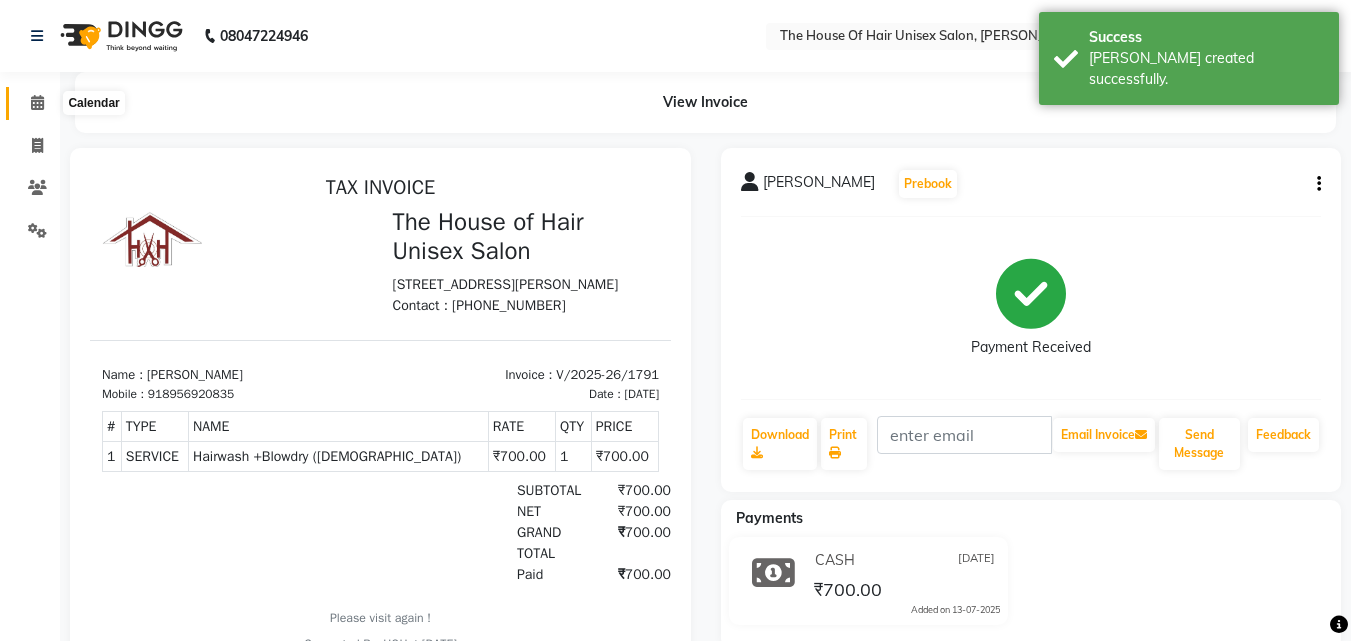 click 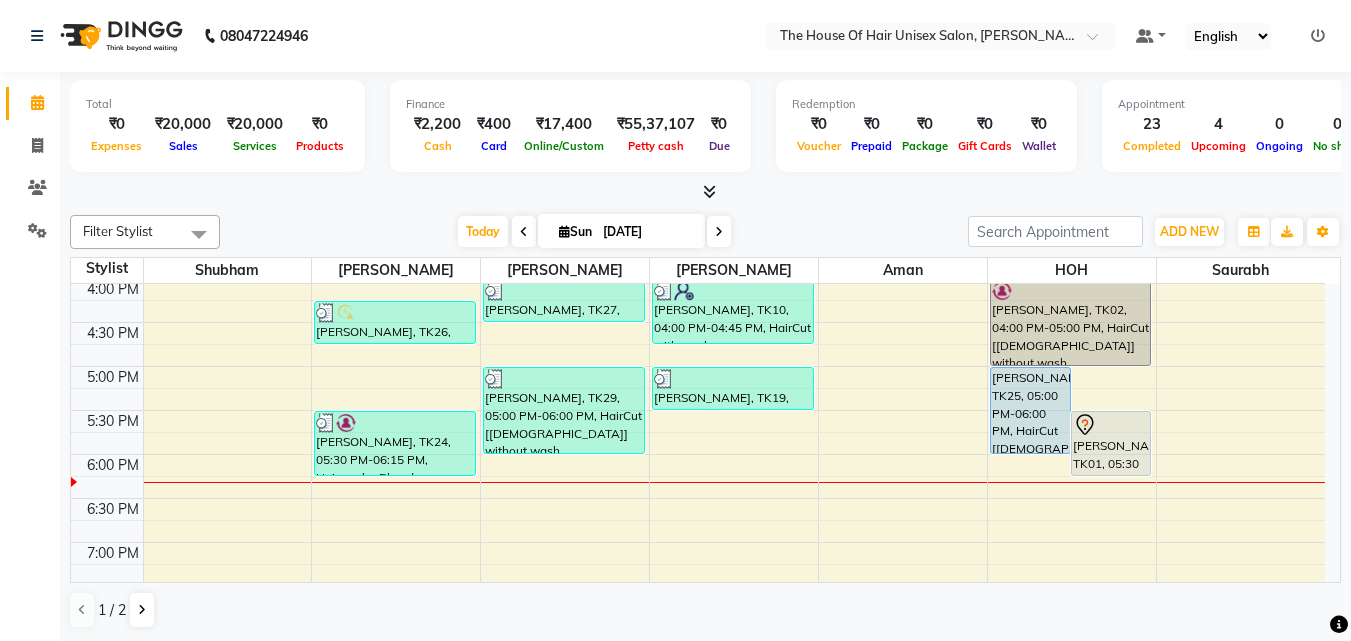scroll, scrollTop: 799, scrollLeft: 0, axis: vertical 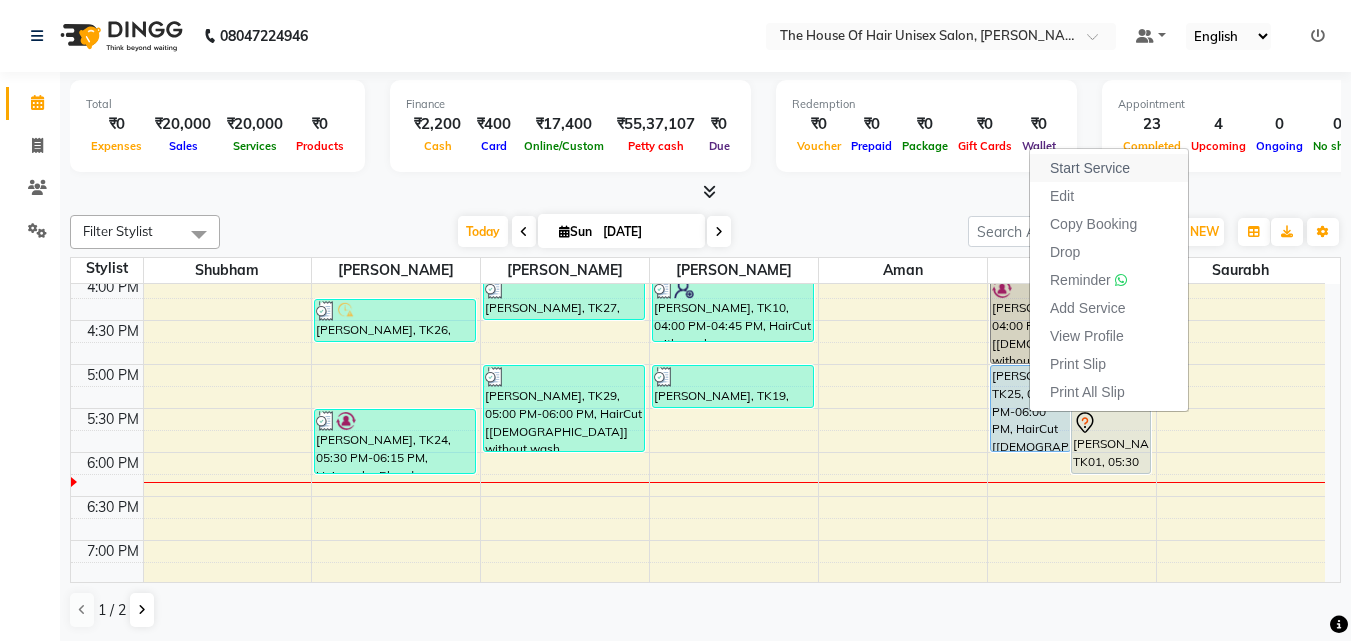 click on "Start Service" at bounding box center (1090, 168) 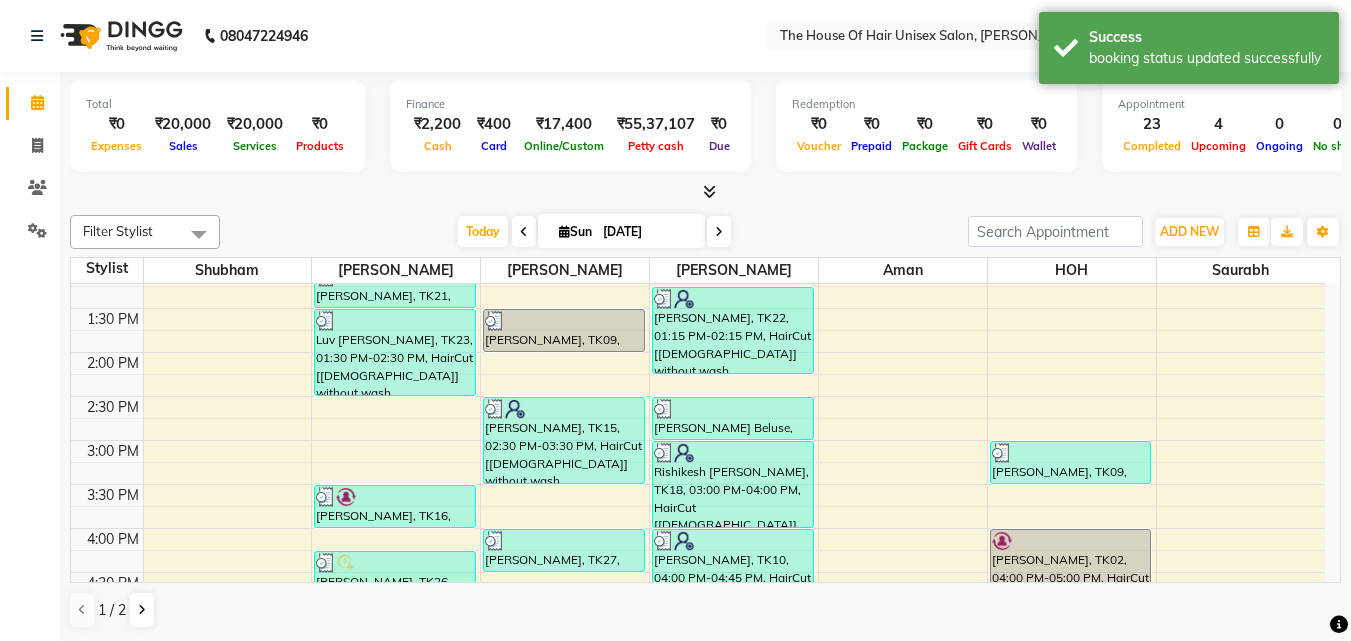 scroll, scrollTop: 548, scrollLeft: 0, axis: vertical 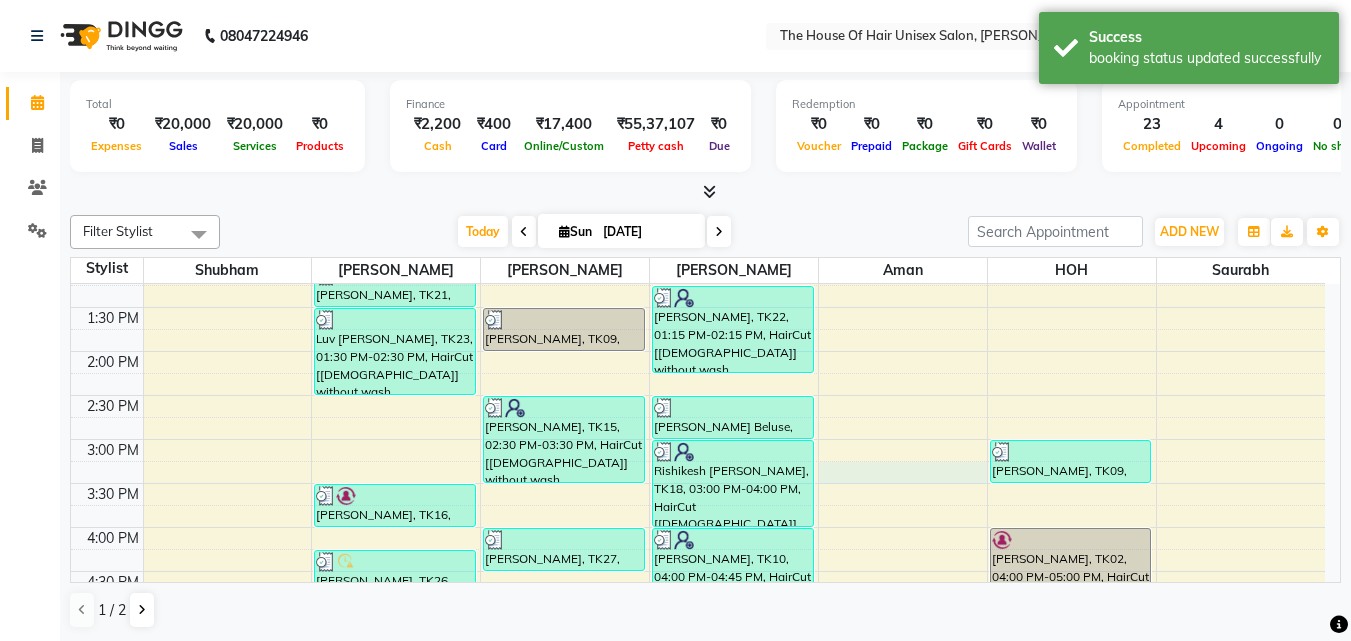 click on "7:00 AM 7:30 AM 8:00 AM 8:30 AM 9:00 AM 9:30 AM 10:00 AM 10:30 AM 11:00 AM 11:30 AM 12:00 PM 12:30 PM 1:00 PM 1:30 PM 2:00 PM 2:30 PM 3:00 PM 3:30 PM 4:00 PM 4:30 PM 5:00 PM 5:30 PM 6:00 PM 6:30 PM 7:00 PM 7:30 PM 8:00 PM 8:30 PM 9:00 PM 9:30 PM     [PERSON_NAME], TK05, 11:00 AM-11:30 AM, Haircut without wash ([DEMOGRAPHIC_DATA])     [PERSON_NAME], TK21, 01:00 PM-01:30 PM, HairCut [[DEMOGRAPHIC_DATA]] without wash     Luv [PERSON_NAME], TK23, 01:30 PM-02:30 PM, HairCut [[DEMOGRAPHIC_DATA]] without wash,[PERSON_NAME] Triming Crafting([DEMOGRAPHIC_DATA])     [PERSON_NAME], TK16, 03:30 PM-04:00 PM, HairCut [[DEMOGRAPHIC_DATA]] without wash     [PERSON_NAME], TK26, 04:15 PM-04:45 PM, [PERSON_NAME] Triming Crafting([DEMOGRAPHIC_DATA])     [PERSON_NAME] Akhadmal, TK24, 05:30 PM-06:15 PM, Hairwash +Blowdry ([DEMOGRAPHIC_DATA])     [PERSON_NAME], TK12, 10:30 AM-11:00 AM, HairCut [[DEMOGRAPHIC_DATA]] without wash     [PERSON_NAME], TK08, 11:00 AM-12:00 PM, Kids Haircut([DEMOGRAPHIC_DATA]),[PERSON_NAME] Triming Crafting([DEMOGRAPHIC_DATA])     [PERSON_NAME], TK09, 01:30 PM-02:00 PM, Haircut without wash ([DEMOGRAPHIC_DATA])" at bounding box center (698, 395) 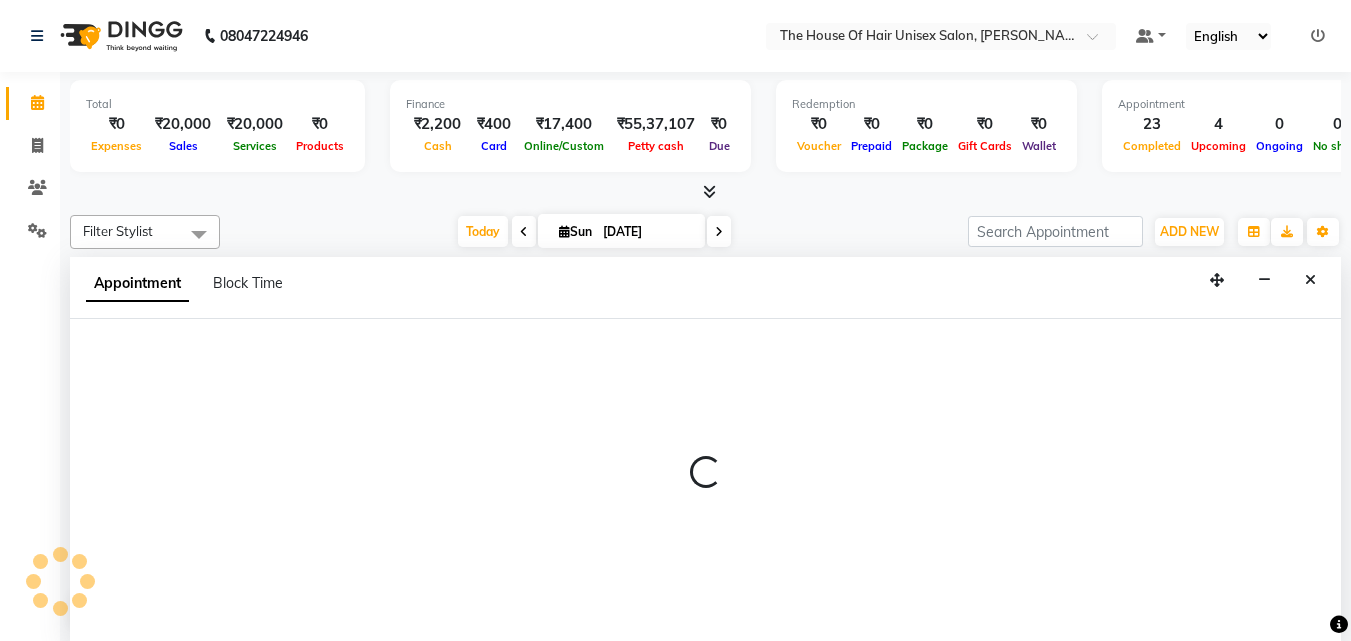 scroll, scrollTop: 1, scrollLeft: 0, axis: vertical 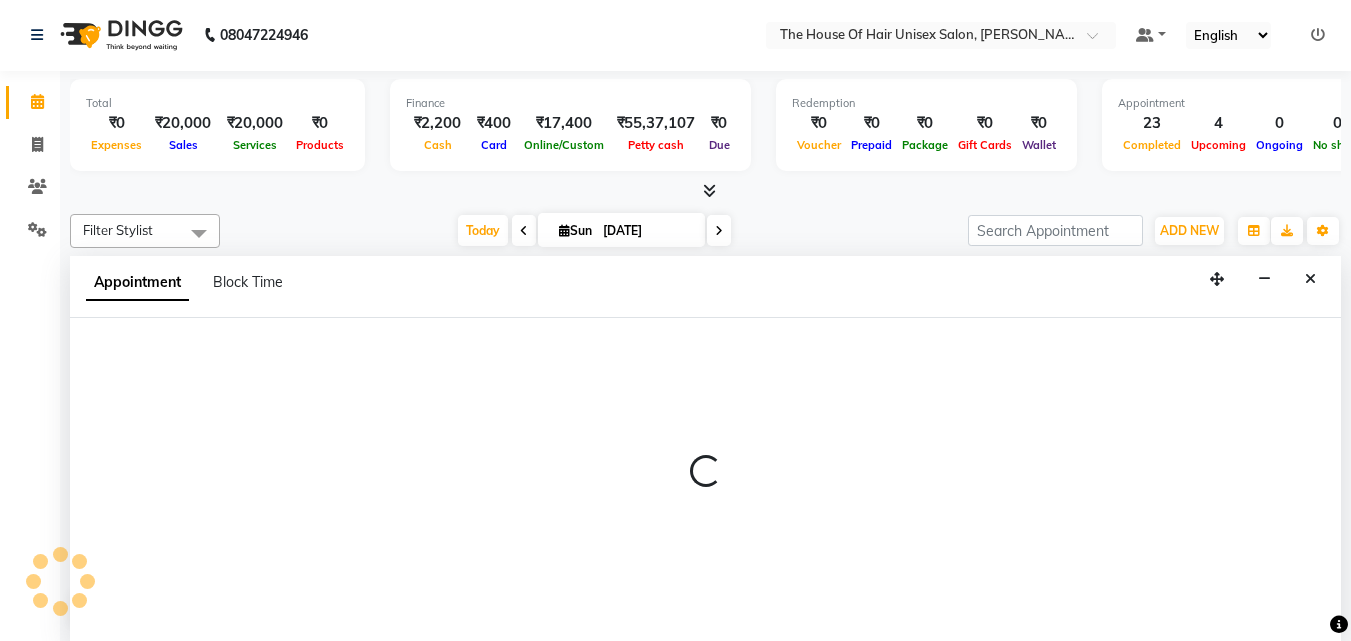 select on "68981" 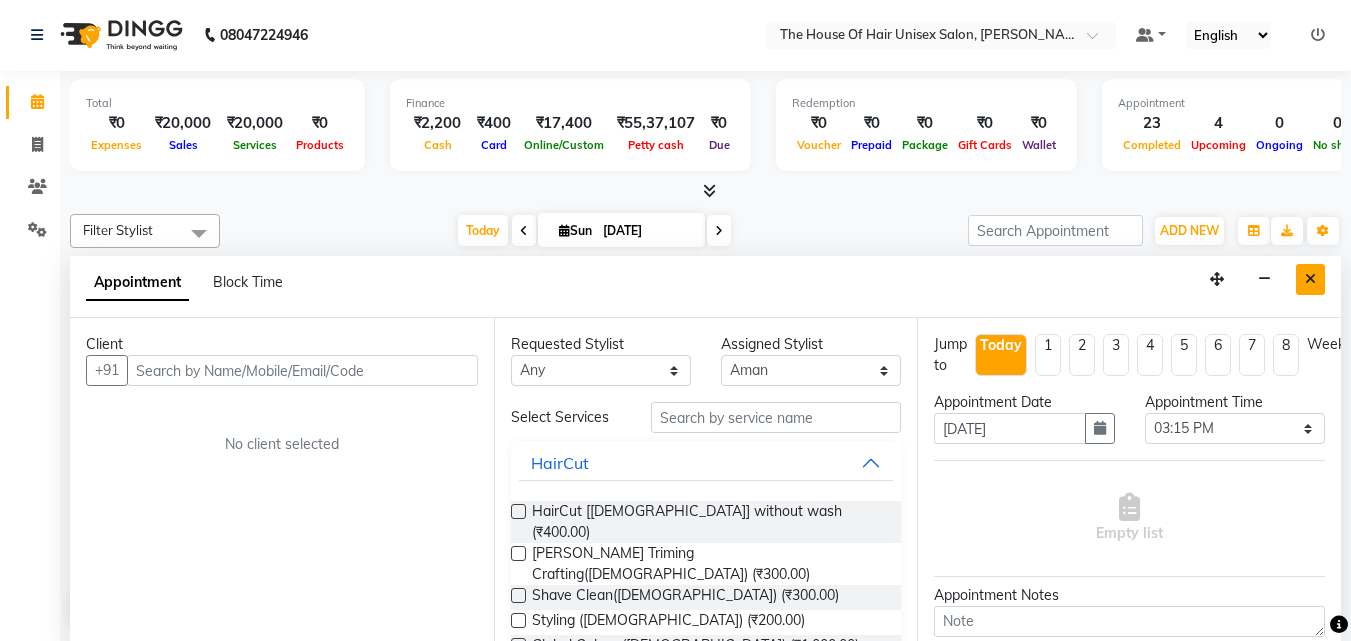click at bounding box center (1310, 279) 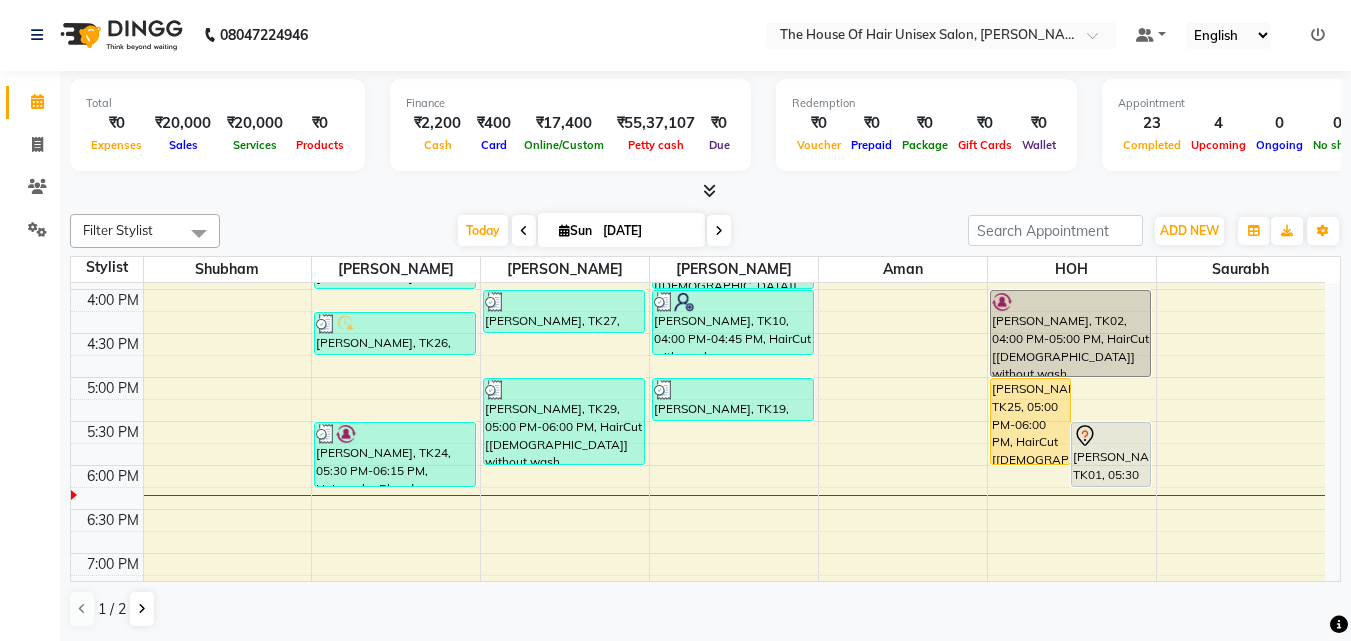 scroll, scrollTop: 786, scrollLeft: 0, axis: vertical 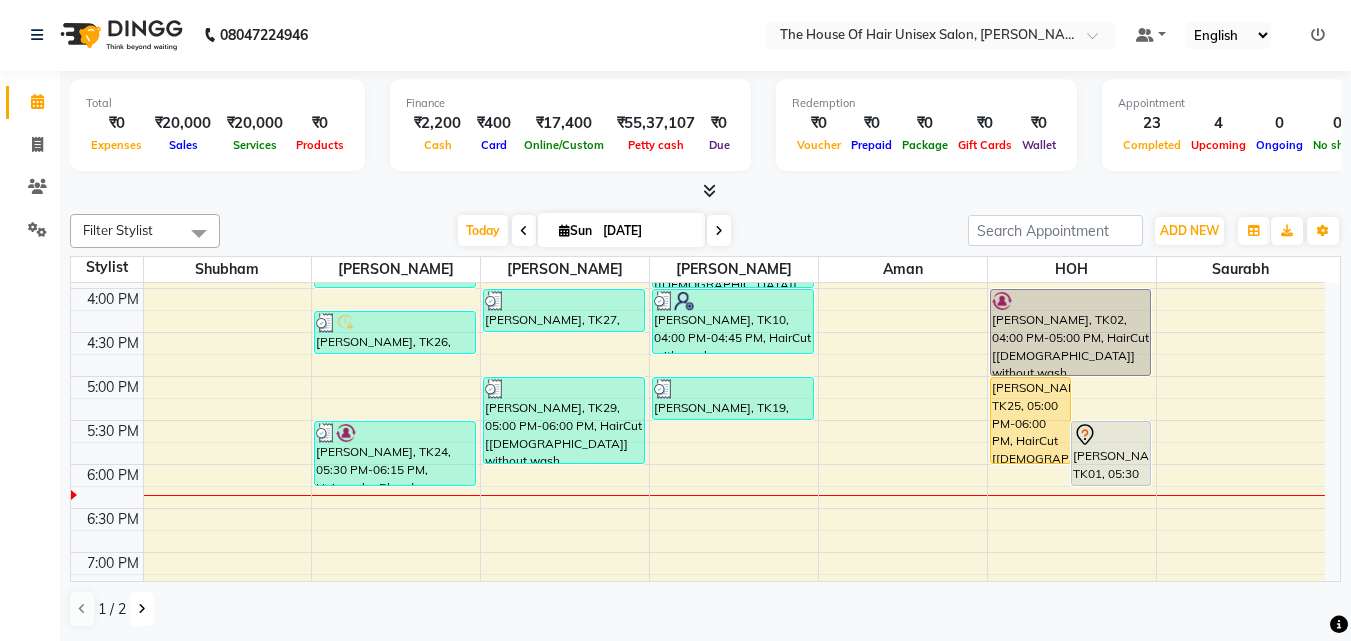 click at bounding box center [142, 609] 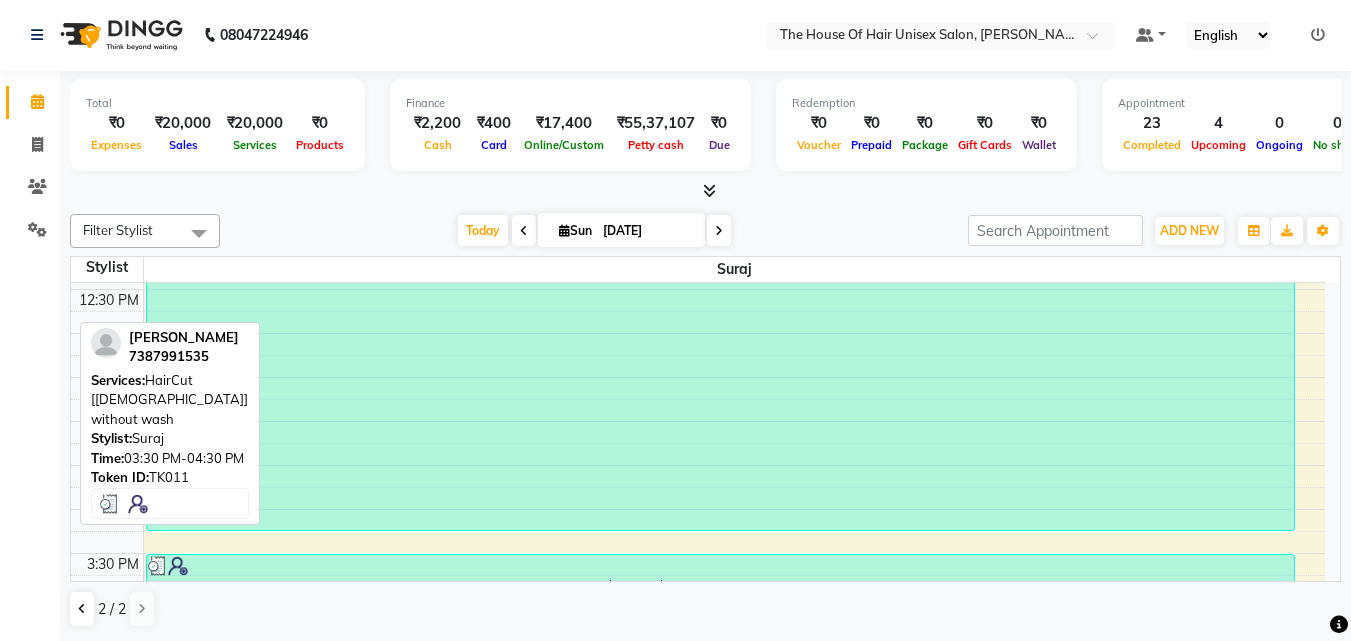 scroll, scrollTop: 473, scrollLeft: 0, axis: vertical 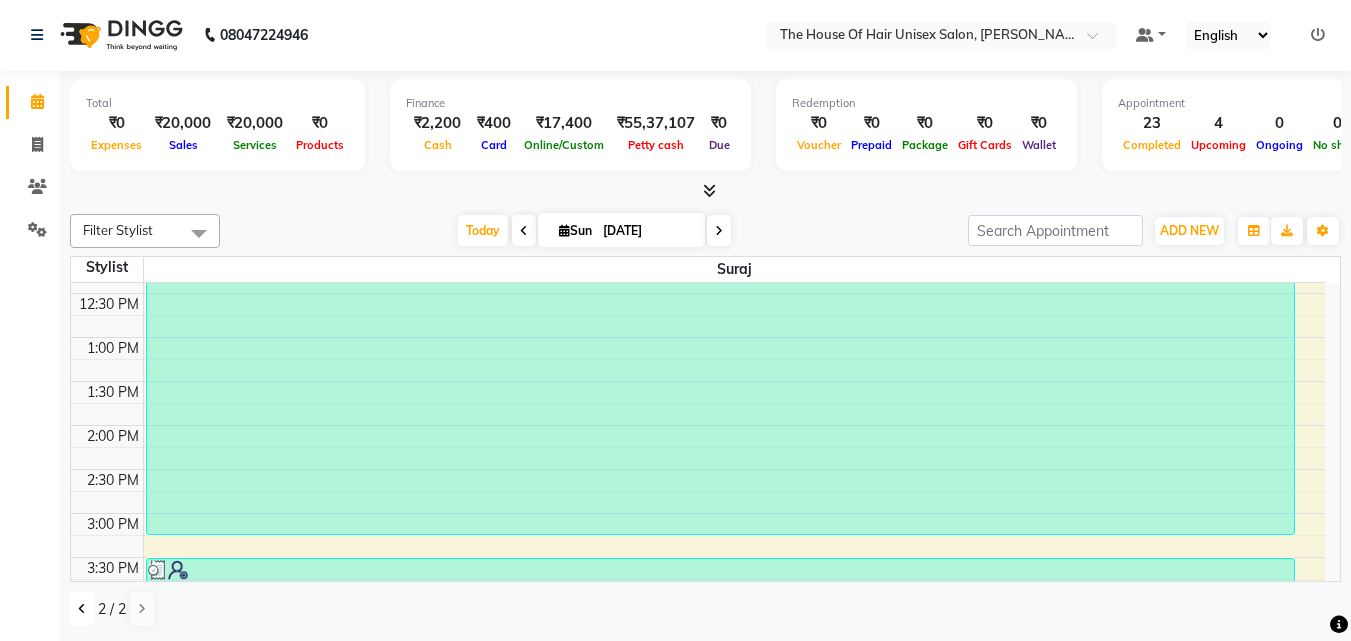 click at bounding box center (82, 609) 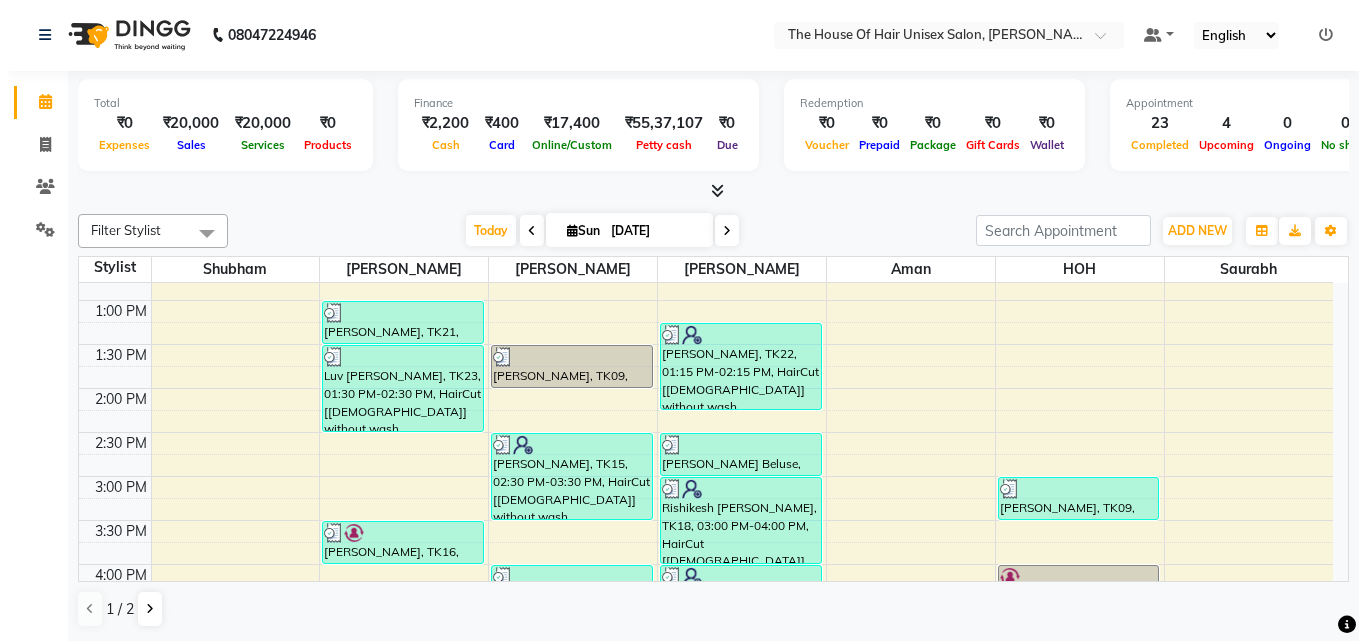 scroll, scrollTop: 435, scrollLeft: 0, axis: vertical 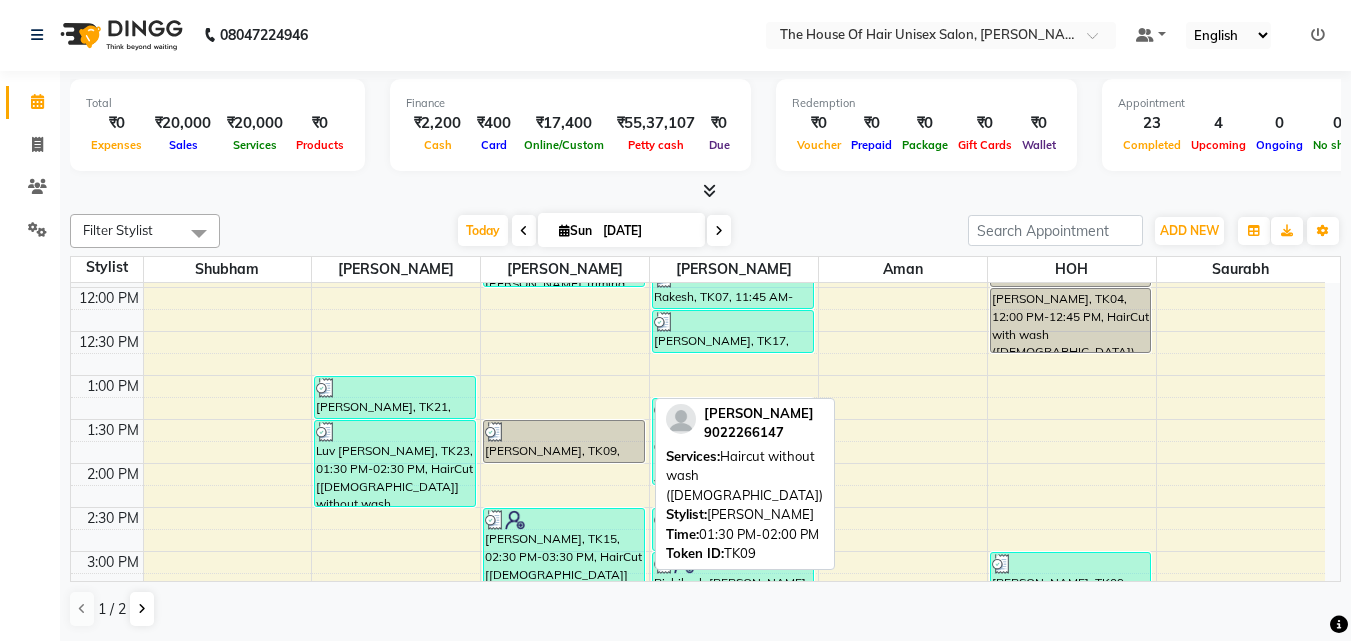 click on "[PERSON_NAME], TK09, 01:30 PM-02:00 PM, Haircut without wash ([DEMOGRAPHIC_DATA])" at bounding box center [564, 441] 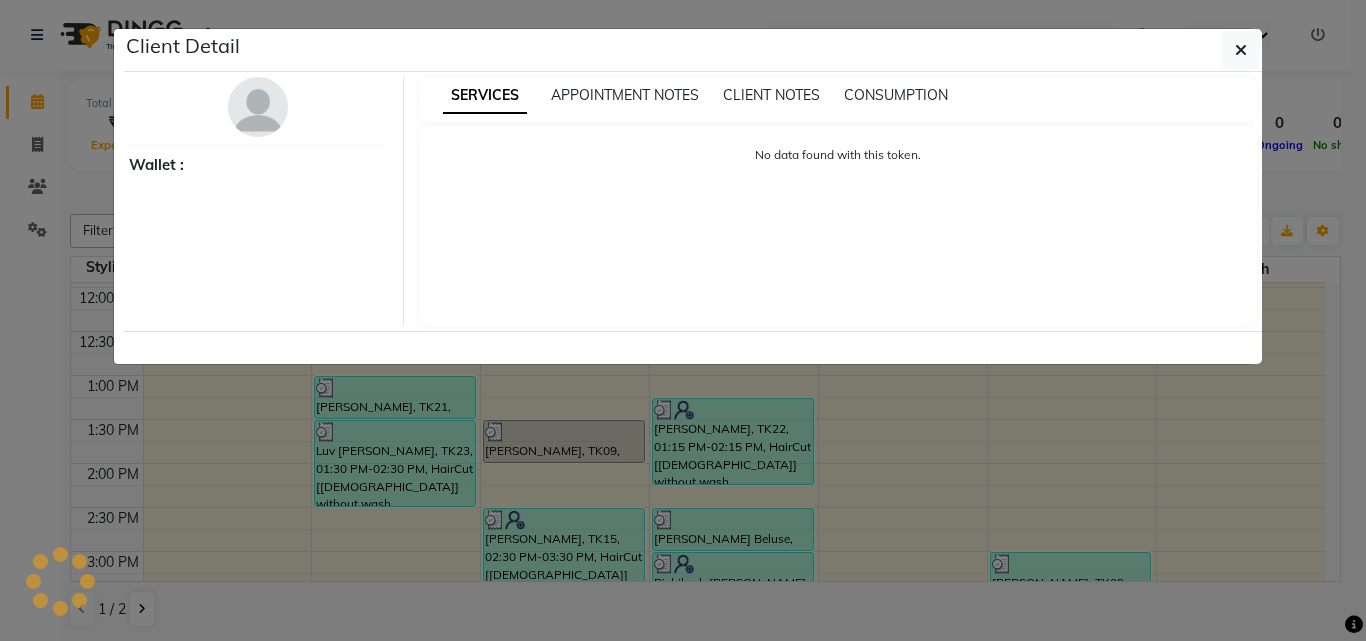 select on "3" 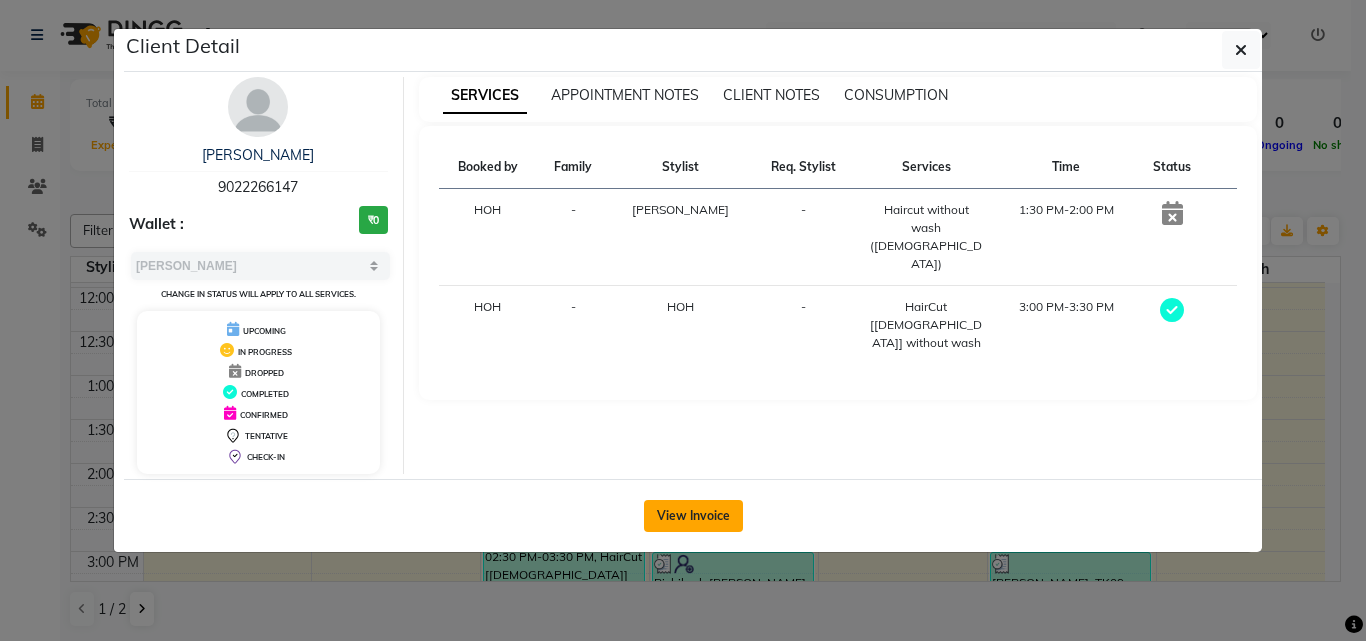 click on "View Invoice" 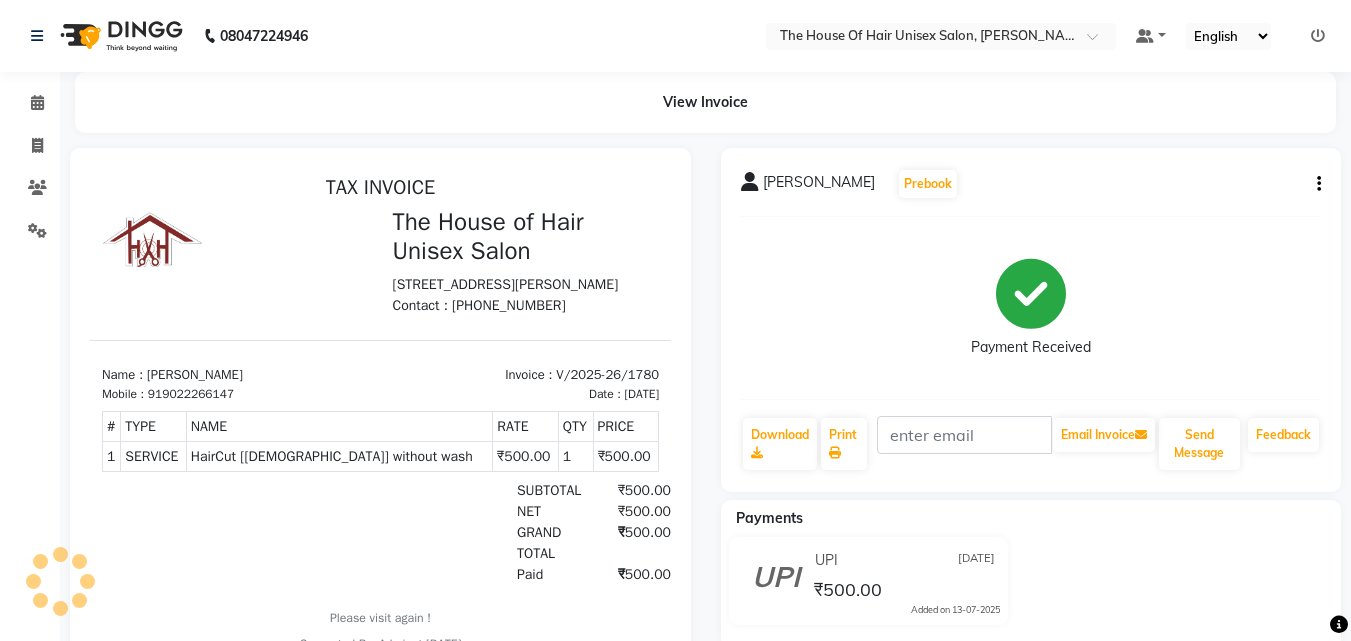 scroll, scrollTop: 0, scrollLeft: 0, axis: both 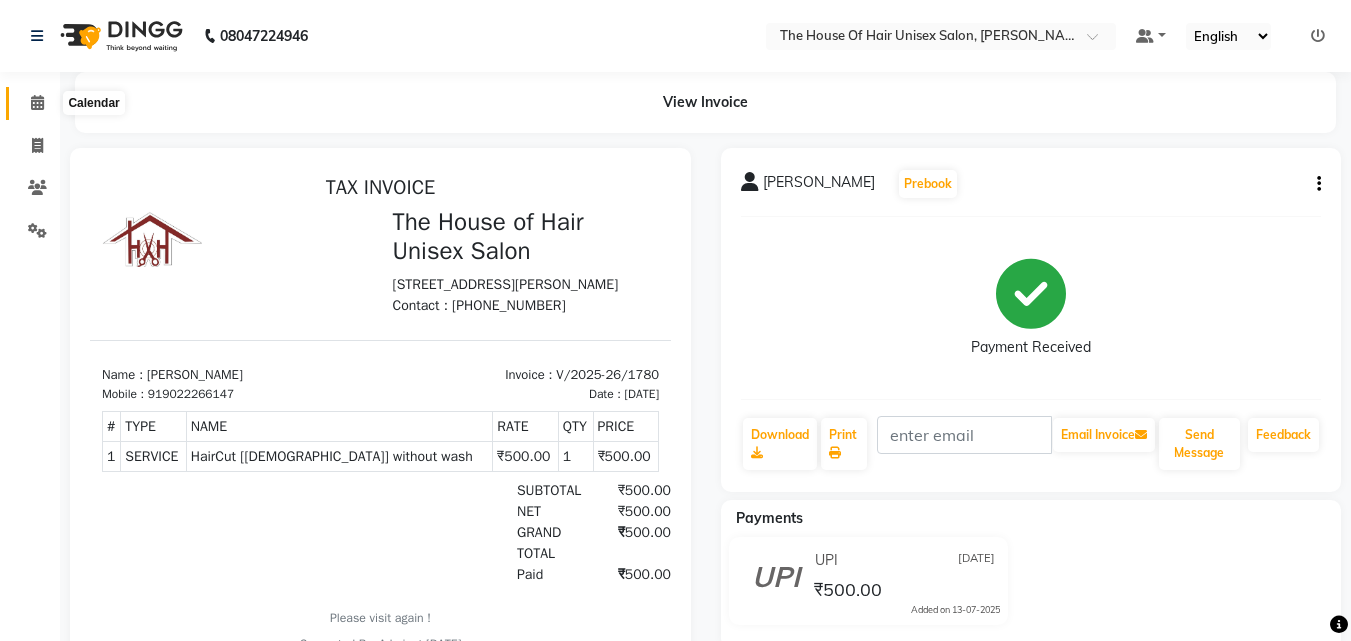 click 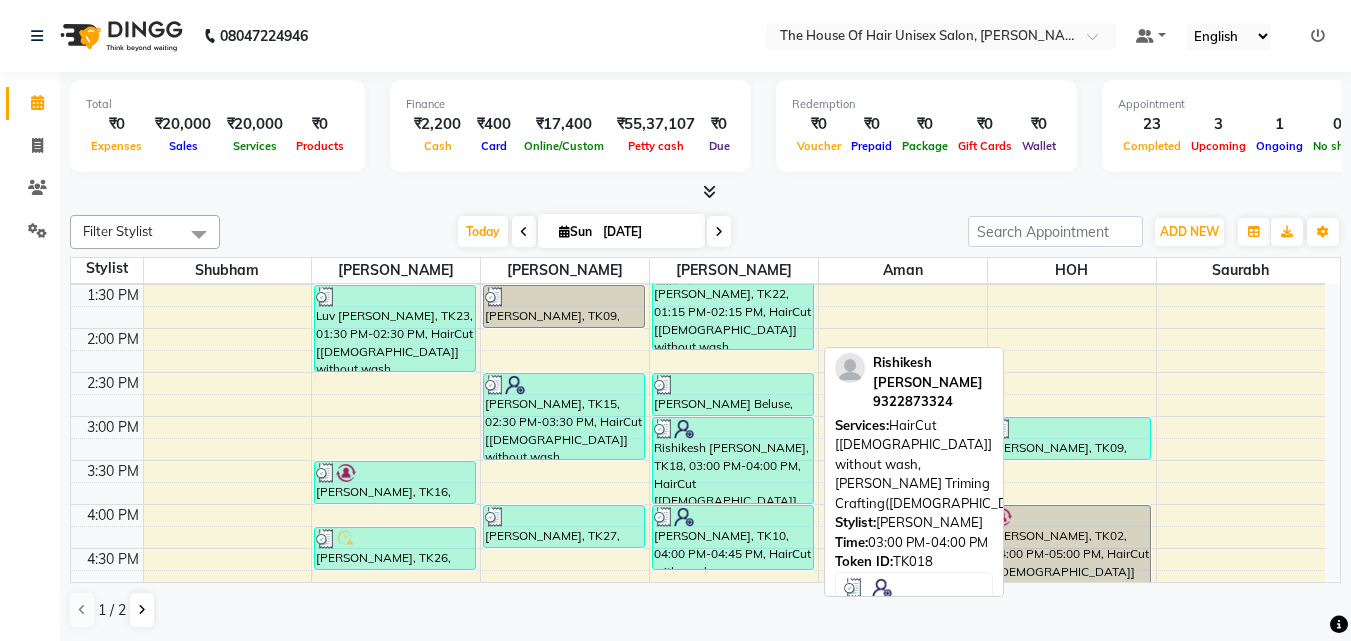 scroll, scrollTop: 573, scrollLeft: 0, axis: vertical 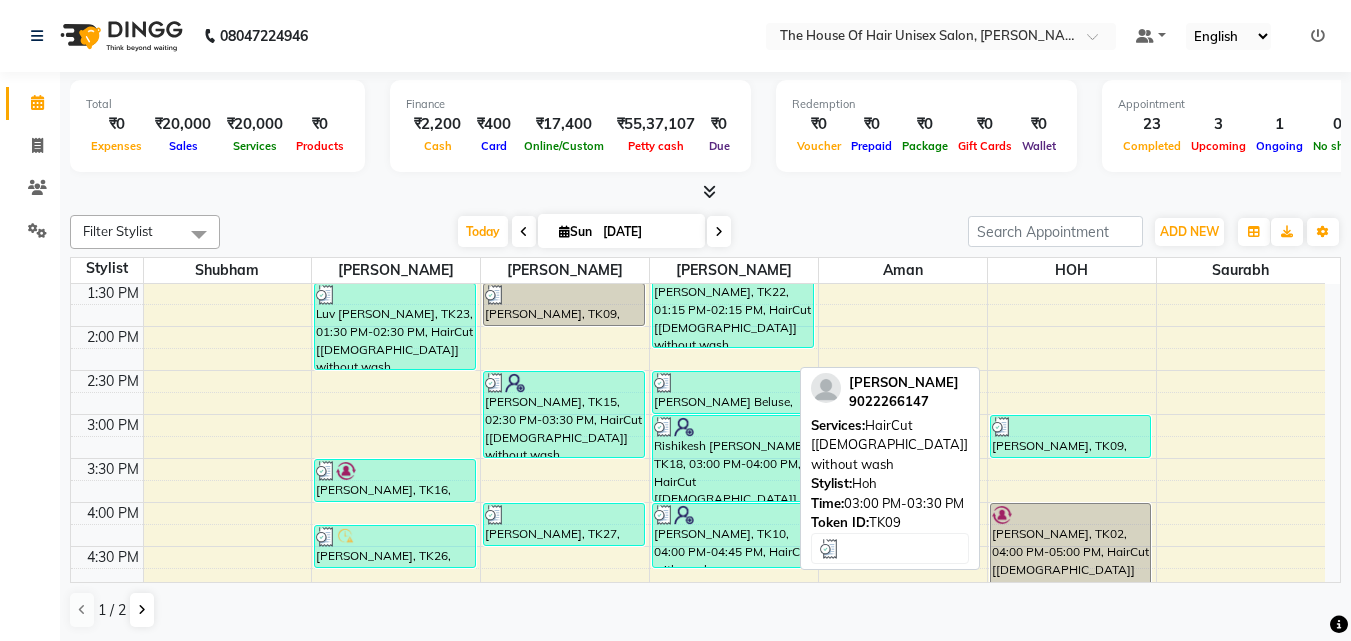click on "[PERSON_NAME], TK09, 03:00 PM-03:30 PM, HairCut [[DEMOGRAPHIC_DATA]] without wash" at bounding box center (1071, 436) 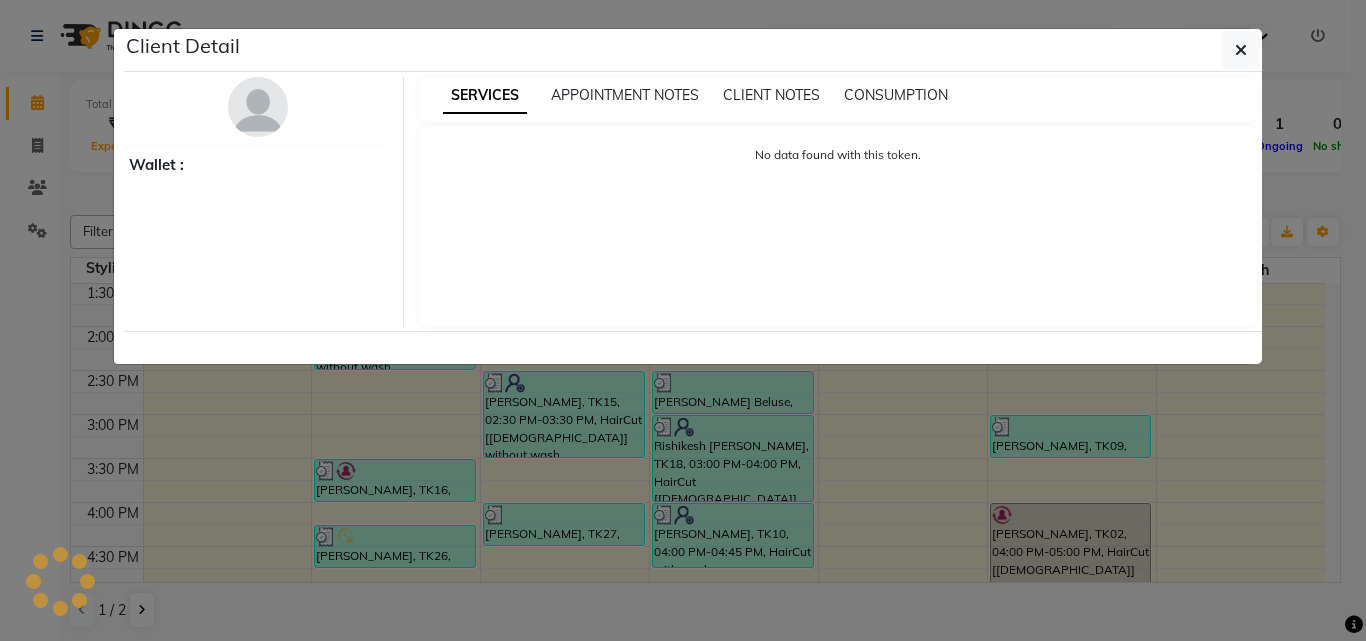 select on "3" 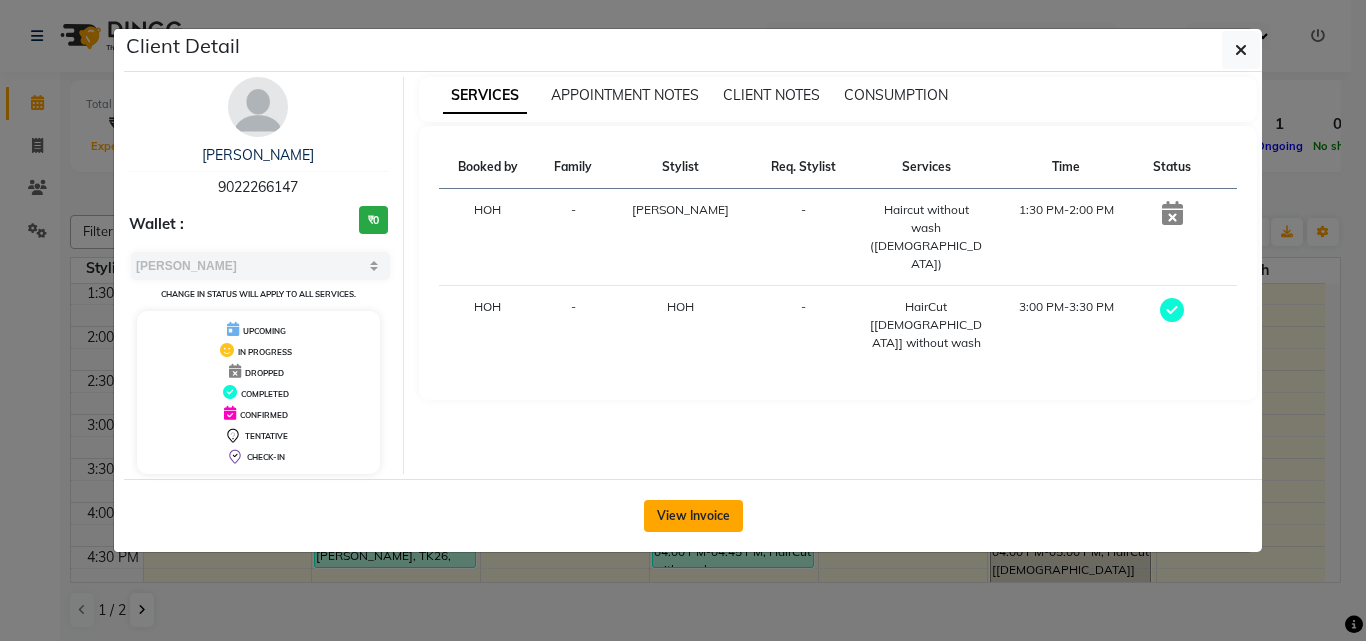 click on "View Invoice" 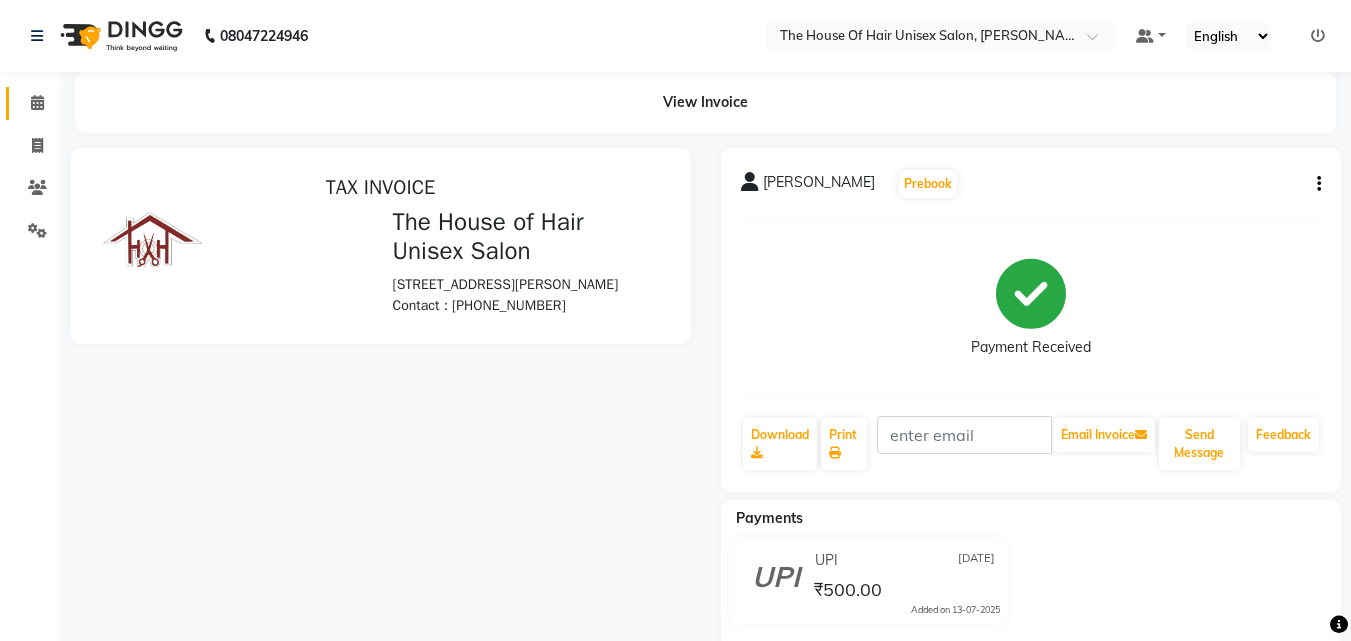 scroll, scrollTop: 0, scrollLeft: 0, axis: both 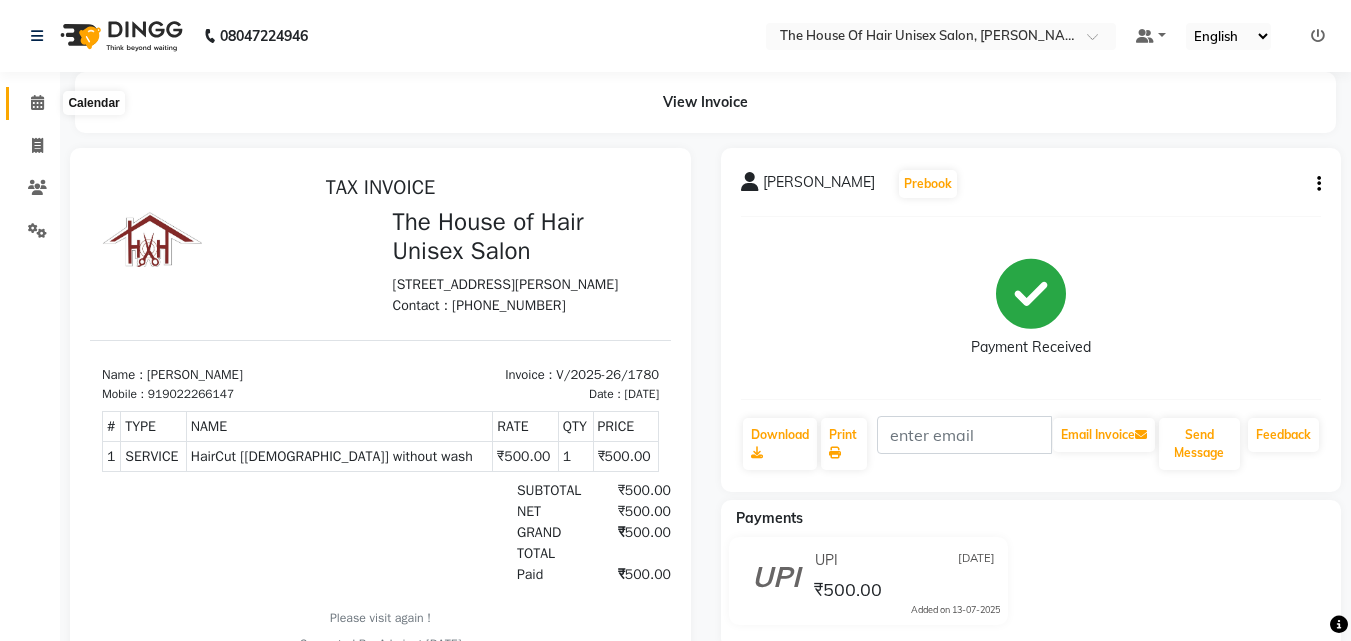 click 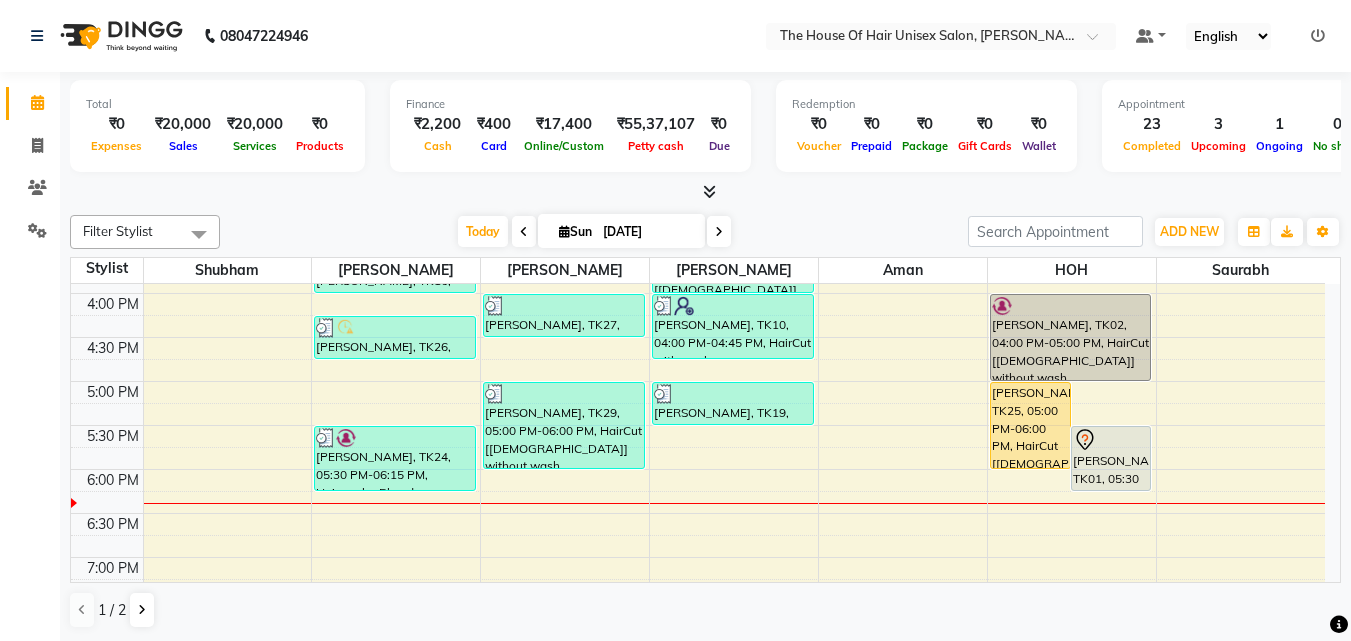 scroll, scrollTop: 781, scrollLeft: 0, axis: vertical 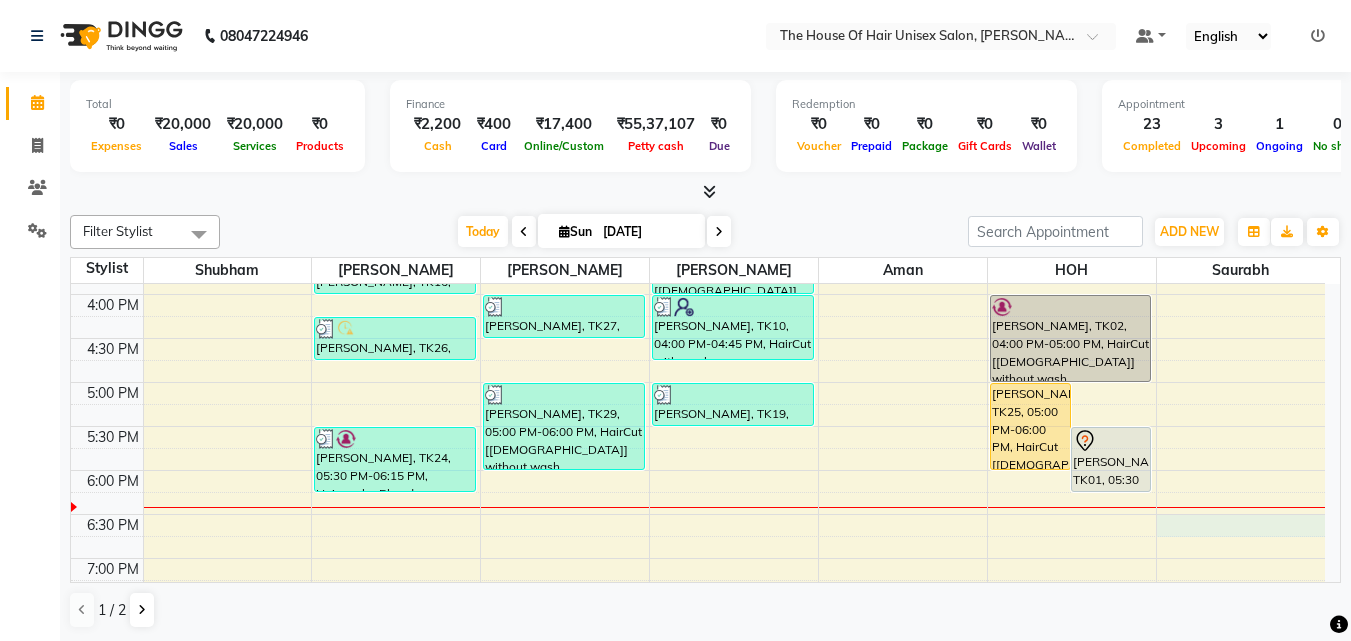 click on "7:00 AM 7:30 AM 8:00 AM 8:30 AM 9:00 AM 9:30 AM 10:00 AM 10:30 AM 11:00 AM 11:30 AM 12:00 PM 12:30 PM 1:00 PM 1:30 PM 2:00 PM 2:30 PM 3:00 PM 3:30 PM 4:00 PM 4:30 PM 5:00 PM 5:30 PM 6:00 PM 6:30 PM 7:00 PM 7:30 PM 8:00 PM 8:30 PM 9:00 PM 9:30 PM     [PERSON_NAME], TK05, 11:00 AM-11:30 AM, Haircut without wash ([DEMOGRAPHIC_DATA])     [PERSON_NAME], TK21, 01:00 PM-01:30 PM, HairCut [[DEMOGRAPHIC_DATA]] without wash     Luv [PERSON_NAME], TK23, 01:30 PM-02:30 PM, HairCut [[DEMOGRAPHIC_DATA]] without wash,[PERSON_NAME] Triming Crafting([DEMOGRAPHIC_DATA])     [PERSON_NAME], TK16, 03:30 PM-04:00 PM, HairCut [[DEMOGRAPHIC_DATA]] without wash     [PERSON_NAME], TK26, 04:15 PM-04:45 PM, [PERSON_NAME] Triming Crafting([DEMOGRAPHIC_DATA])     [PERSON_NAME] Akhadmal, TK24, 05:30 PM-06:15 PM, Hairwash +Blowdry ([DEMOGRAPHIC_DATA])     [PERSON_NAME], TK12, 10:30 AM-11:00 AM, HairCut [[DEMOGRAPHIC_DATA]] without wash     [PERSON_NAME], TK08, 11:00 AM-12:00 PM, Kids Haircut([DEMOGRAPHIC_DATA]),[PERSON_NAME] Triming Crafting([DEMOGRAPHIC_DATA])     [PERSON_NAME], TK09, 01:30 PM-02:00 PM, Haircut without wash ([DEMOGRAPHIC_DATA])" at bounding box center [698, 162] 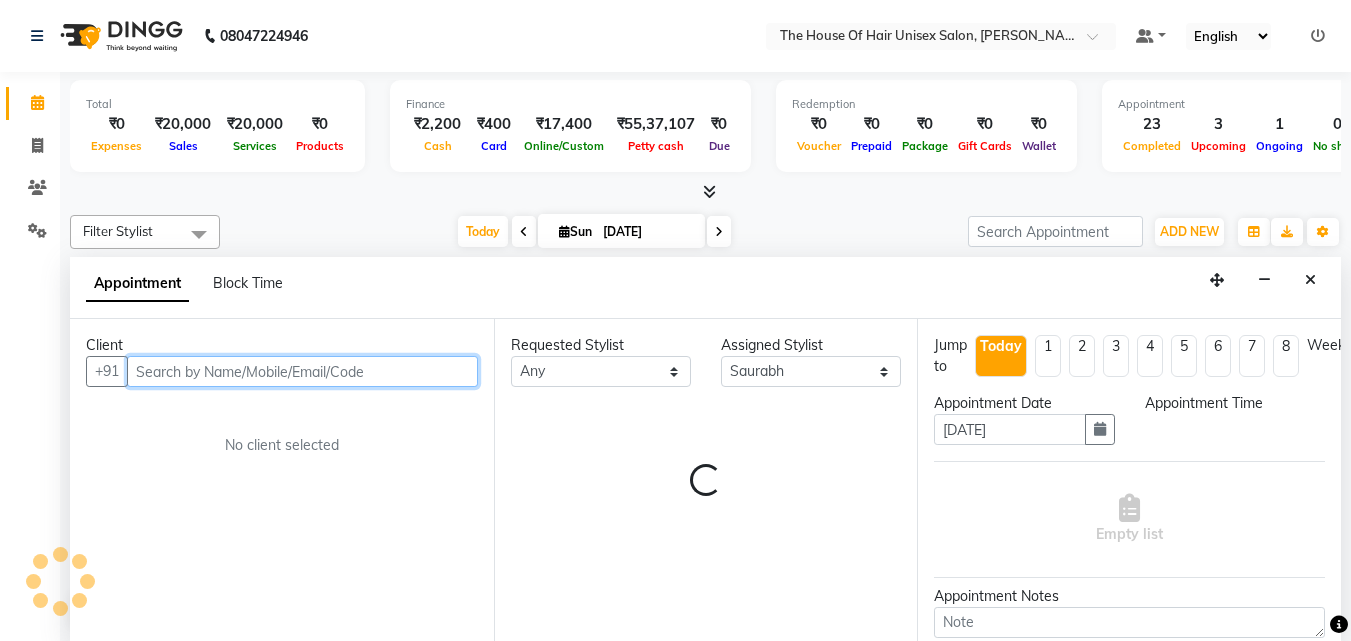 scroll, scrollTop: 1, scrollLeft: 0, axis: vertical 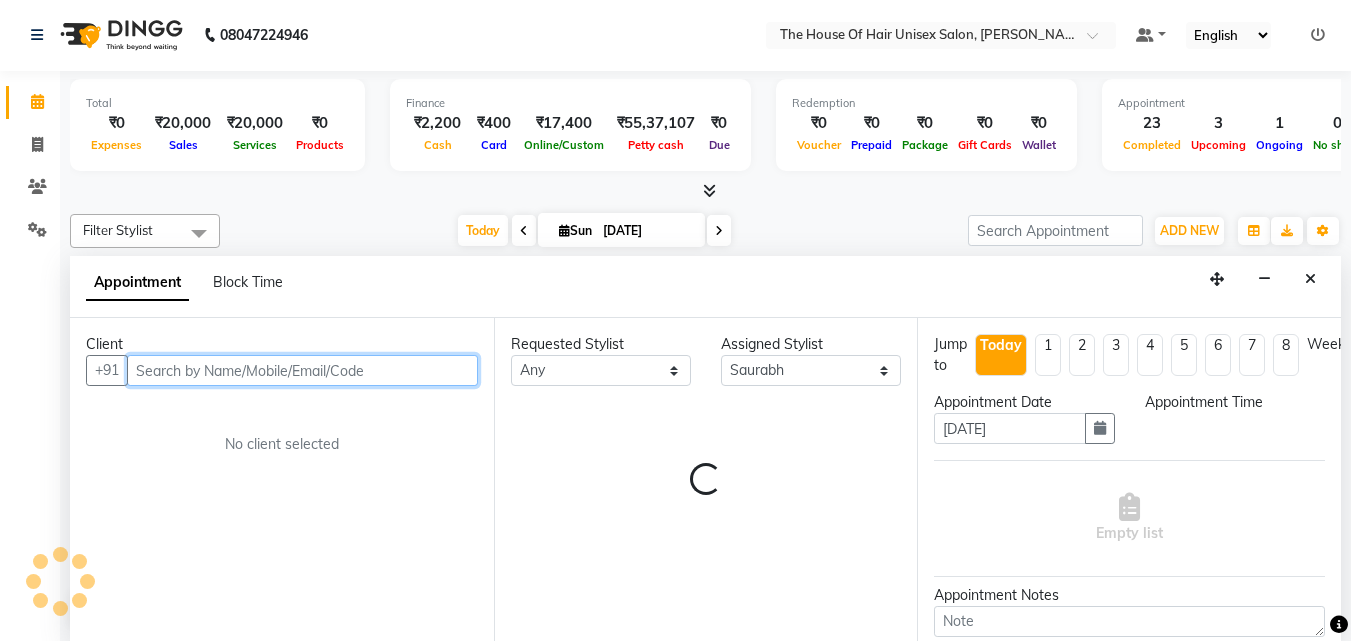 select on "1110" 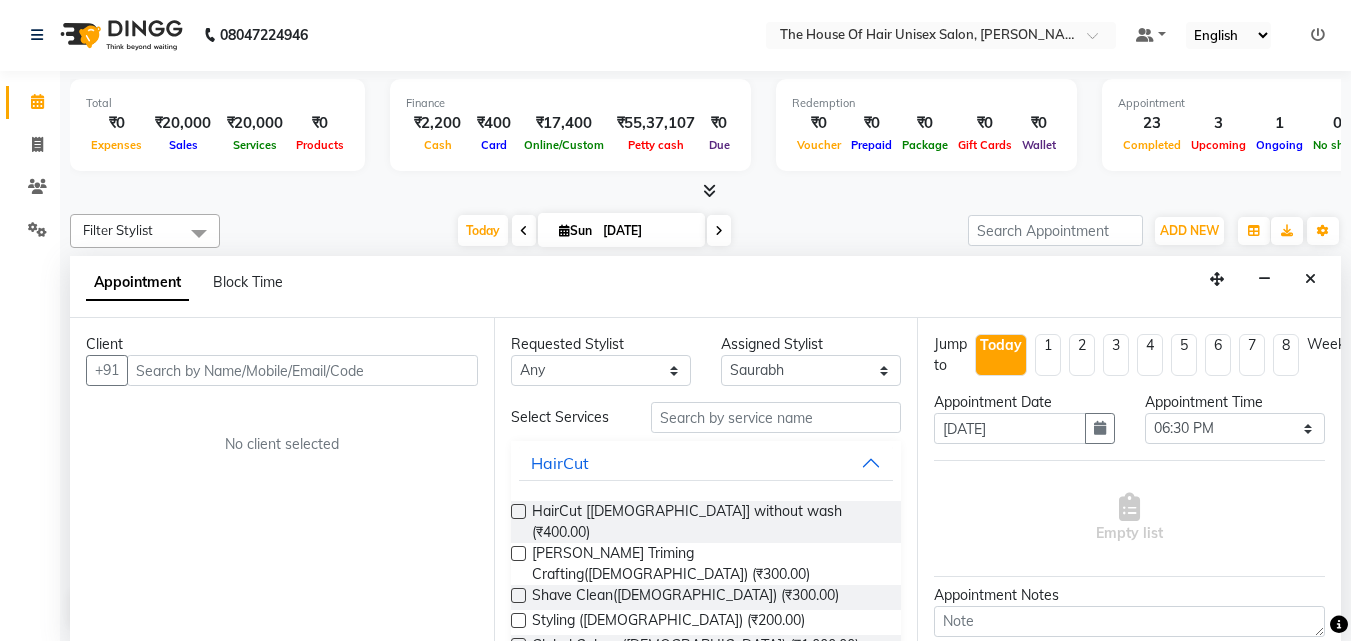 click on "Client" at bounding box center [282, 344] 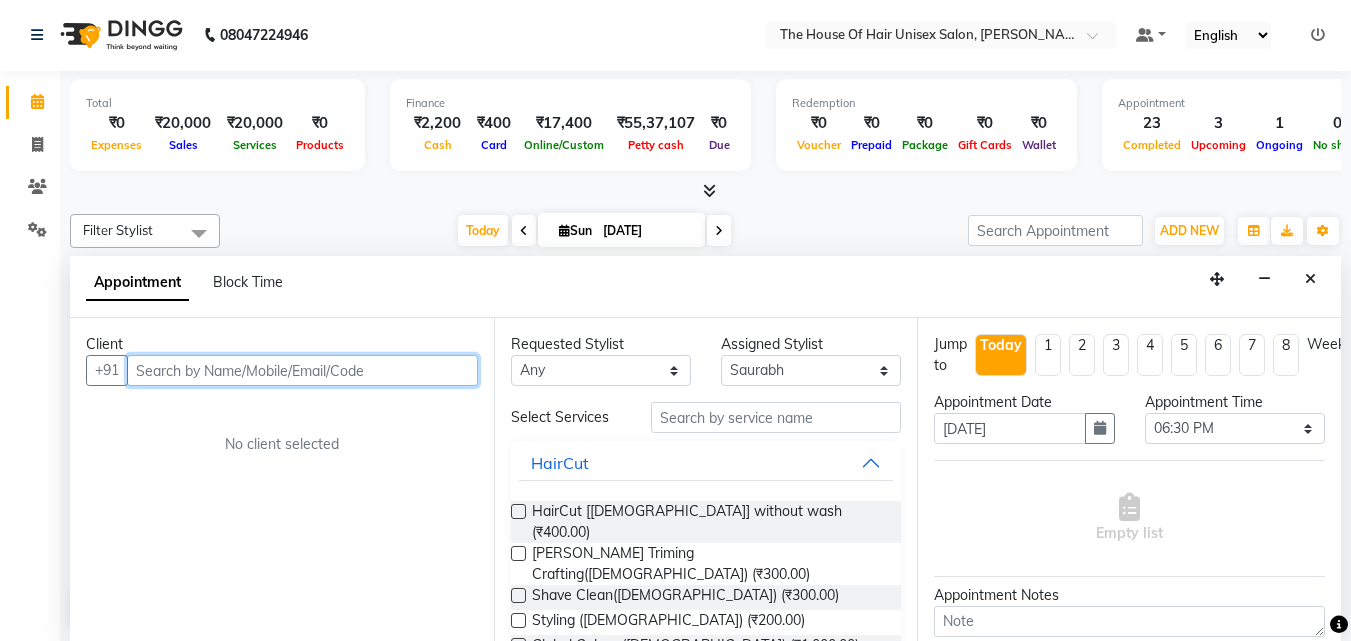 click at bounding box center [302, 370] 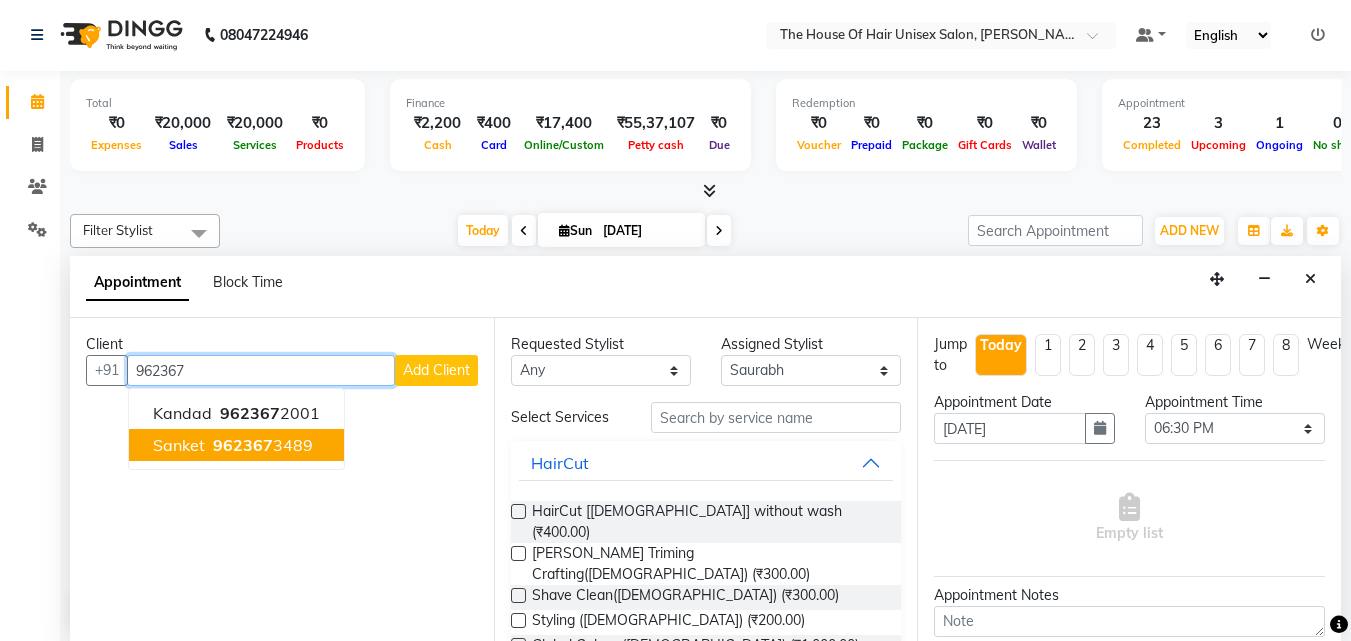 click on "962367" at bounding box center (243, 445) 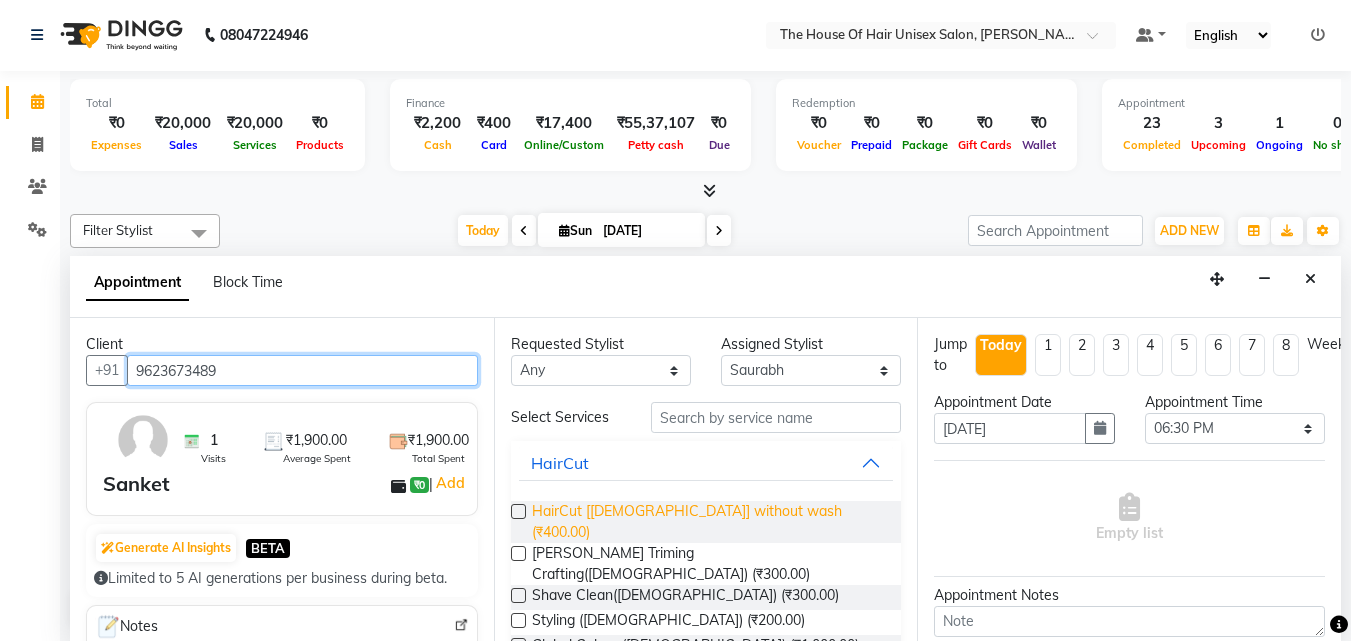 type on "9623673489" 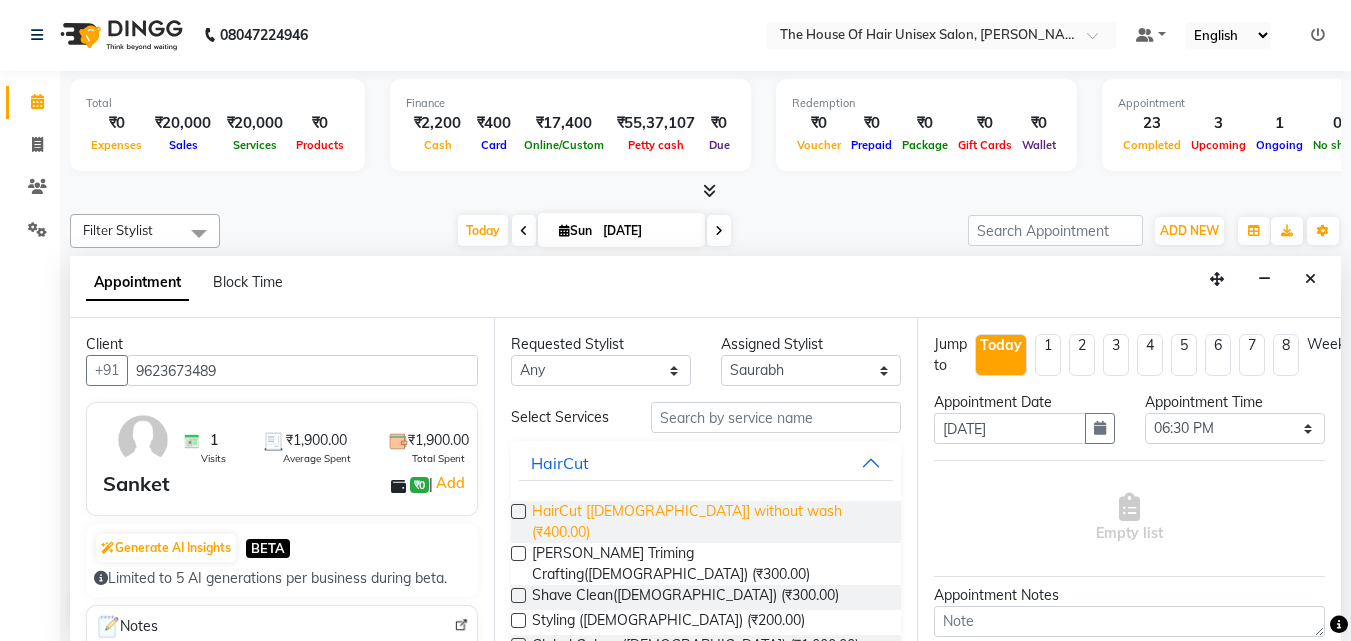 click on "HairCut [[DEMOGRAPHIC_DATA]] without wash (₹400.00)" at bounding box center [709, 522] 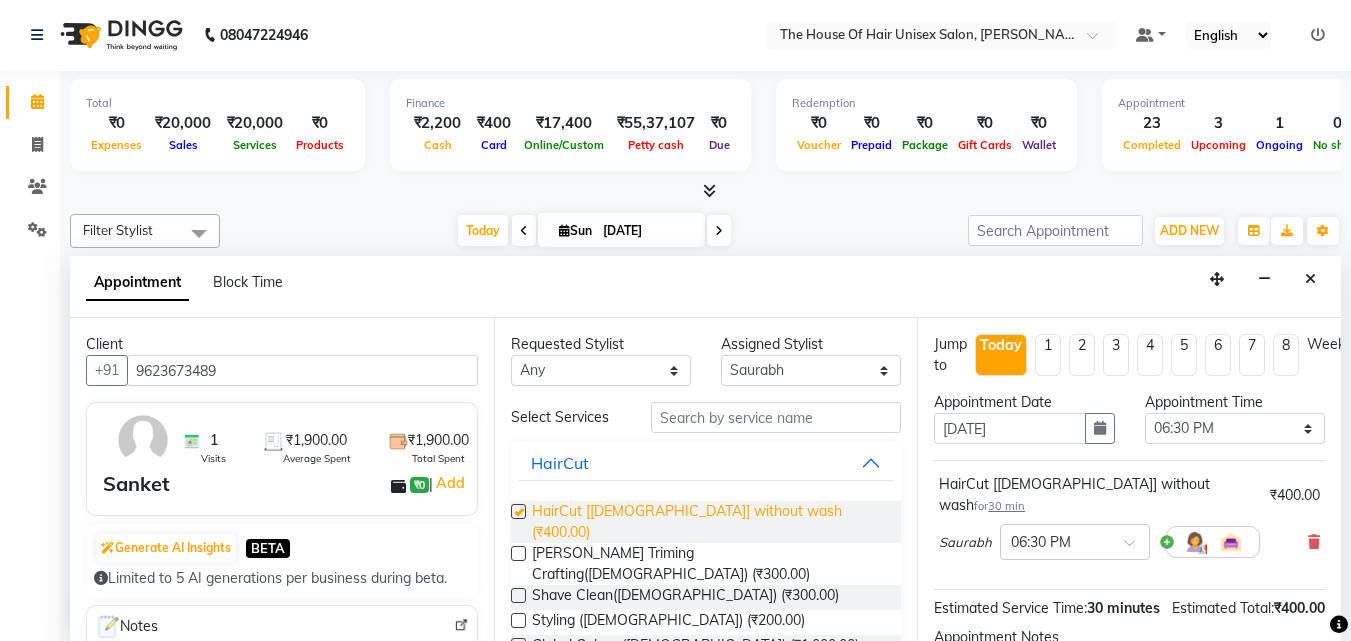 checkbox on "false" 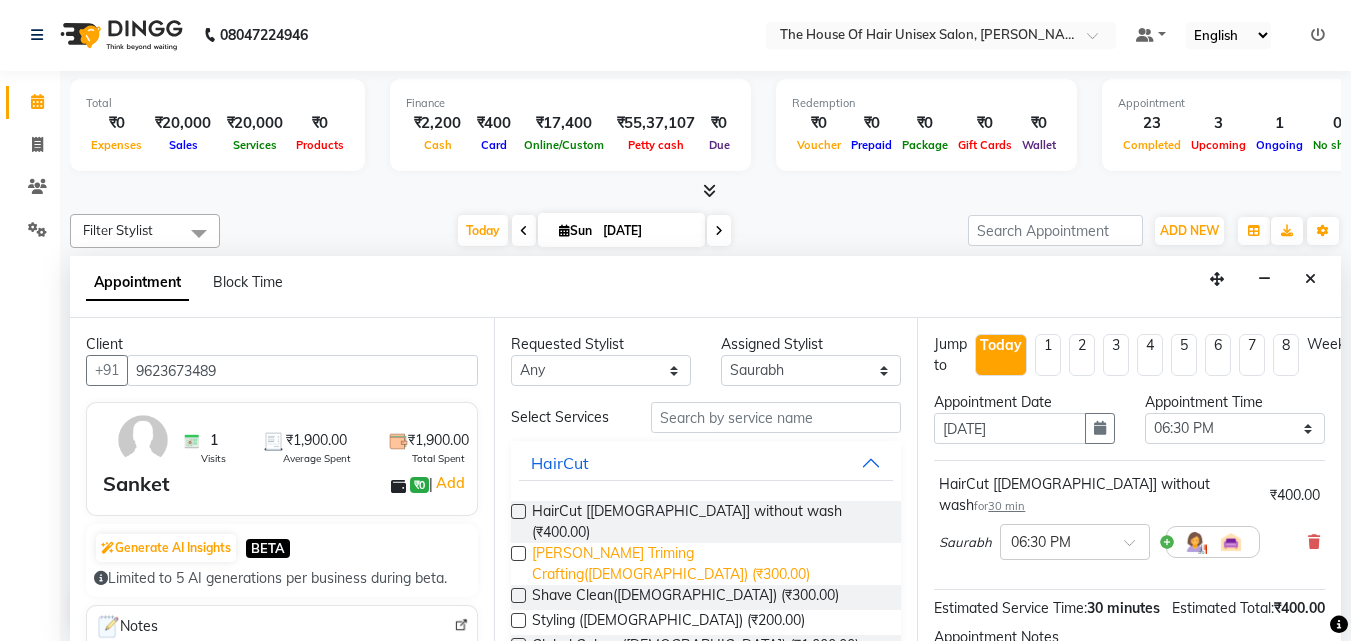 click on "[PERSON_NAME] Triming Crafting([DEMOGRAPHIC_DATA]) (₹300.00)" at bounding box center [709, 564] 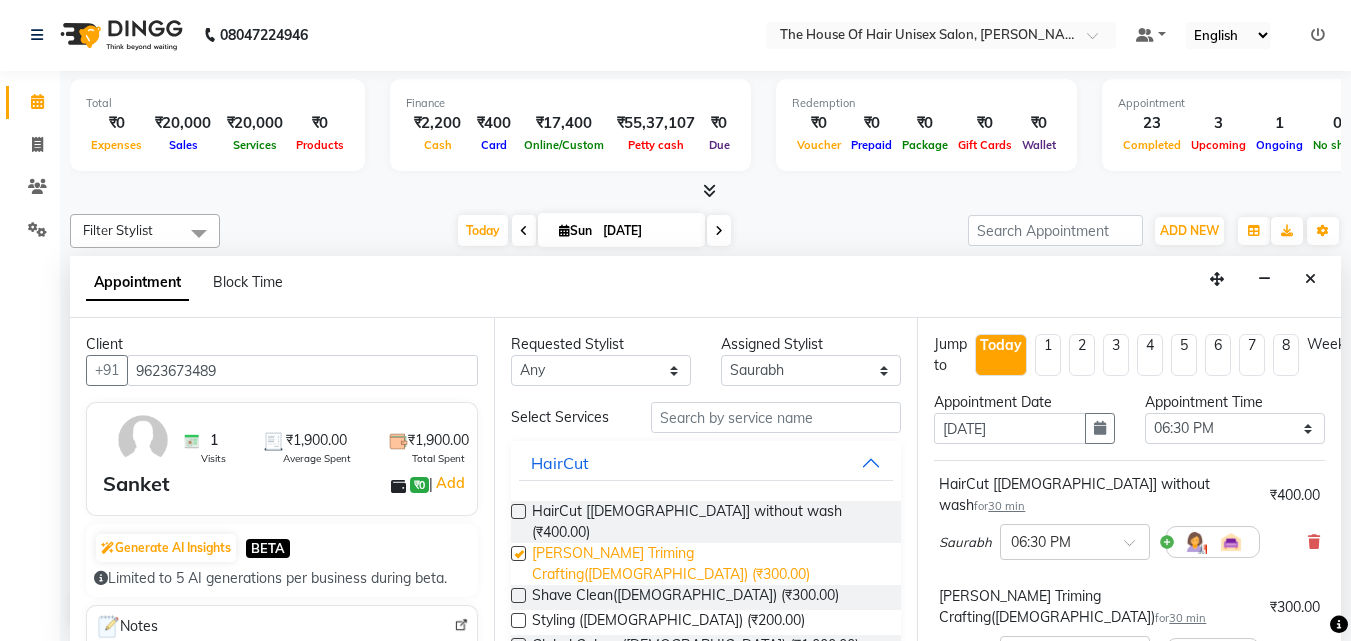 checkbox on "false" 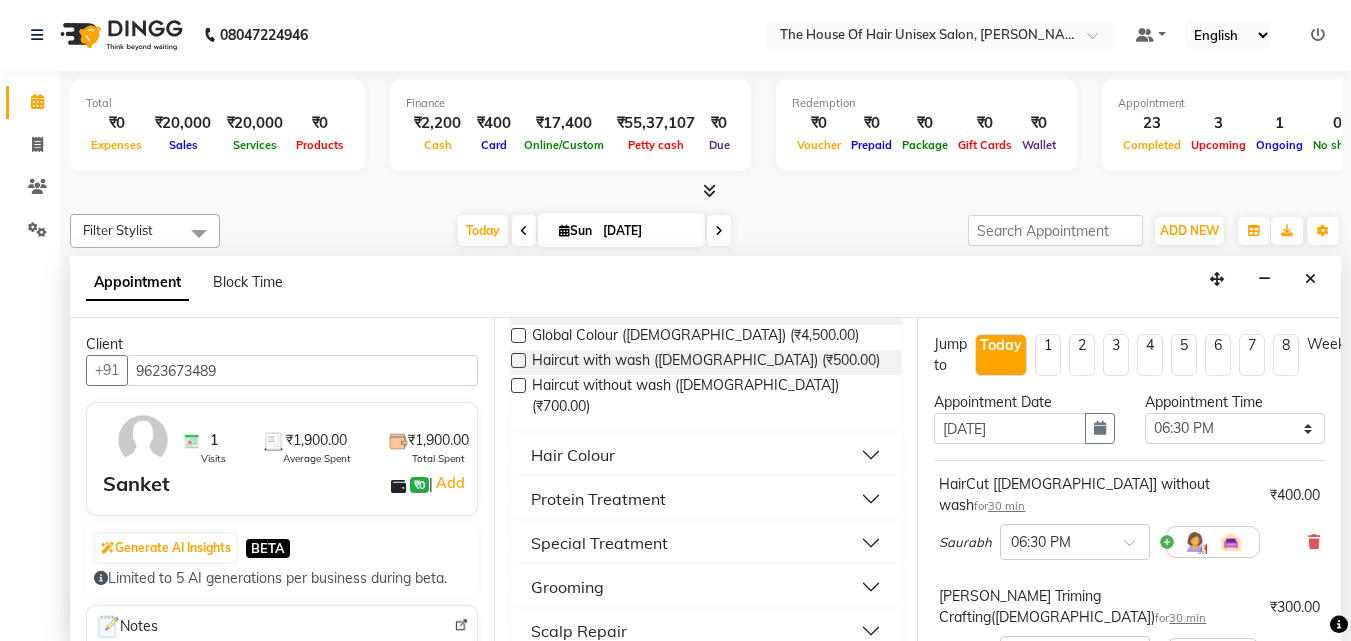 scroll, scrollTop: 1131, scrollLeft: 0, axis: vertical 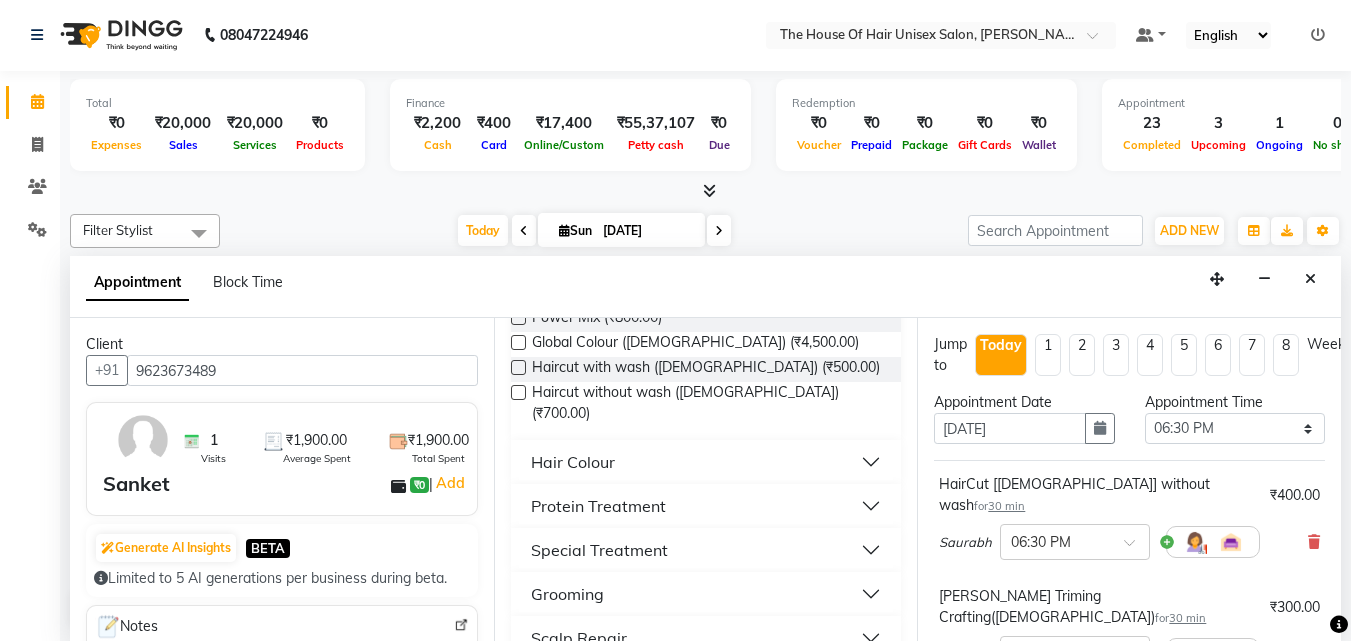 click on "[PERSON_NAME]" at bounding box center [706, 726] 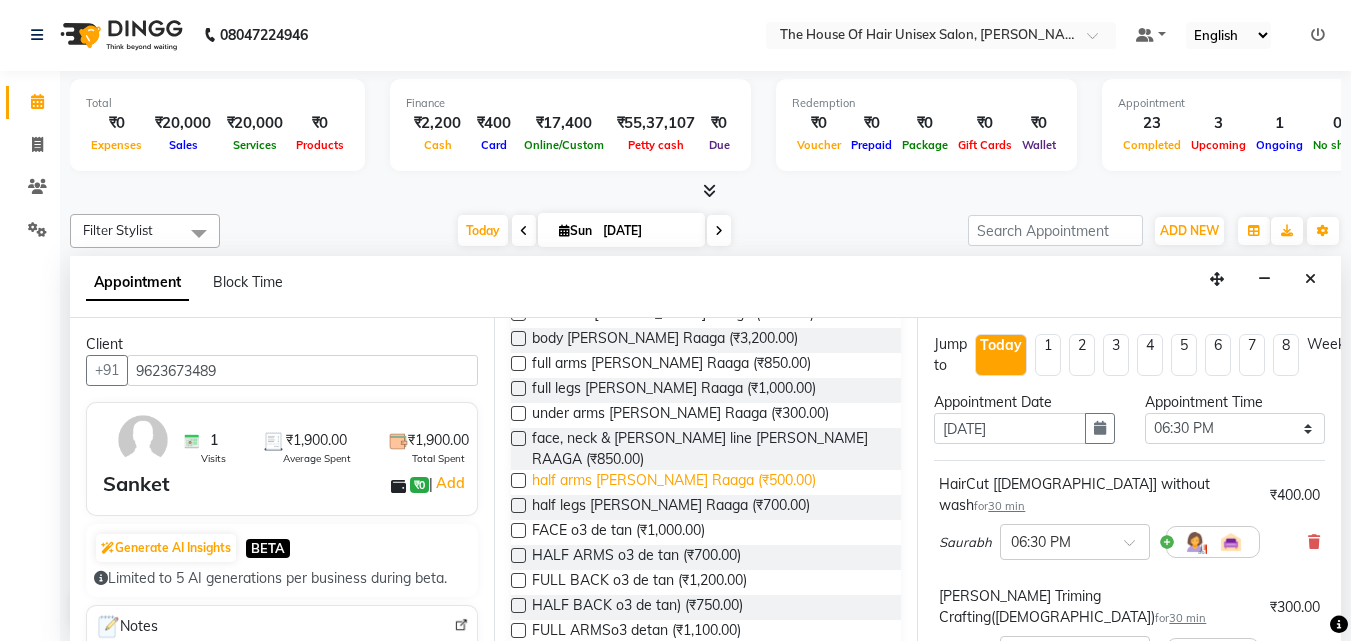 scroll, scrollTop: 1620, scrollLeft: 0, axis: vertical 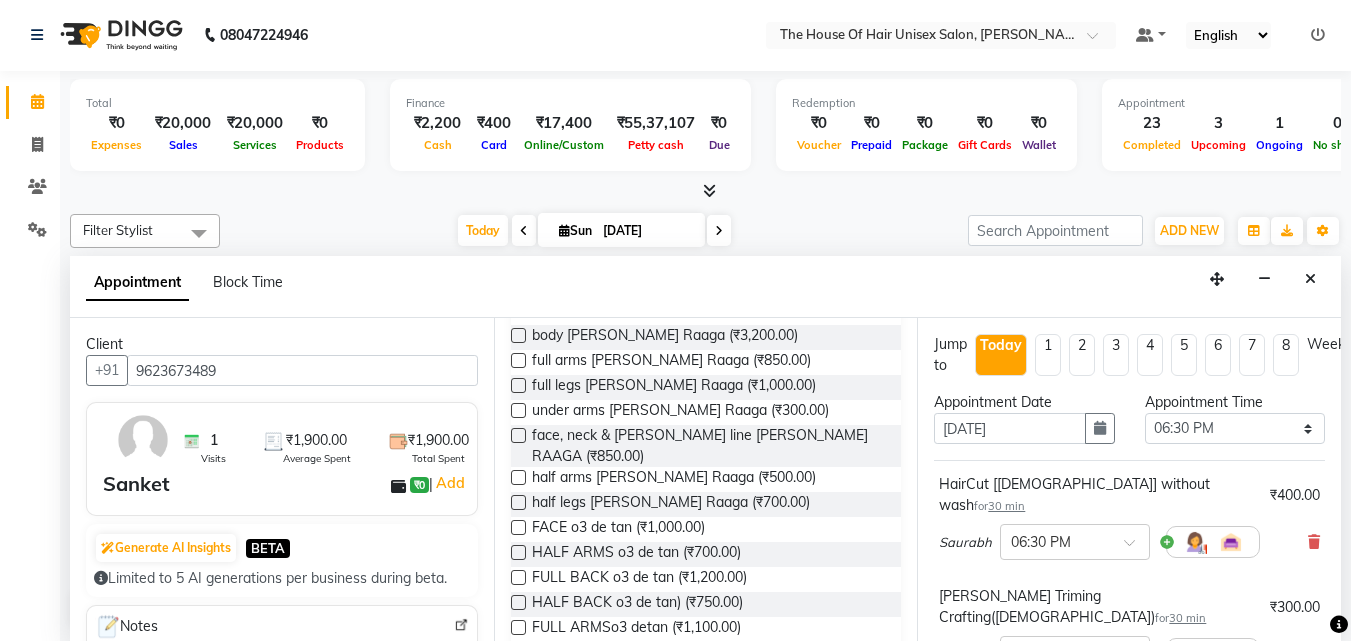 click on "O3 [PERSON_NAME] (₹1,000.00)" at bounding box center [636, 729] 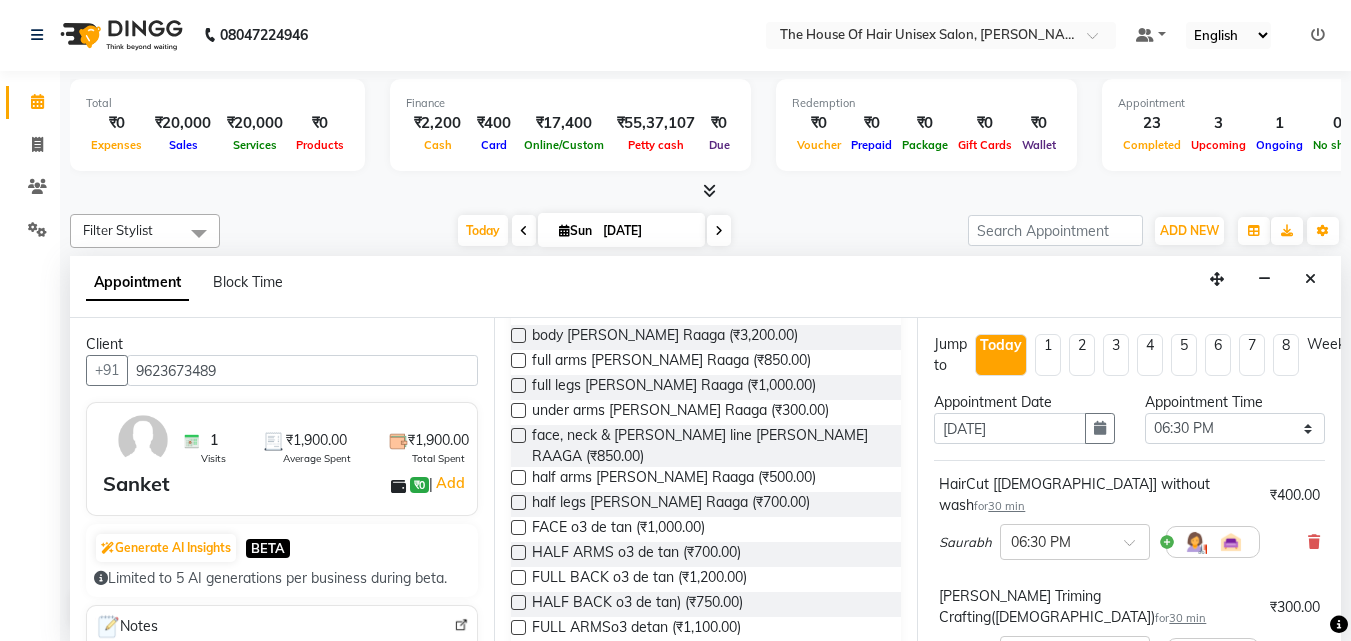 checkbox on "false" 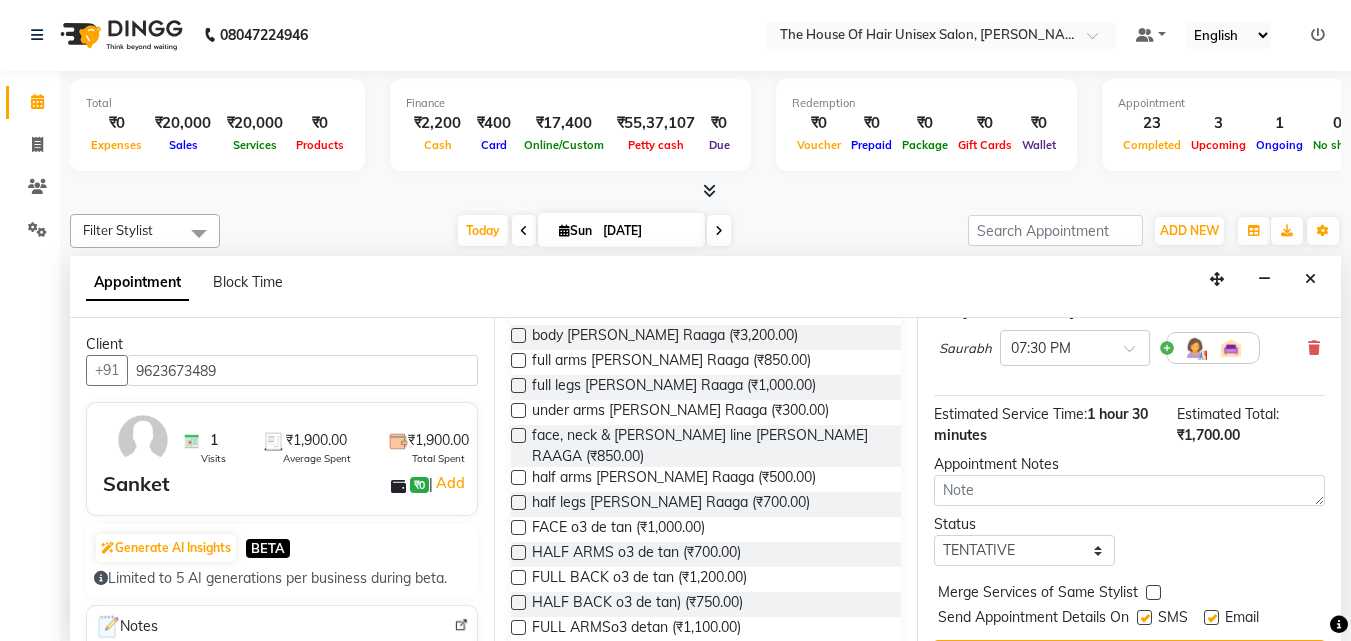 scroll, scrollTop: 403, scrollLeft: 0, axis: vertical 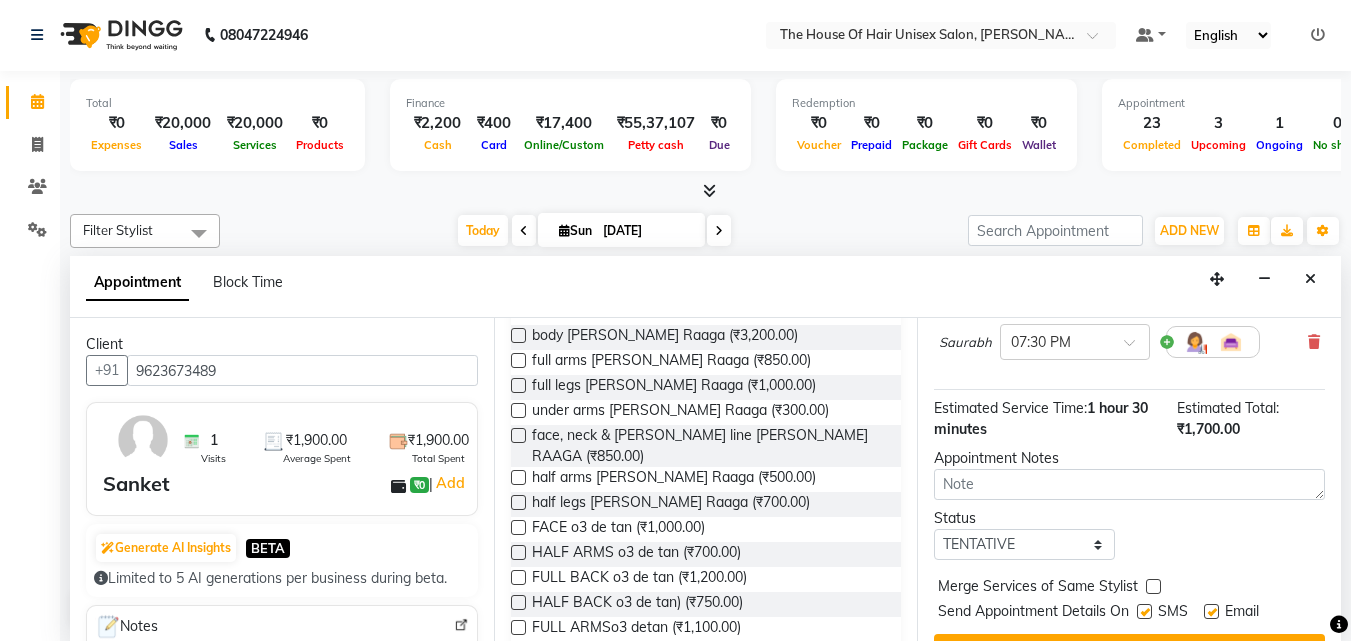 click at bounding box center (1153, 586) 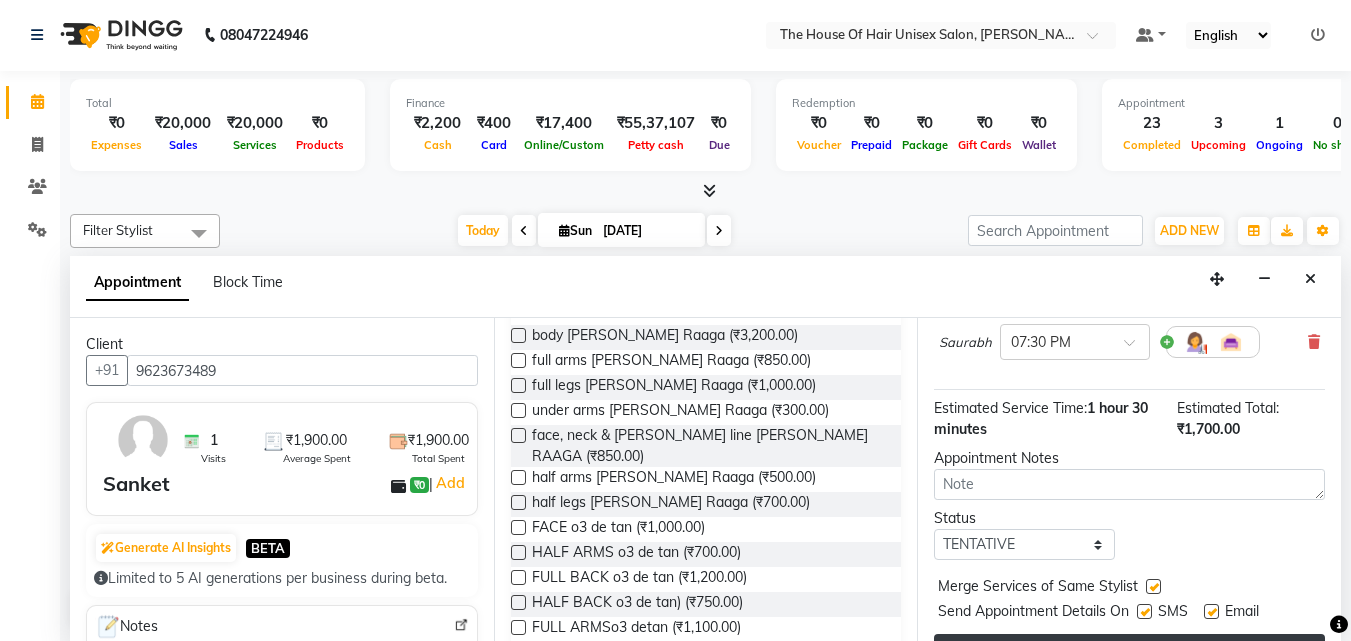 click on "Book" at bounding box center [1129, 652] 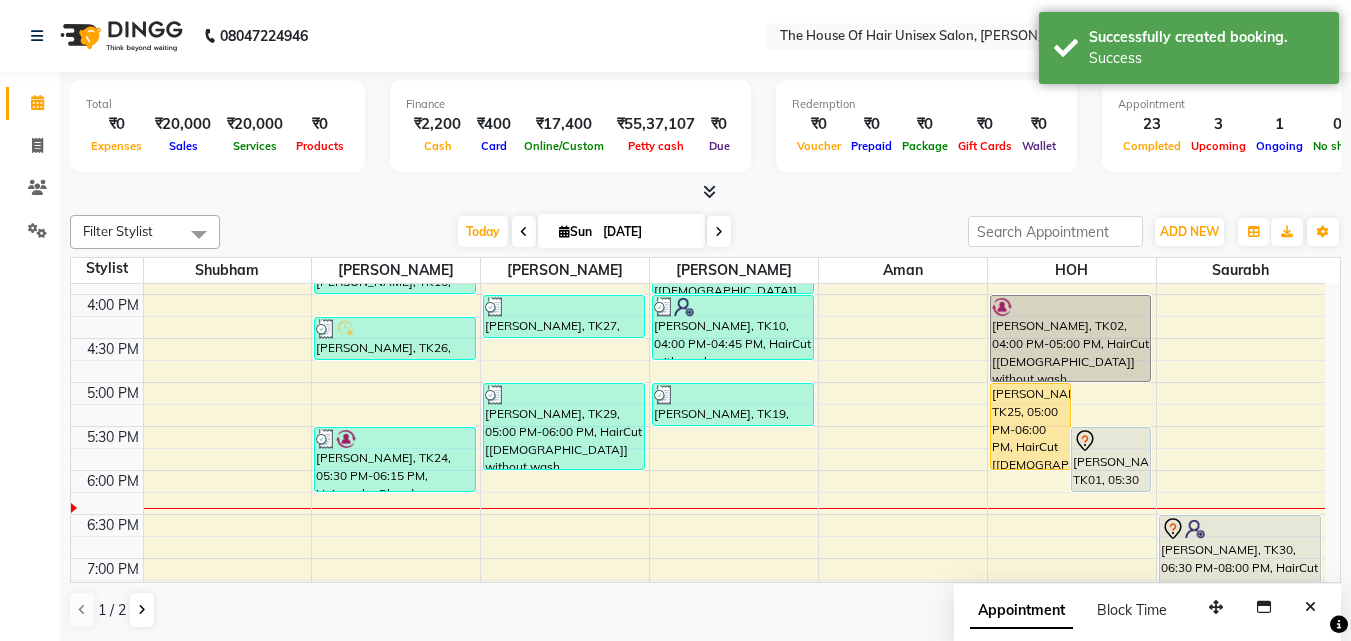 scroll, scrollTop: 1, scrollLeft: 0, axis: vertical 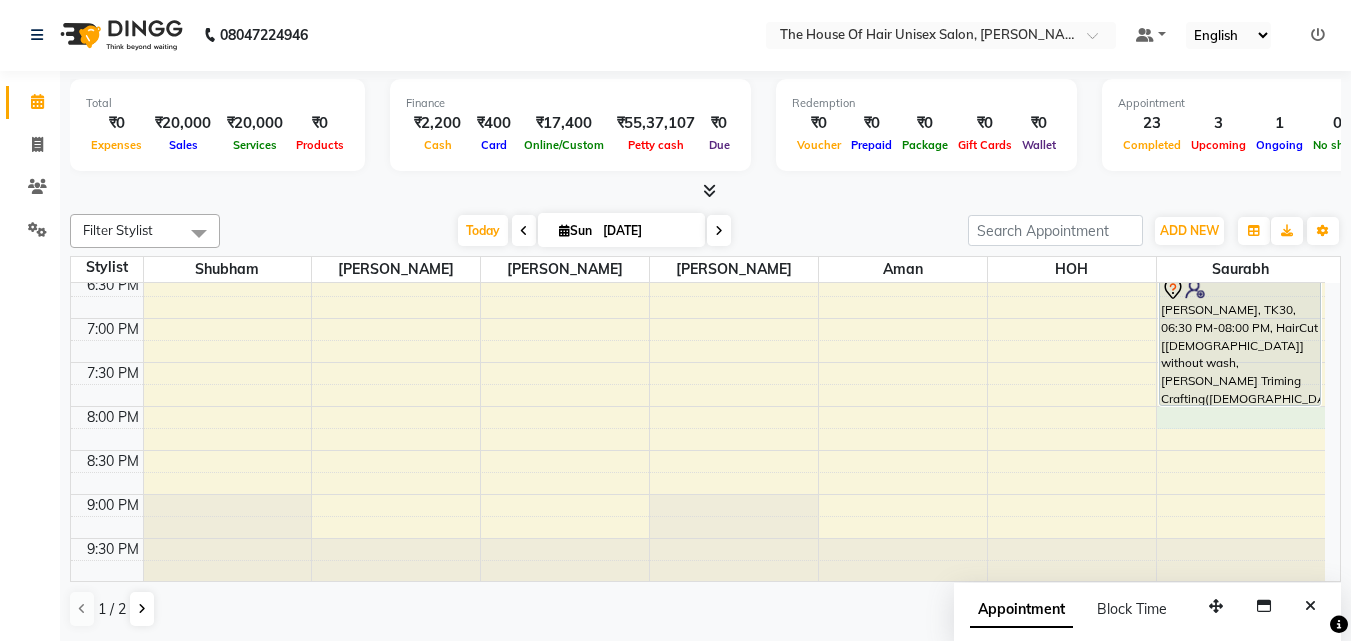 click on "7:00 AM 7:30 AM 8:00 AM 8:30 AM 9:00 AM 9:30 AM 10:00 AM 10:30 AM 11:00 AM 11:30 AM 12:00 PM 12:30 PM 1:00 PM 1:30 PM 2:00 PM 2:30 PM 3:00 PM 3:30 PM 4:00 PM 4:30 PM 5:00 PM 5:30 PM 6:00 PM 6:30 PM 7:00 PM 7:30 PM 8:00 PM 8:30 PM 9:00 PM 9:30 PM     [PERSON_NAME], TK05, 11:00 AM-11:30 AM, Haircut without wash ([DEMOGRAPHIC_DATA])     [PERSON_NAME], TK21, 01:00 PM-01:30 PM, HairCut [[DEMOGRAPHIC_DATA]] without wash     Luv [PERSON_NAME], TK23, 01:30 PM-02:30 PM, HairCut [[DEMOGRAPHIC_DATA]] without wash,[PERSON_NAME] Triming Crafting([DEMOGRAPHIC_DATA])     [PERSON_NAME], TK16, 03:30 PM-04:00 PM, HairCut [[DEMOGRAPHIC_DATA]] without wash     [PERSON_NAME], TK26, 04:15 PM-04:45 PM, [PERSON_NAME] Triming Crafting([DEMOGRAPHIC_DATA])     [PERSON_NAME] Akhadmal, TK24, 05:30 PM-06:15 PM, Hairwash +Blowdry ([DEMOGRAPHIC_DATA])     [PERSON_NAME], TK12, 10:30 AM-11:00 AM, HairCut [[DEMOGRAPHIC_DATA]] without wash     [PERSON_NAME], TK08, 11:00 AM-12:00 PM, Kids Haircut([DEMOGRAPHIC_DATA]),[PERSON_NAME] Triming Crafting([DEMOGRAPHIC_DATA])     [PERSON_NAME], TK09, 01:30 PM-02:00 PM, Haircut without wash ([DEMOGRAPHIC_DATA])" at bounding box center (698, -78) 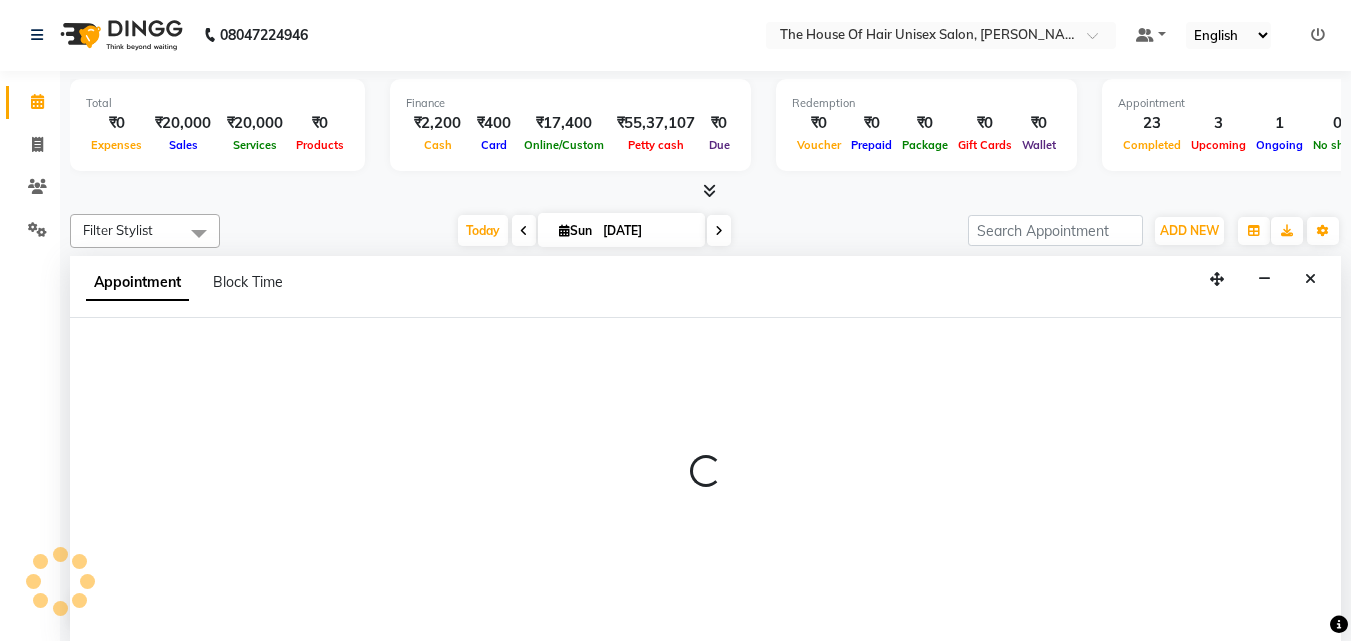 select on "86145" 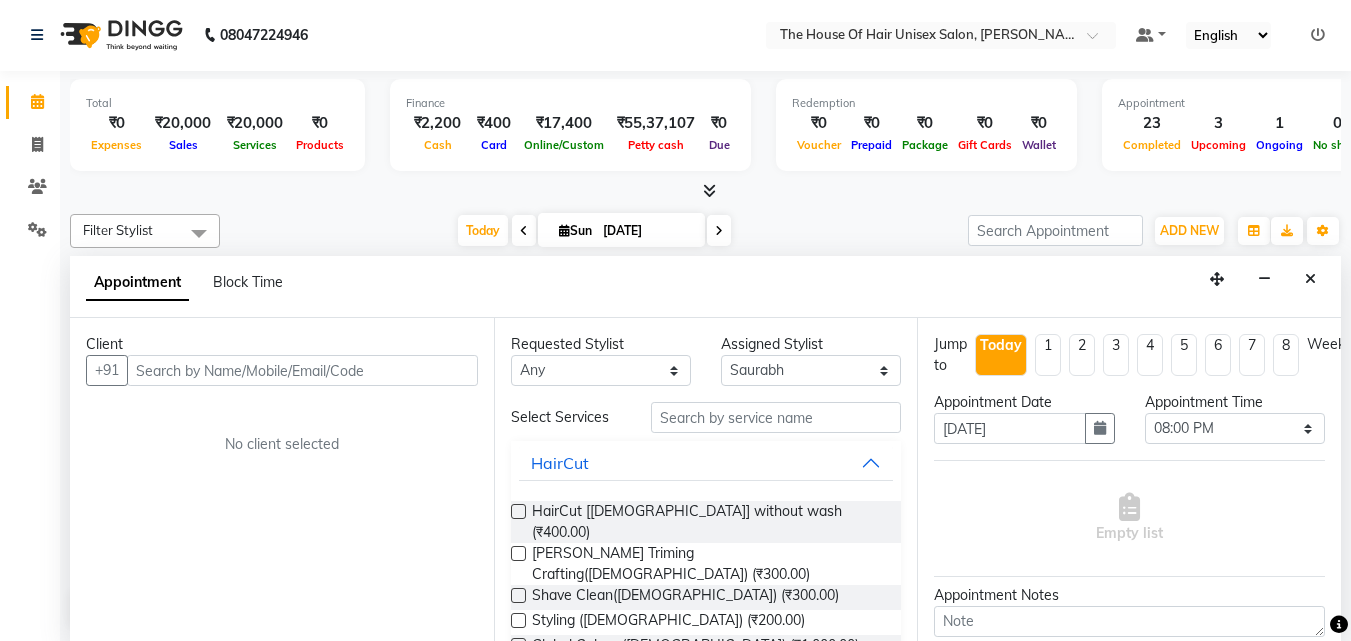 click at bounding box center [302, 370] 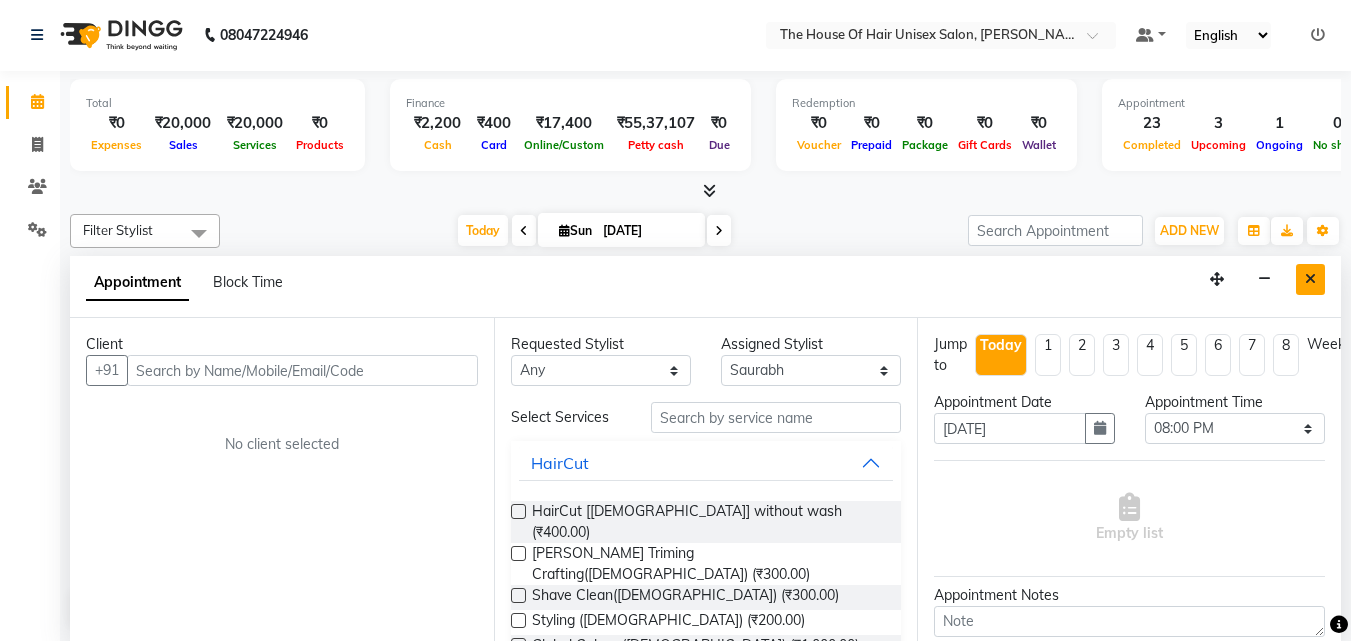click at bounding box center (1310, 279) 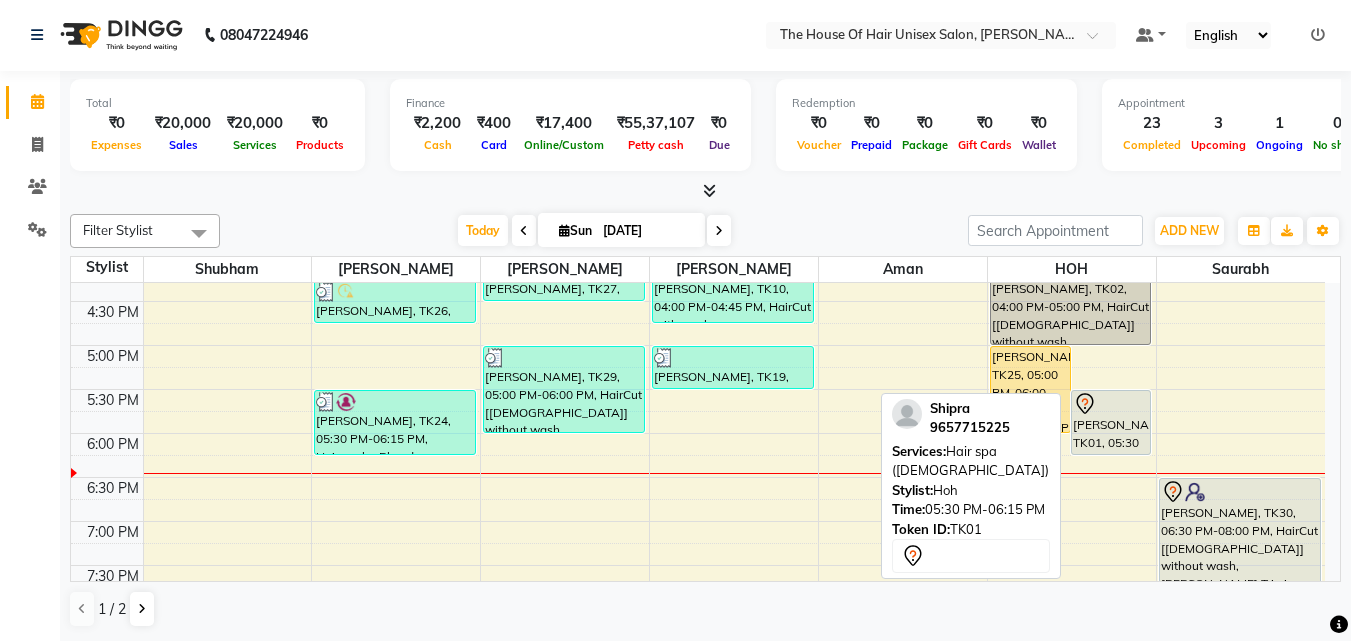 scroll, scrollTop: 816, scrollLeft: 0, axis: vertical 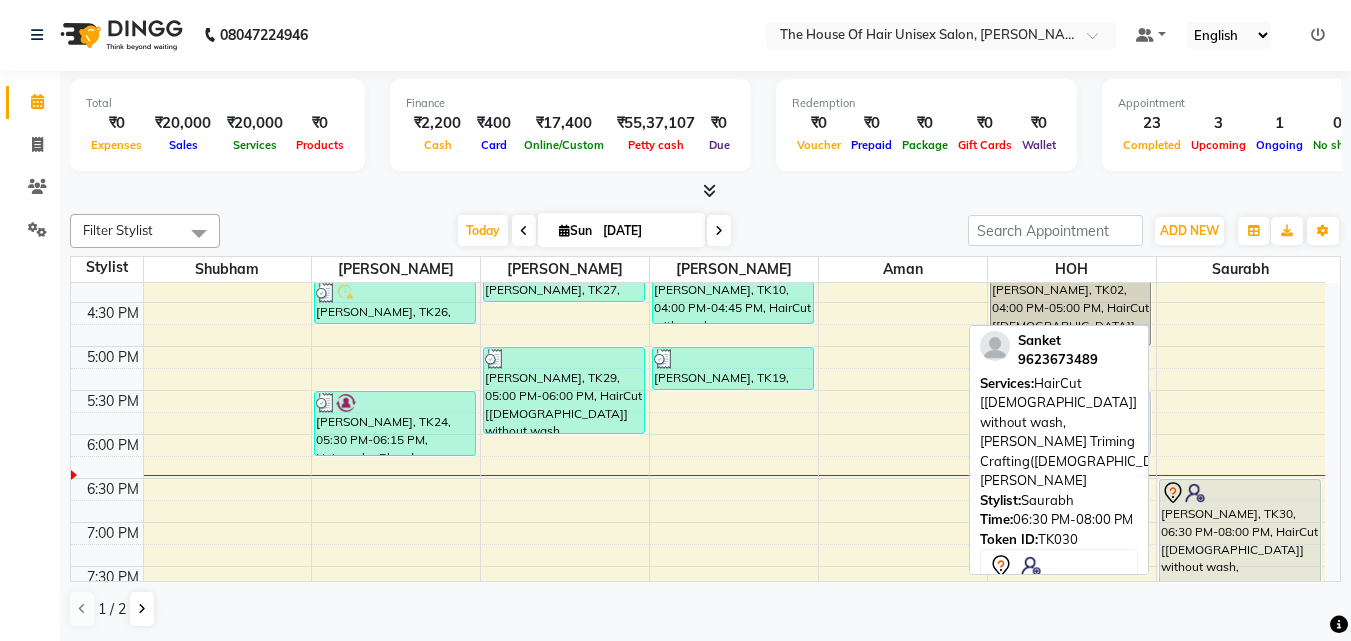click on "[PERSON_NAME], TK30, 06:30 PM-08:00 PM, HairCut [[DEMOGRAPHIC_DATA]] without wash,[PERSON_NAME] Triming Crafting([DEMOGRAPHIC_DATA]),O3 [PERSON_NAME]" at bounding box center [1240, 544] 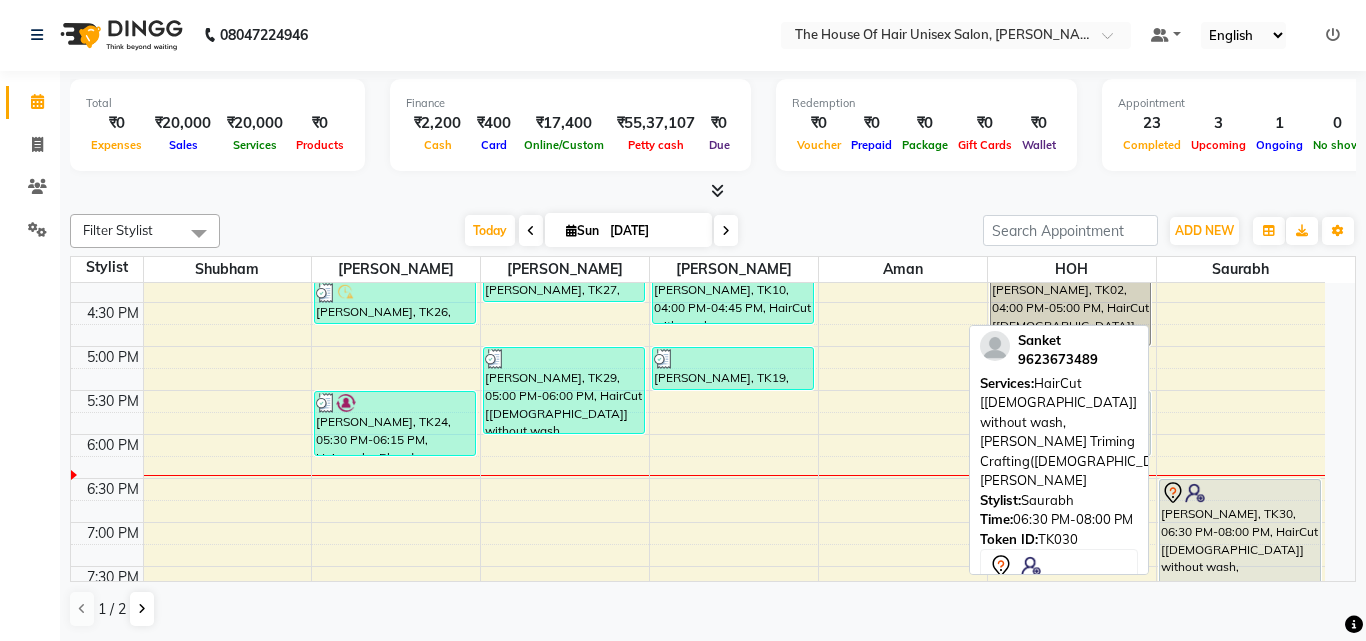 select on "7" 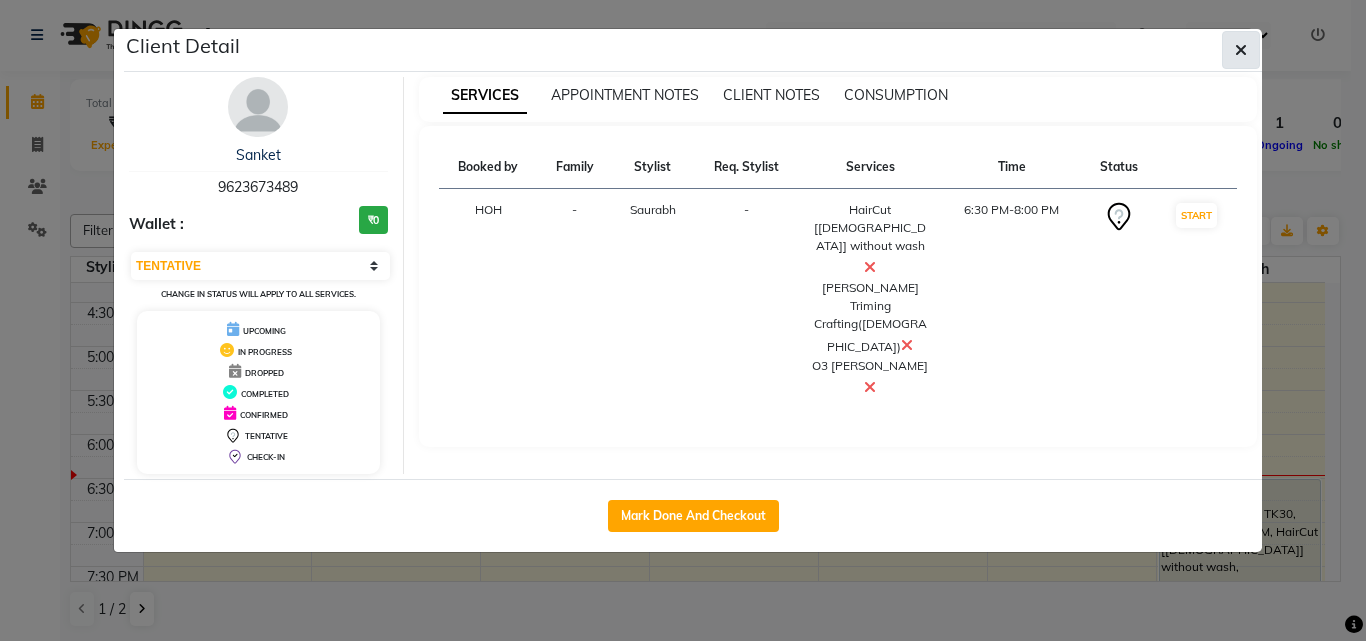 click 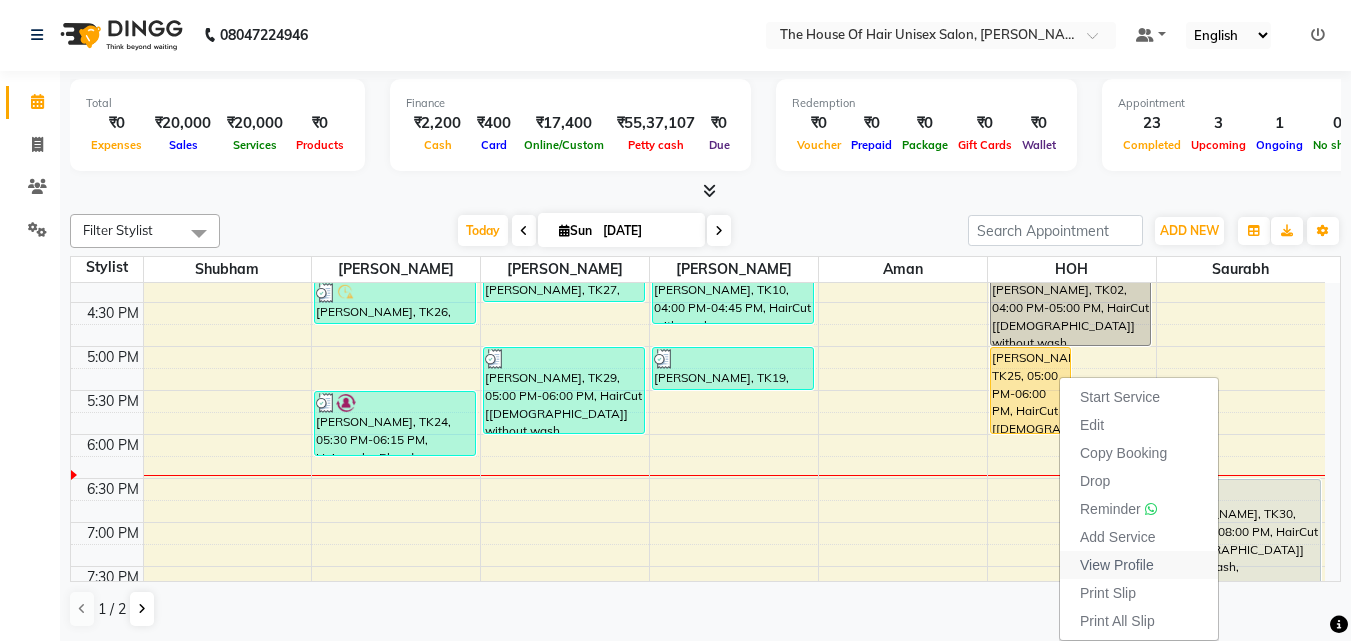 click on "View Profile" at bounding box center [1117, 565] 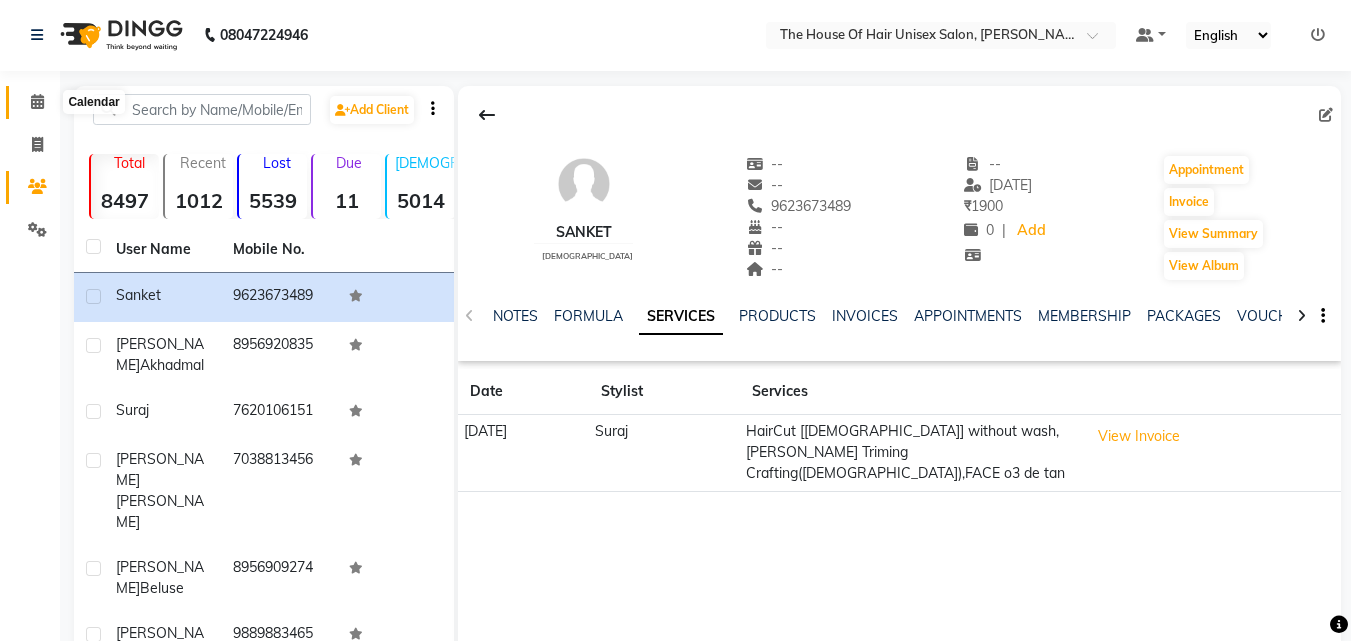 click 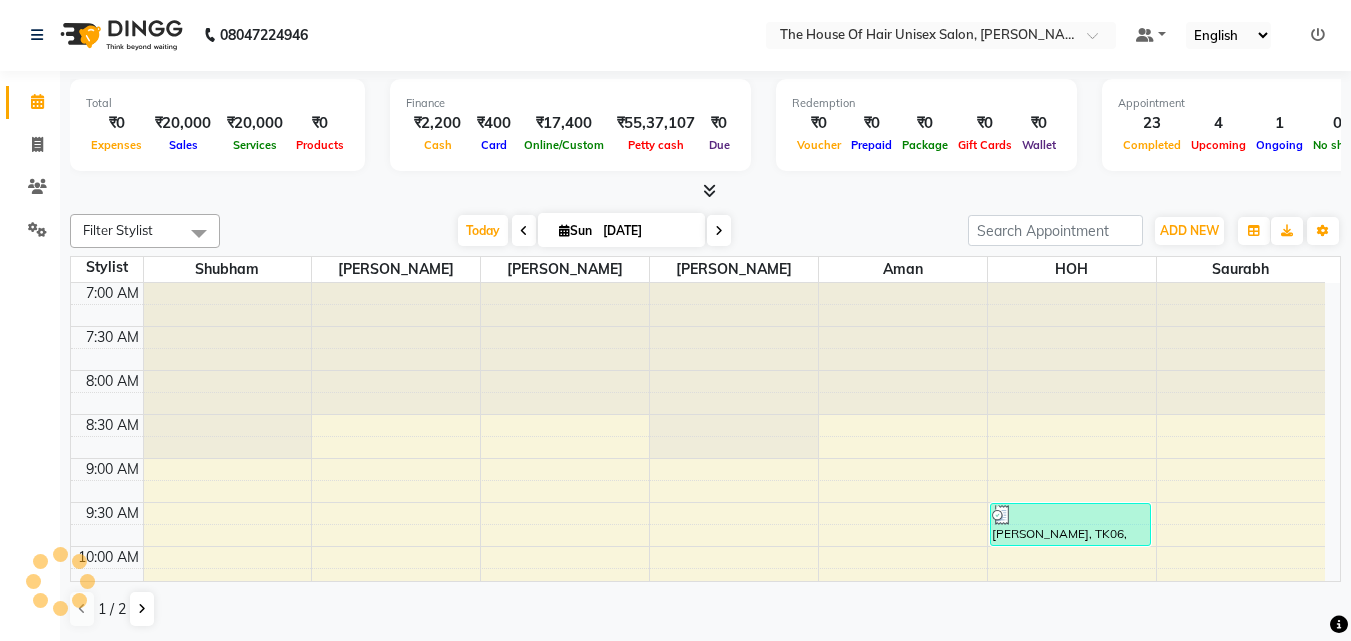 scroll, scrollTop: 0, scrollLeft: 0, axis: both 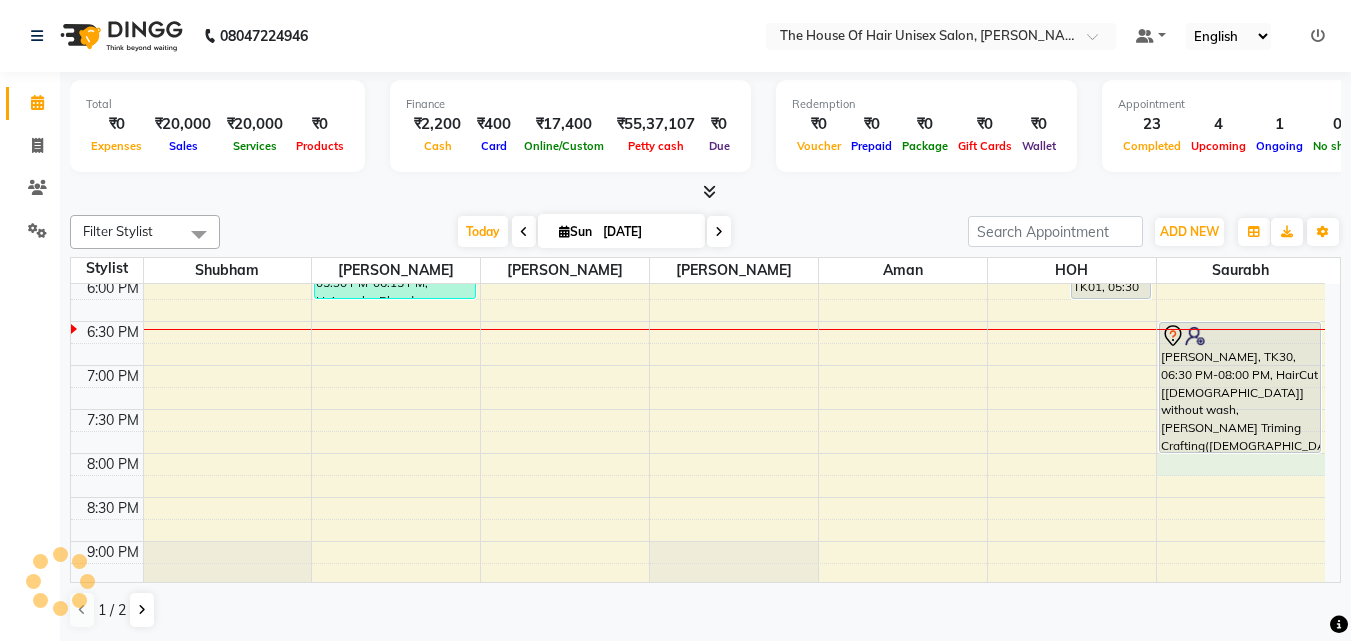 click on "7:00 AM 7:30 AM 8:00 AM 8:30 AM 9:00 AM 9:30 AM 10:00 AM 10:30 AM 11:00 AM 11:30 AM 12:00 PM 12:30 PM 1:00 PM 1:30 PM 2:00 PM 2:30 PM 3:00 PM 3:30 PM 4:00 PM 4:30 PM 5:00 PM 5:30 PM 6:00 PM 6:30 PM 7:00 PM 7:30 PM 8:00 PM 8:30 PM 9:00 PM 9:30 PM     [PERSON_NAME], TK05, 11:00 AM-11:30 AM, Haircut without wash ([DEMOGRAPHIC_DATA])     [PERSON_NAME], TK21, 01:00 PM-01:30 PM, HairCut [[DEMOGRAPHIC_DATA]] without wash     Luv [PERSON_NAME], TK23, 01:30 PM-02:30 PM, HairCut [[DEMOGRAPHIC_DATA]] without wash,[PERSON_NAME] Triming Crafting([DEMOGRAPHIC_DATA])     [PERSON_NAME], TK16, 03:30 PM-04:00 PM, HairCut [[DEMOGRAPHIC_DATA]] without wash     [PERSON_NAME], TK26, 04:15 PM-04:45 PM, [PERSON_NAME] Triming Crafting([DEMOGRAPHIC_DATA])     [PERSON_NAME] Akhadmal, TK24, 05:30 PM-06:15 PM, Hairwash +Blowdry ([DEMOGRAPHIC_DATA])     [PERSON_NAME], TK12, 10:30 AM-11:00 AM, HairCut [[DEMOGRAPHIC_DATA]] without wash     [PERSON_NAME], TK08, 11:00 AM-12:00 PM, Kids Haircut([DEMOGRAPHIC_DATA]),[PERSON_NAME] Triming Crafting([DEMOGRAPHIC_DATA])     [PERSON_NAME], TK09, 01:30 PM-02:00 PM, Haircut without wash ([DEMOGRAPHIC_DATA])" at bounding box center [698, -31] 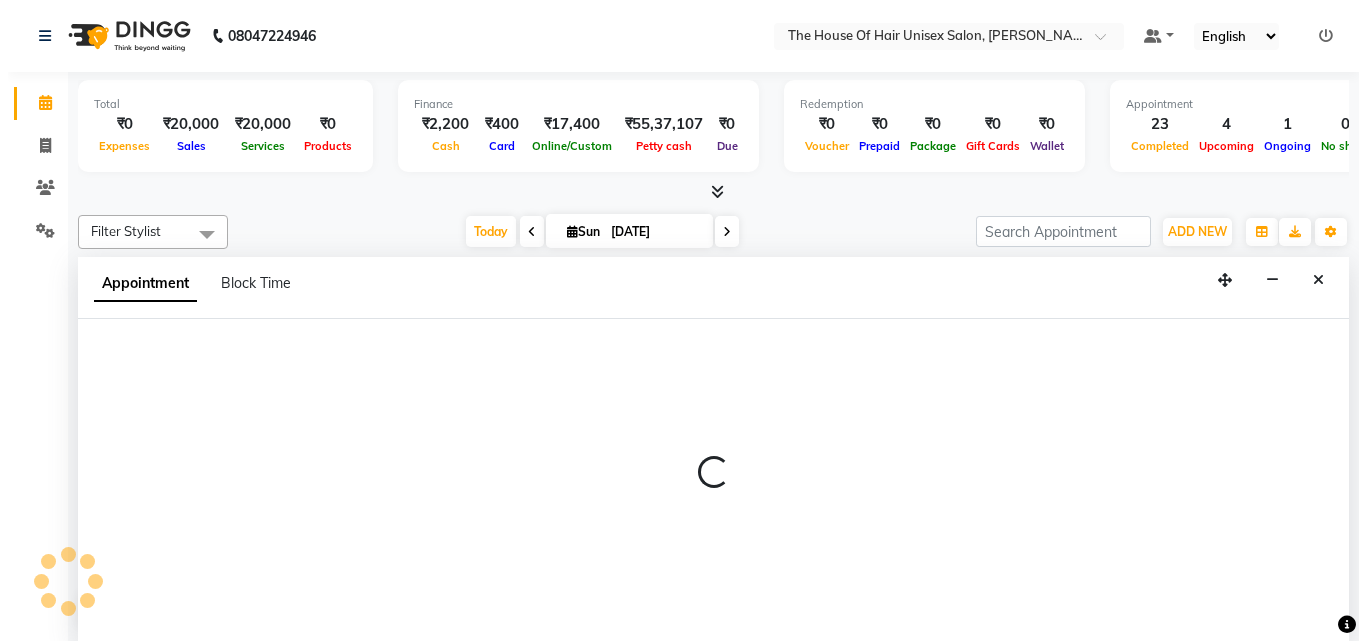 scroll, scrollTop: 1, scrollLeft: 0, axis: vertical 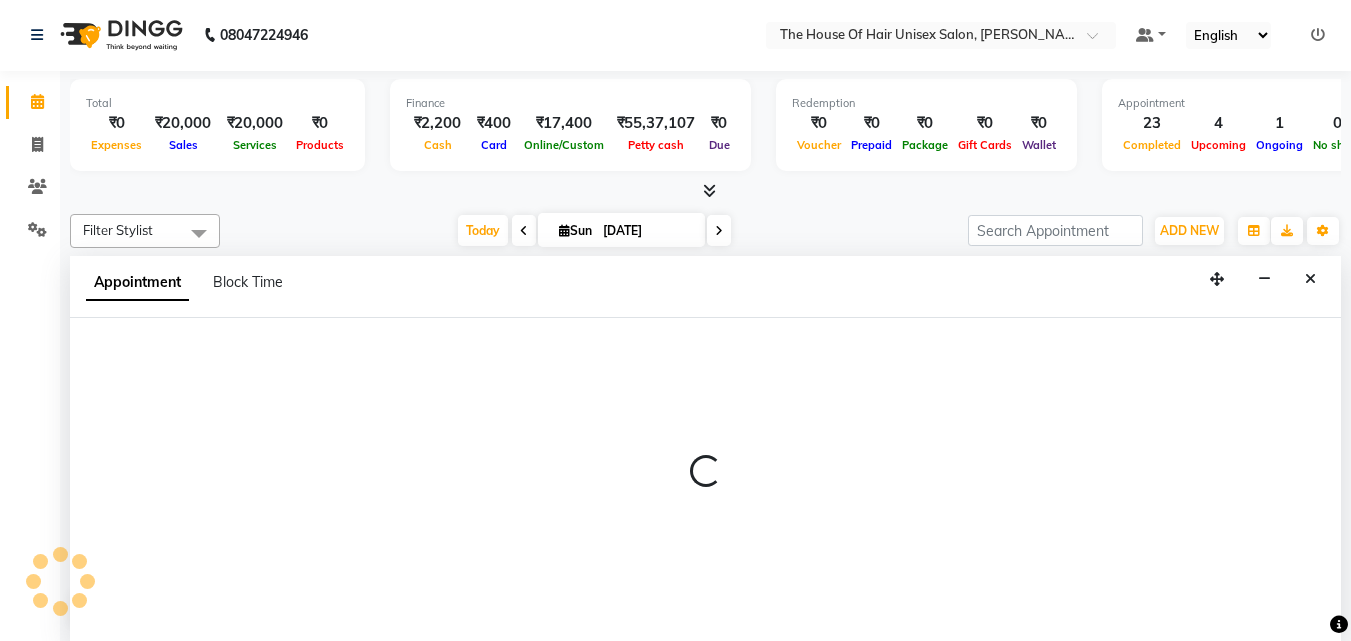 select on "86145" 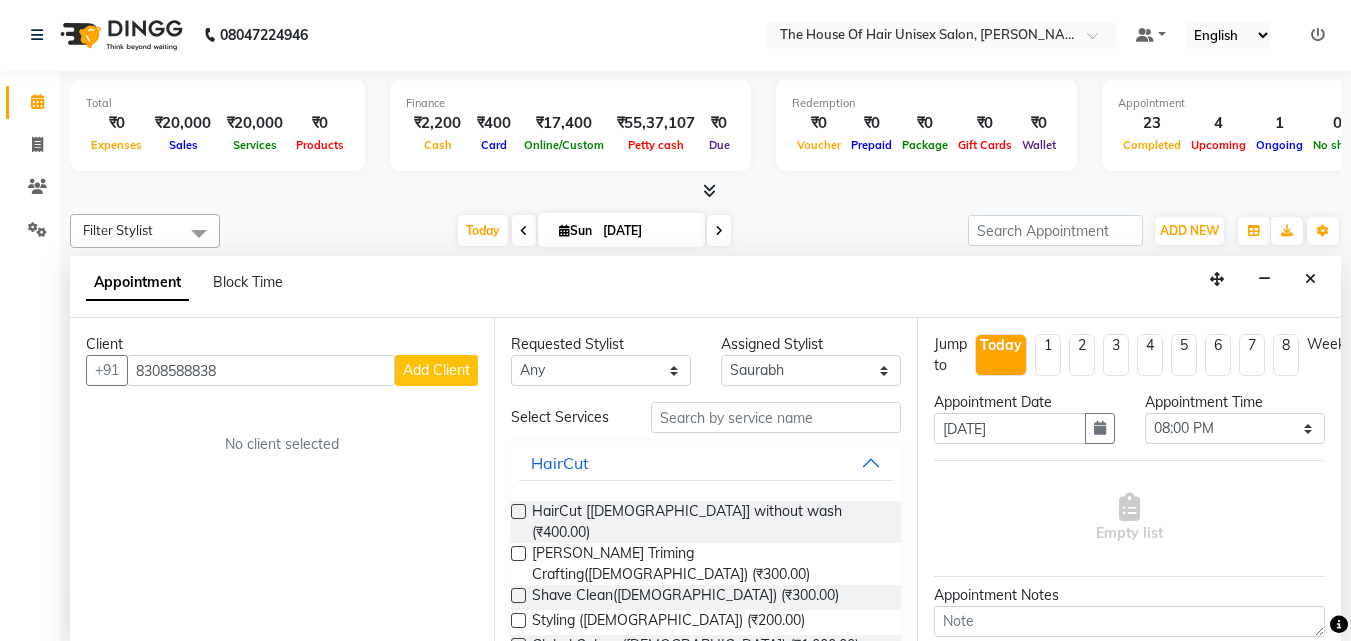 type on "8308588838" 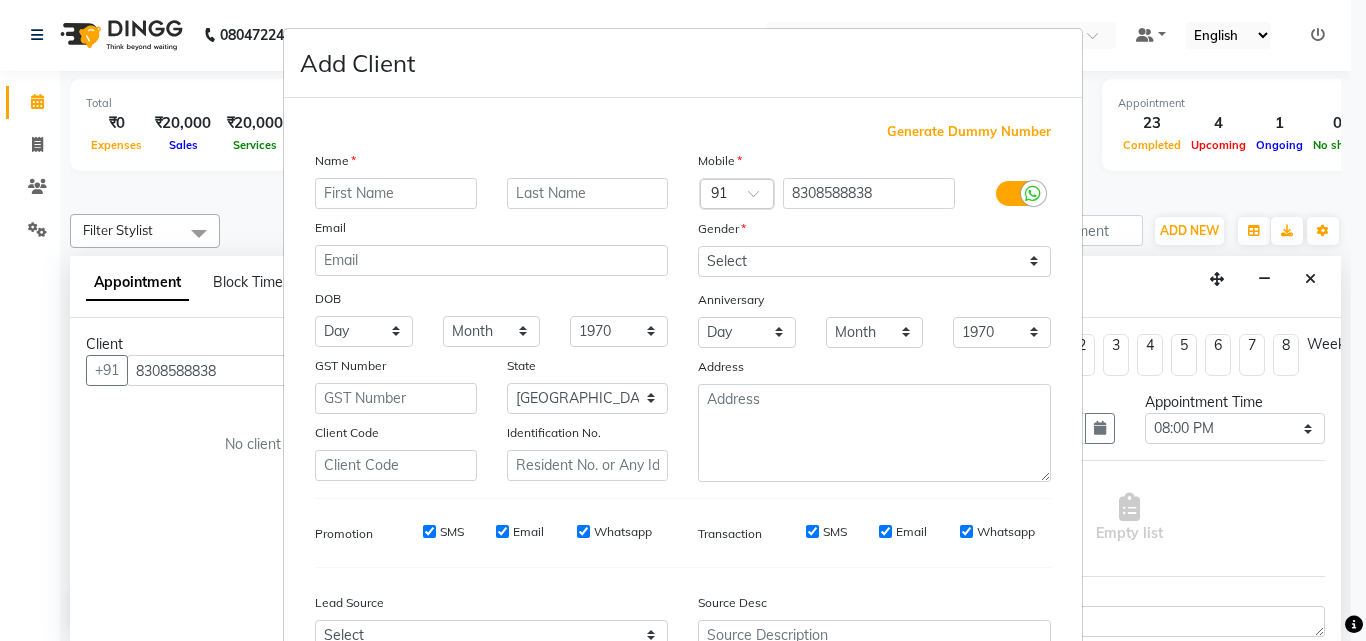 click at bounding box center (396, 193) 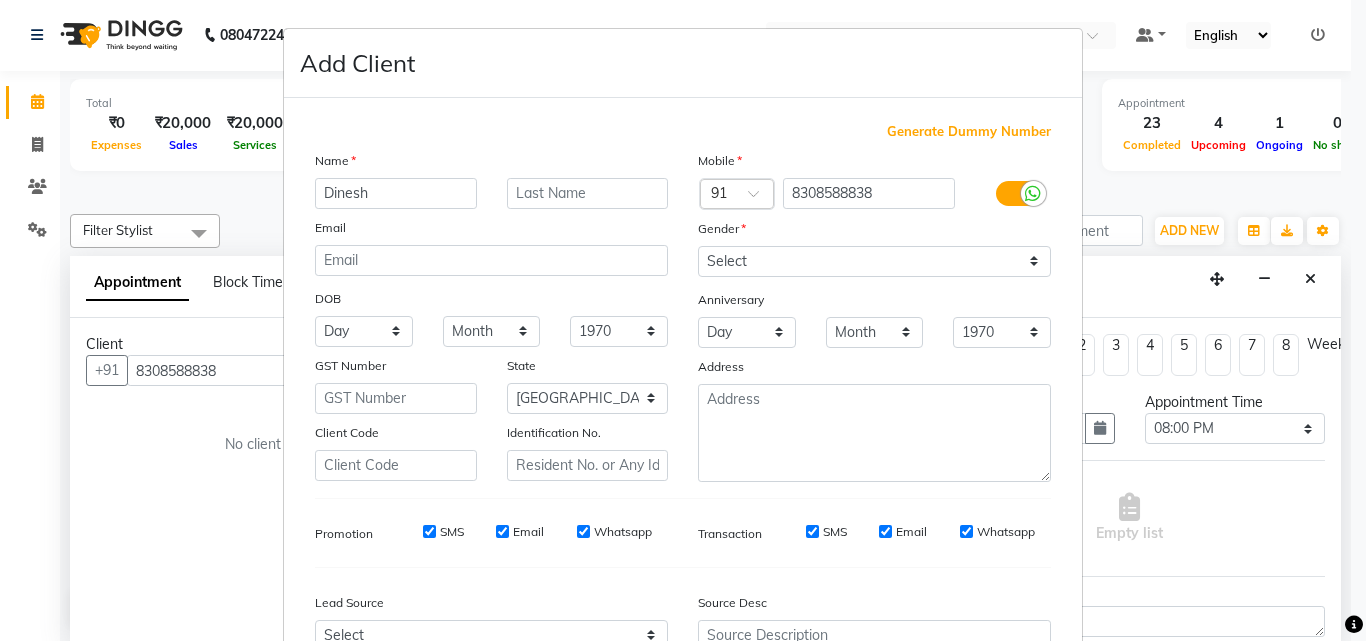 type on "Dinesh" 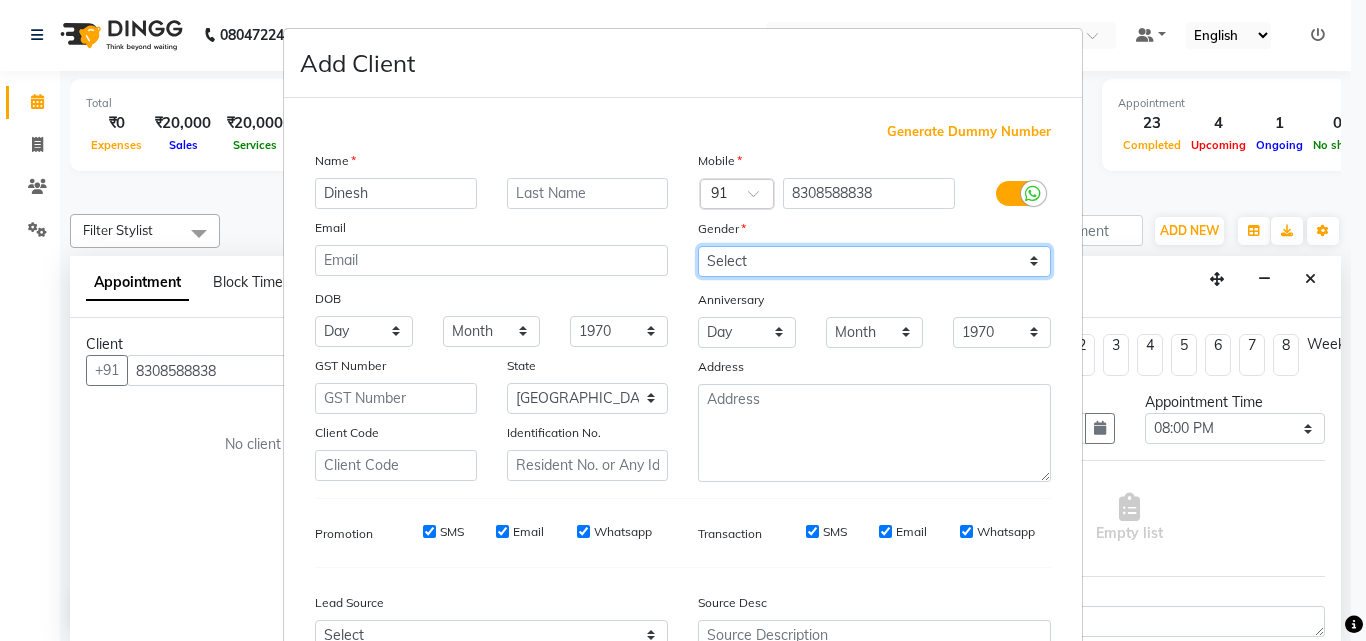 click on "Select [DEMOGRAPHIC_DATA] [DEMOGRAPHIC_DATA] Other Prefer Not To Say" at bounding box center [874, 261] 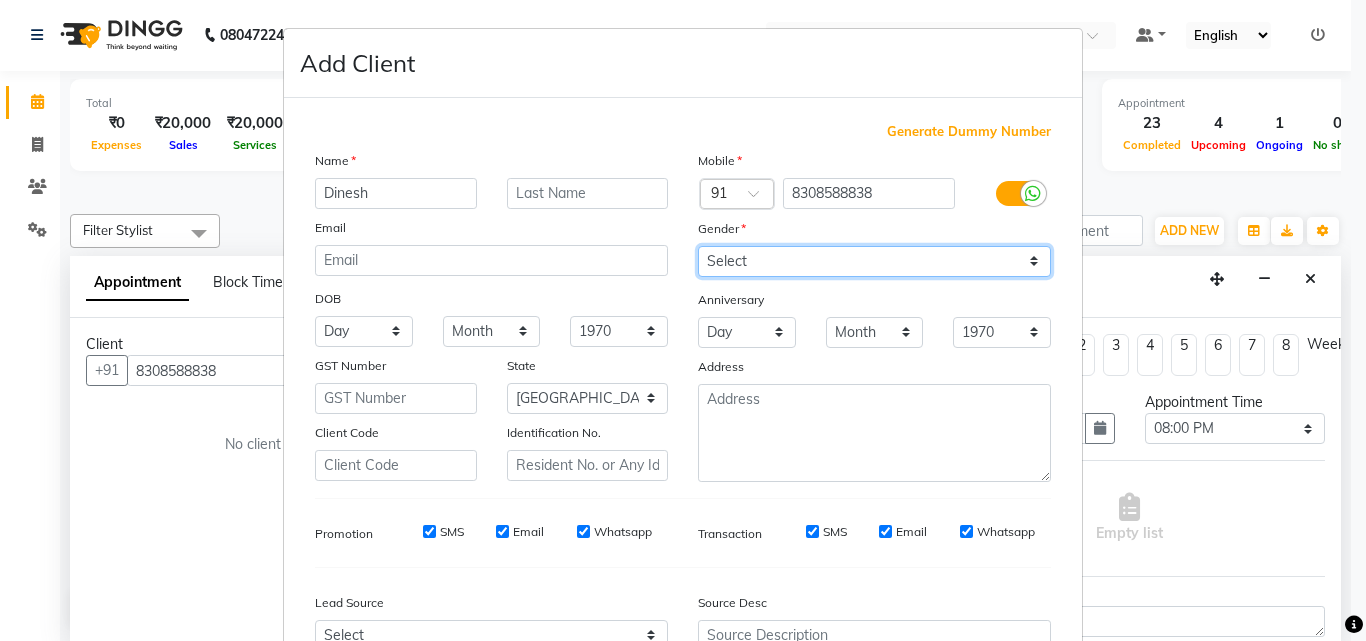 select on "[DEMOGRAPHIC_DATA]" 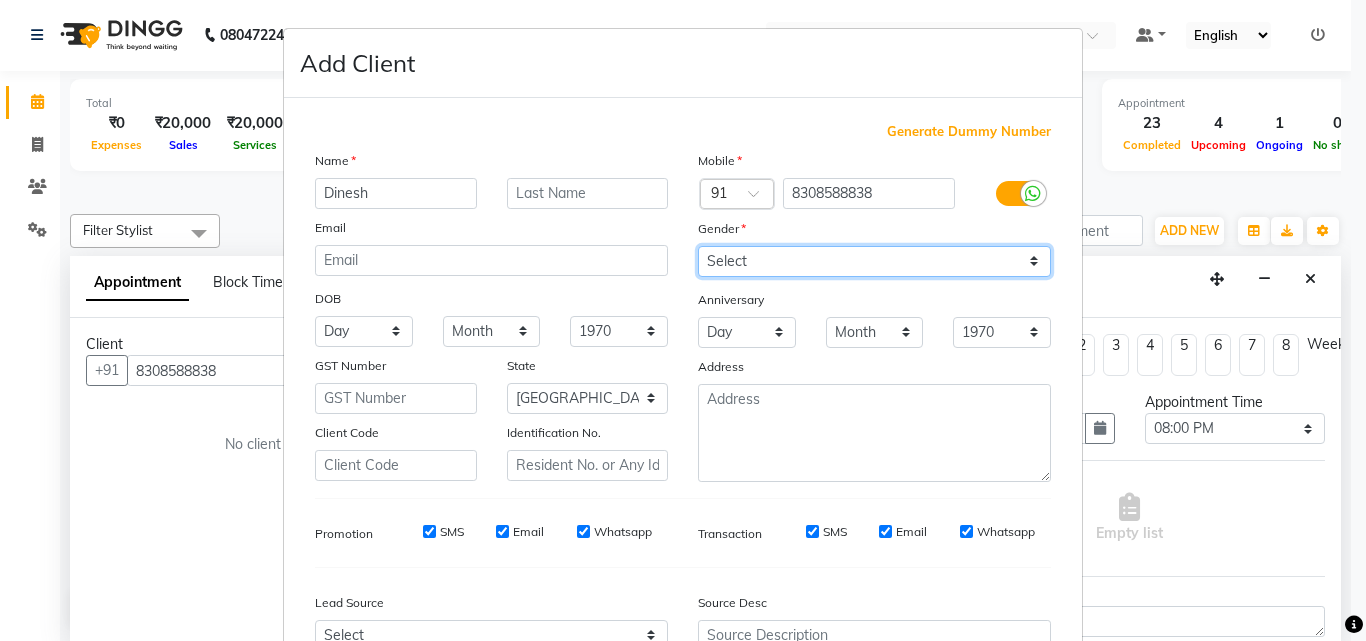 click on "Select [DEMOGRAPHIC_DATA] [DEMOGRAPHIC_DATA] Other Prefer Not To Say" at bounding box center [874, 261] 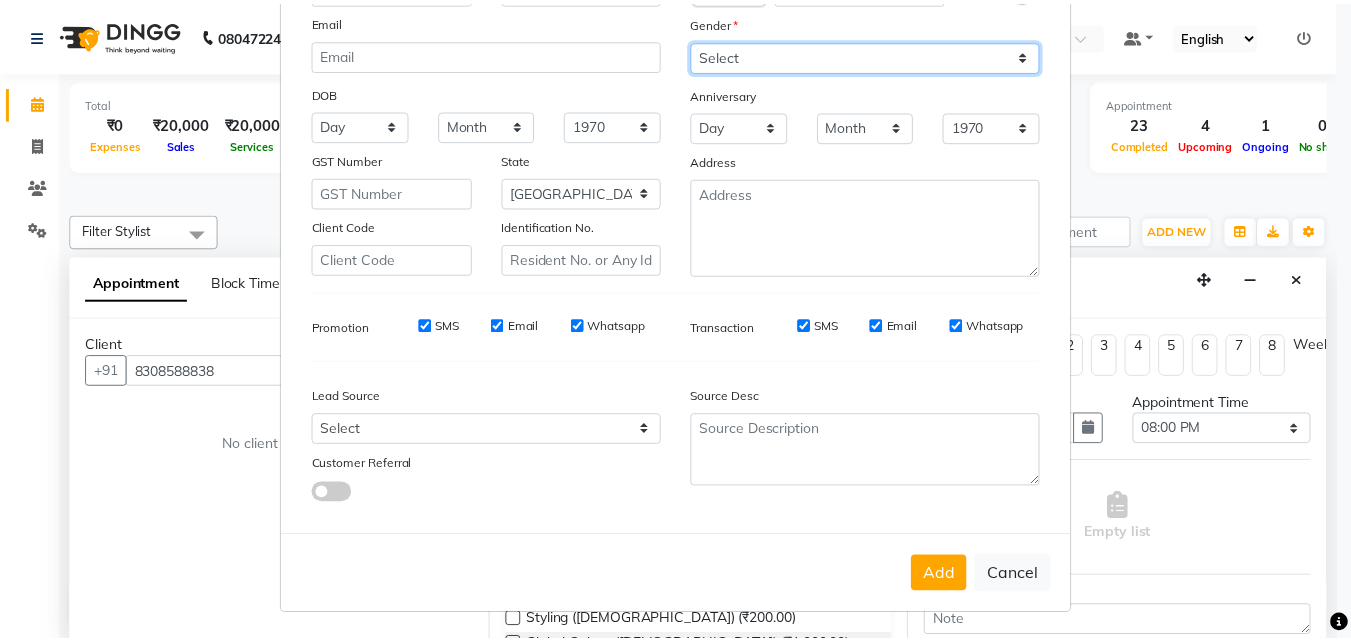 scroll, scrollTop: 208, scrollLeft: 0, axis: vertical 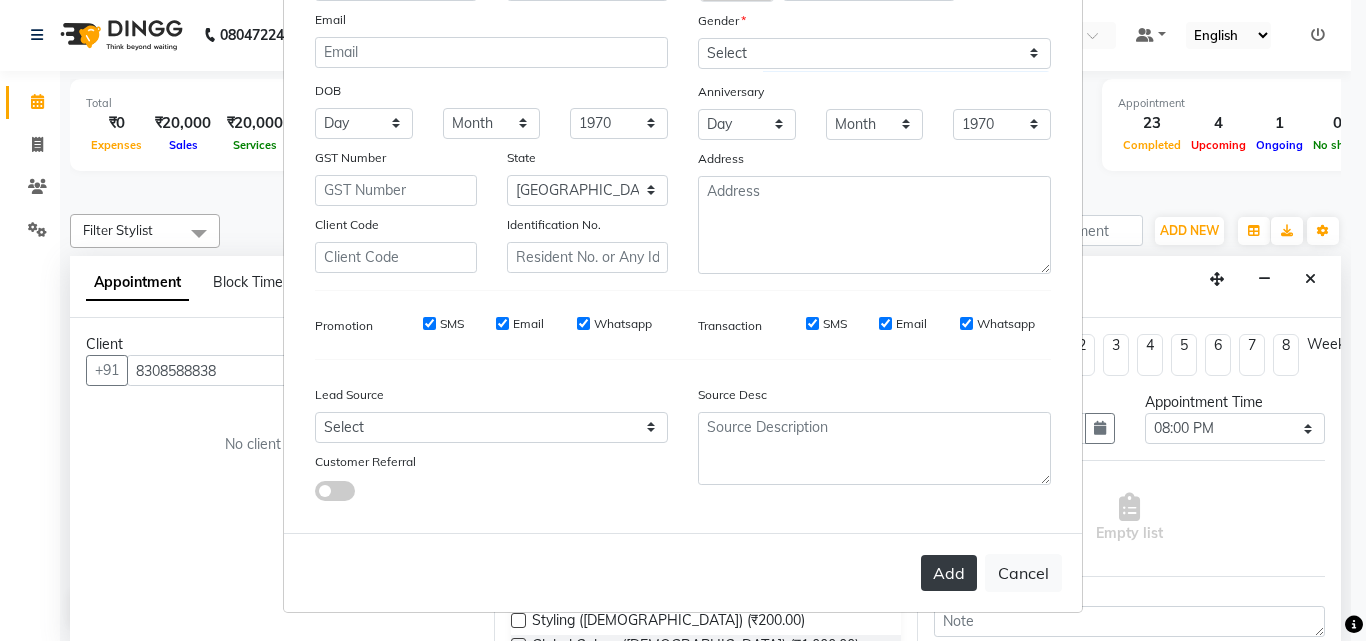 click on "Add" at bounding box center [949, 573] 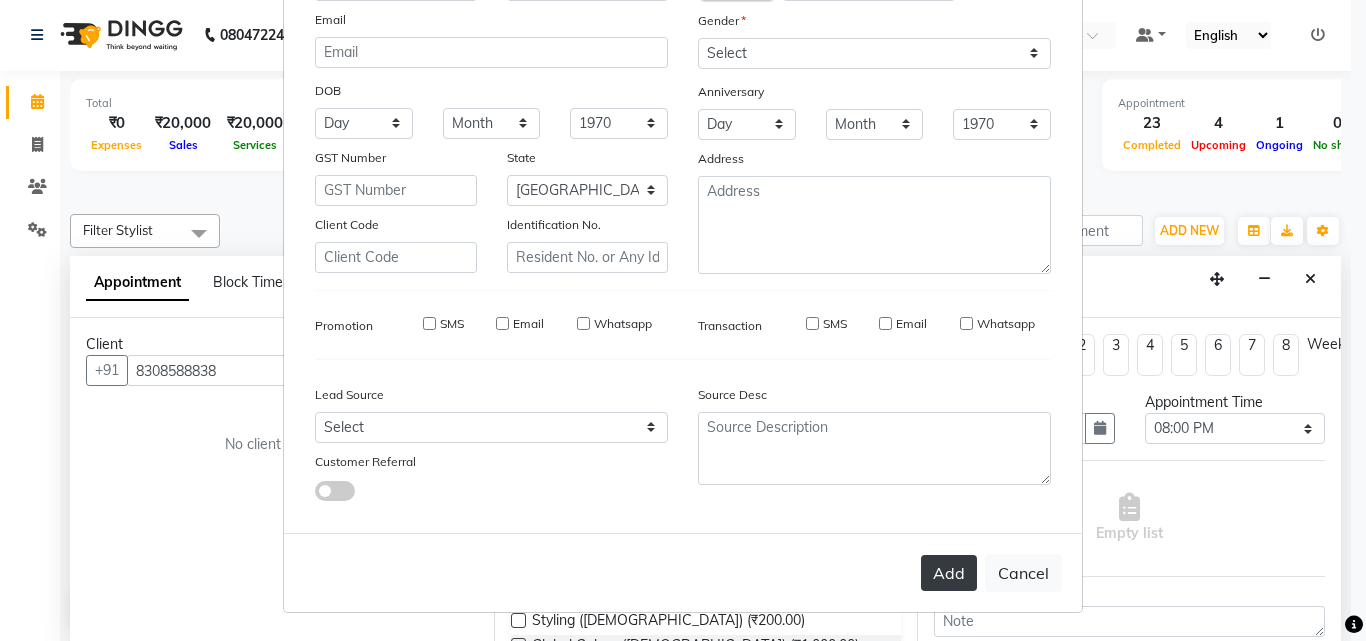 type 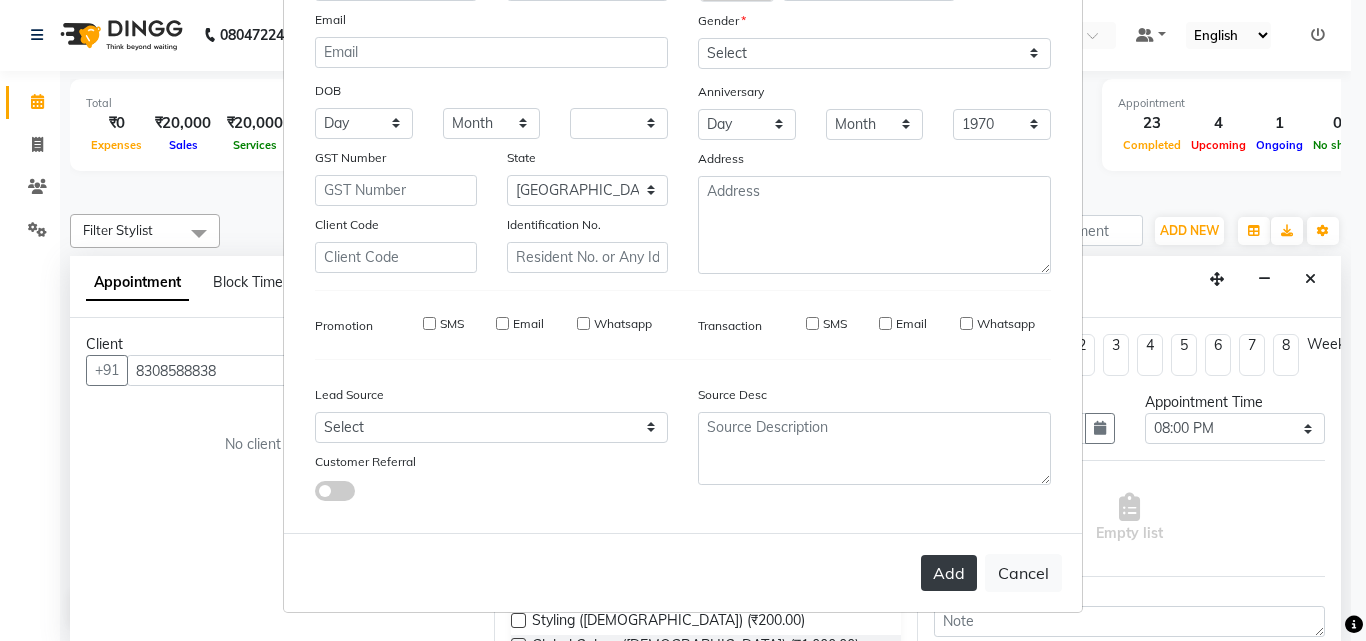 select on "null" 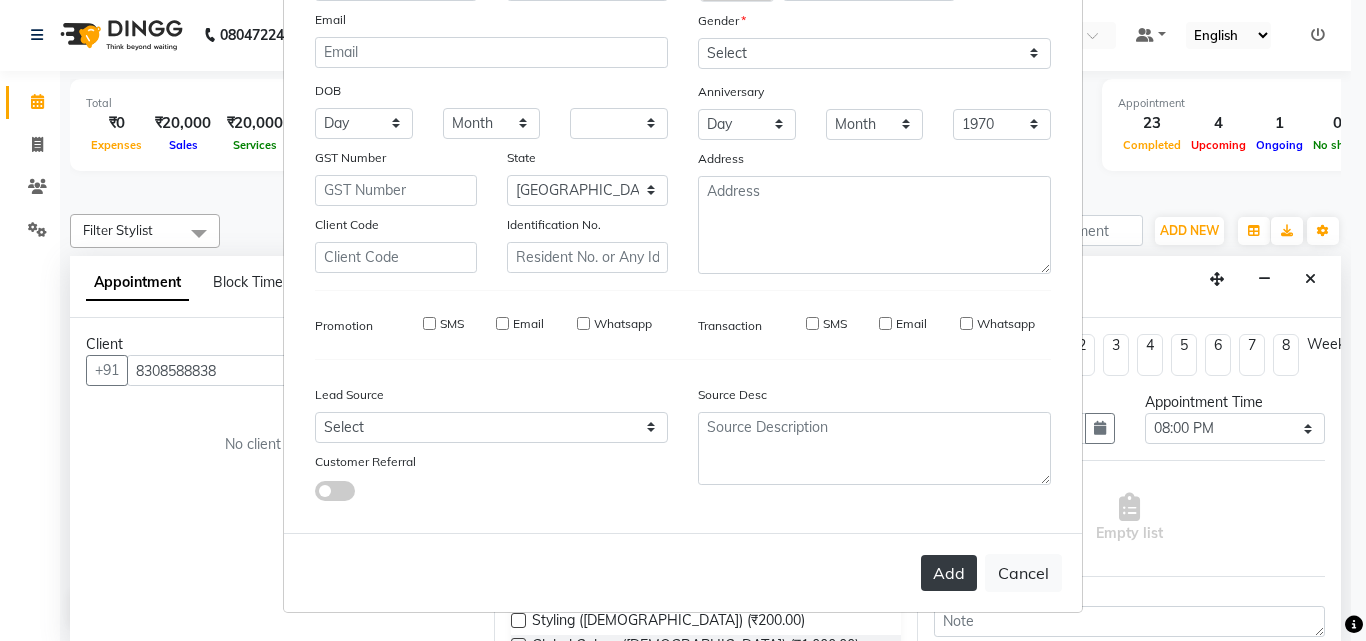select 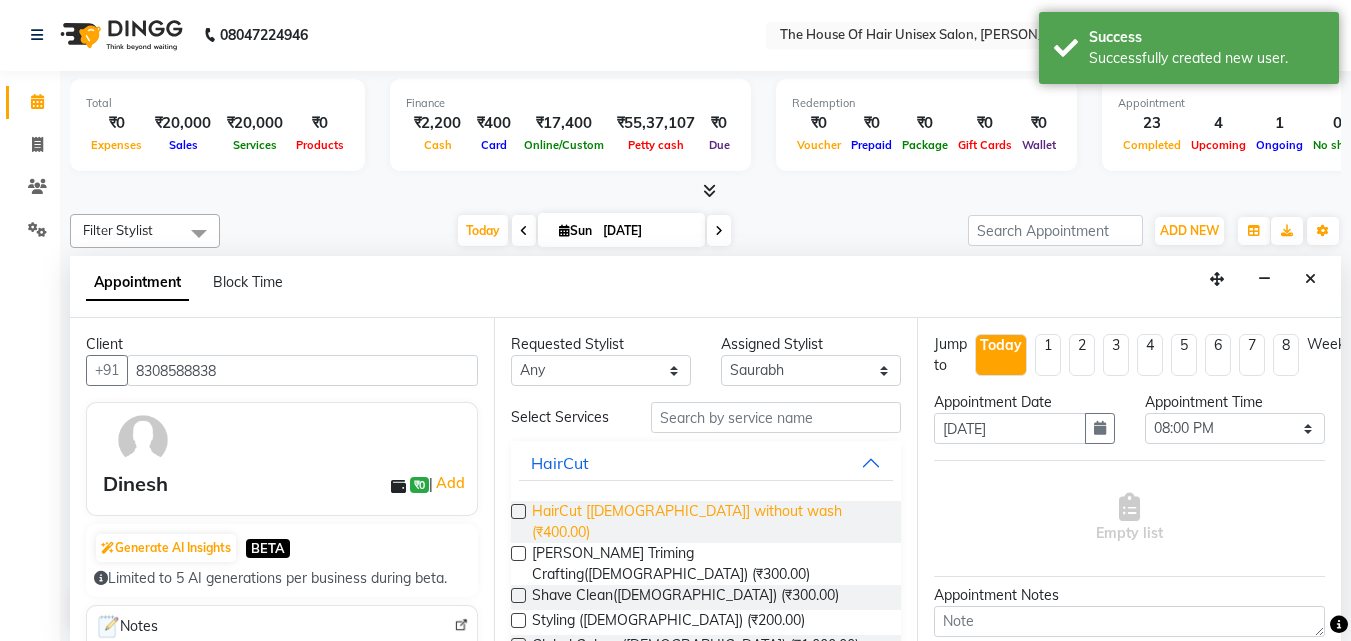 click on "HairCut [[DEMOGRAPHIC_DATA]] without wash (₹400.00)" at bounding box center [709, 522] 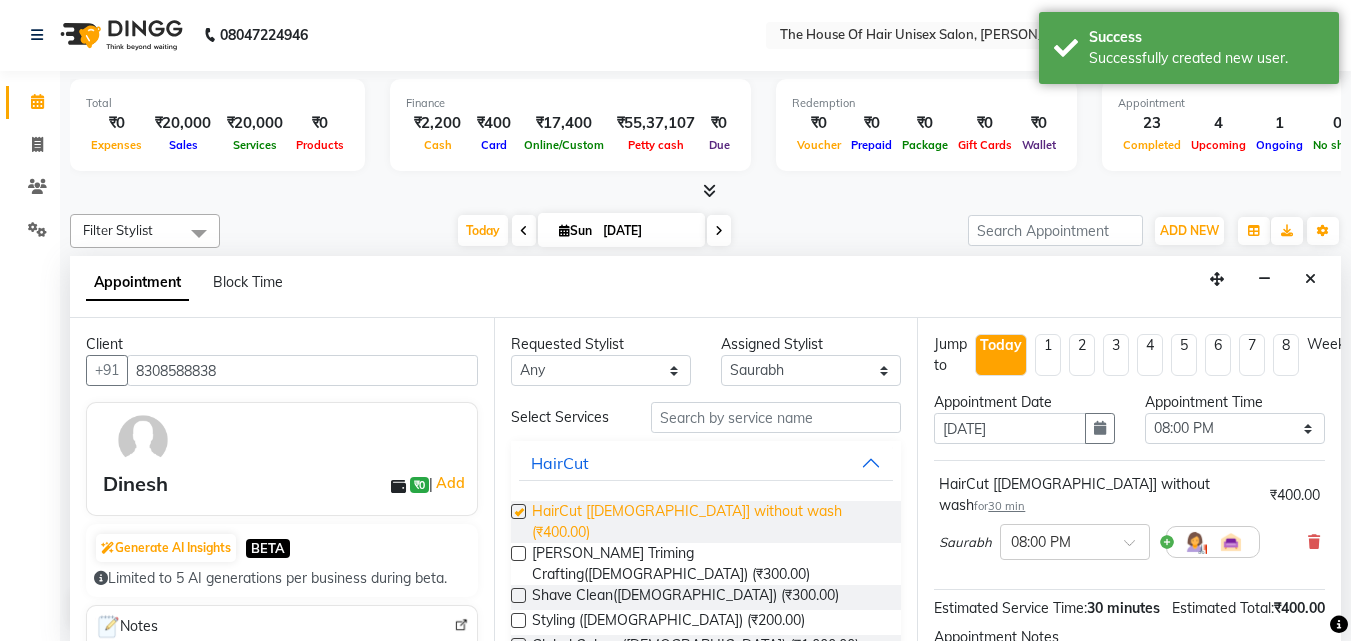 checkbox on "false" 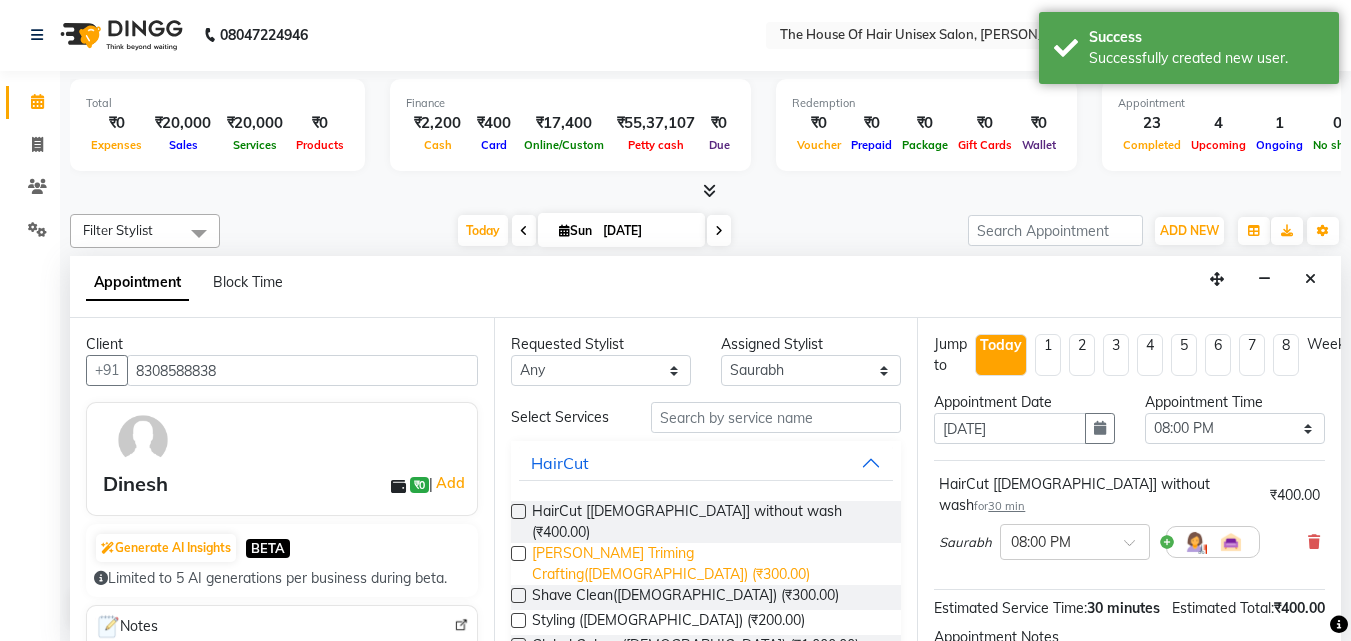 click on "[PERSON_NAME] Triming Crafting([DEMOGRAPHIC_DATA]) (₹300.00)" at bounding box center (709, 564) 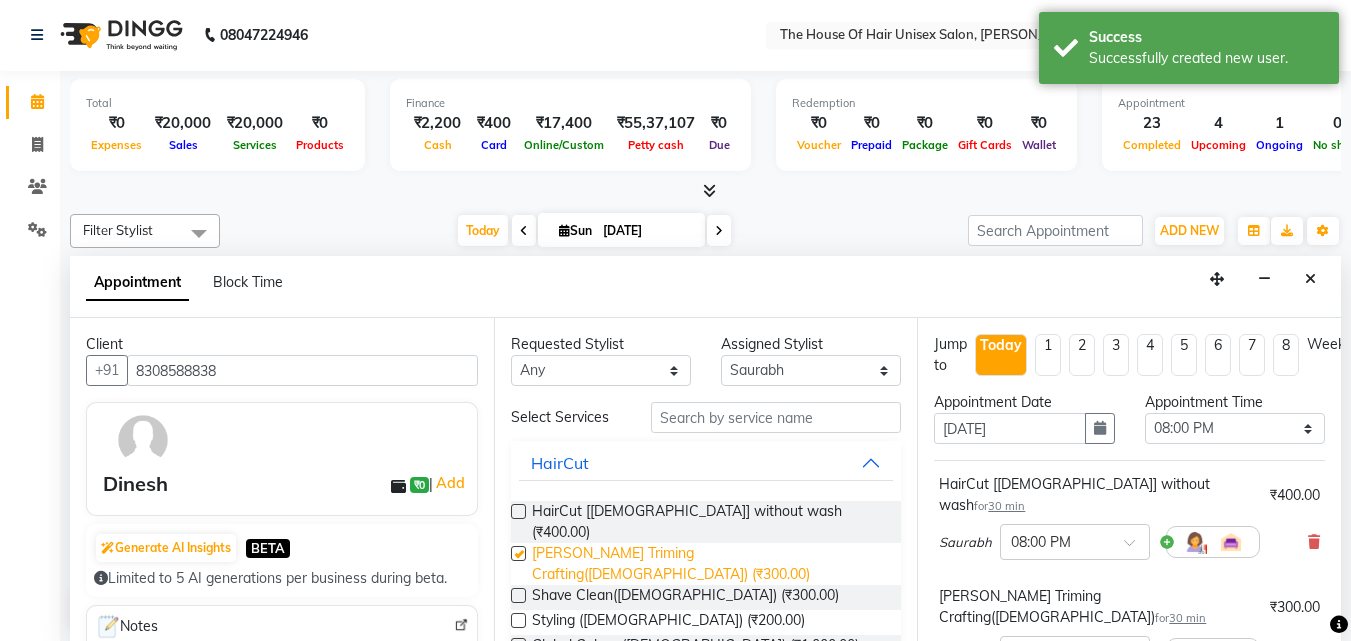 checkbox on "false" 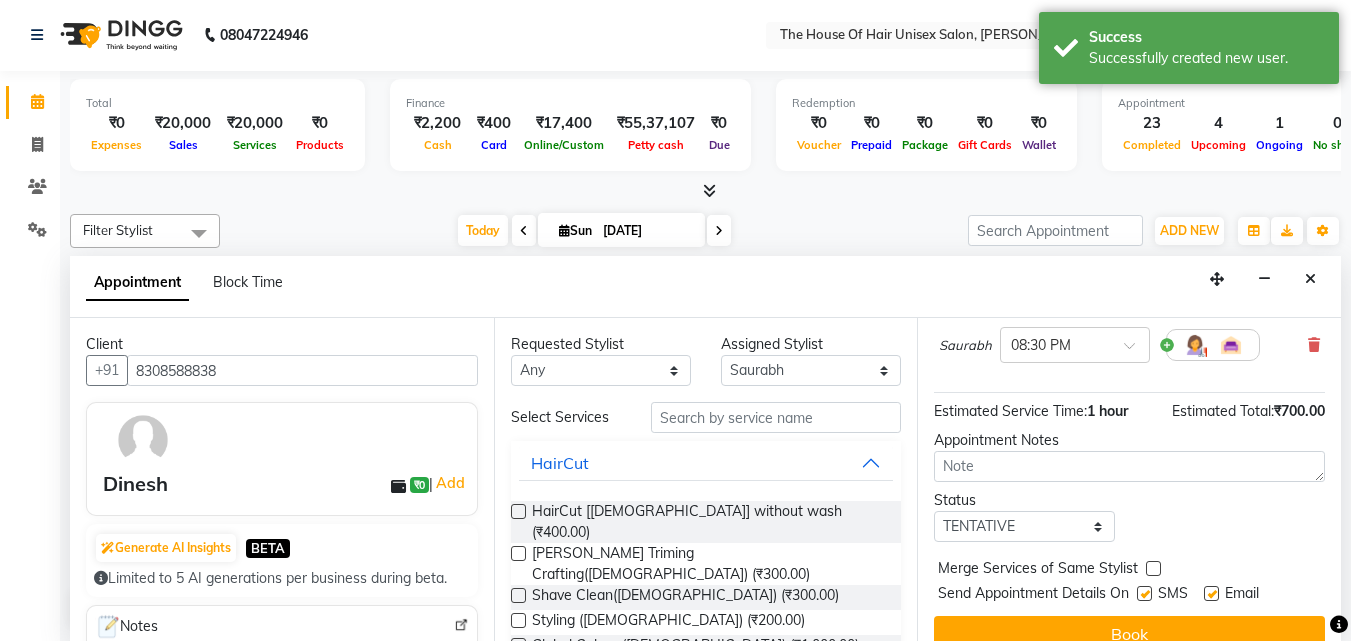 scroll, scrollTop: 287, scrollLeft: 0, axis: vertical 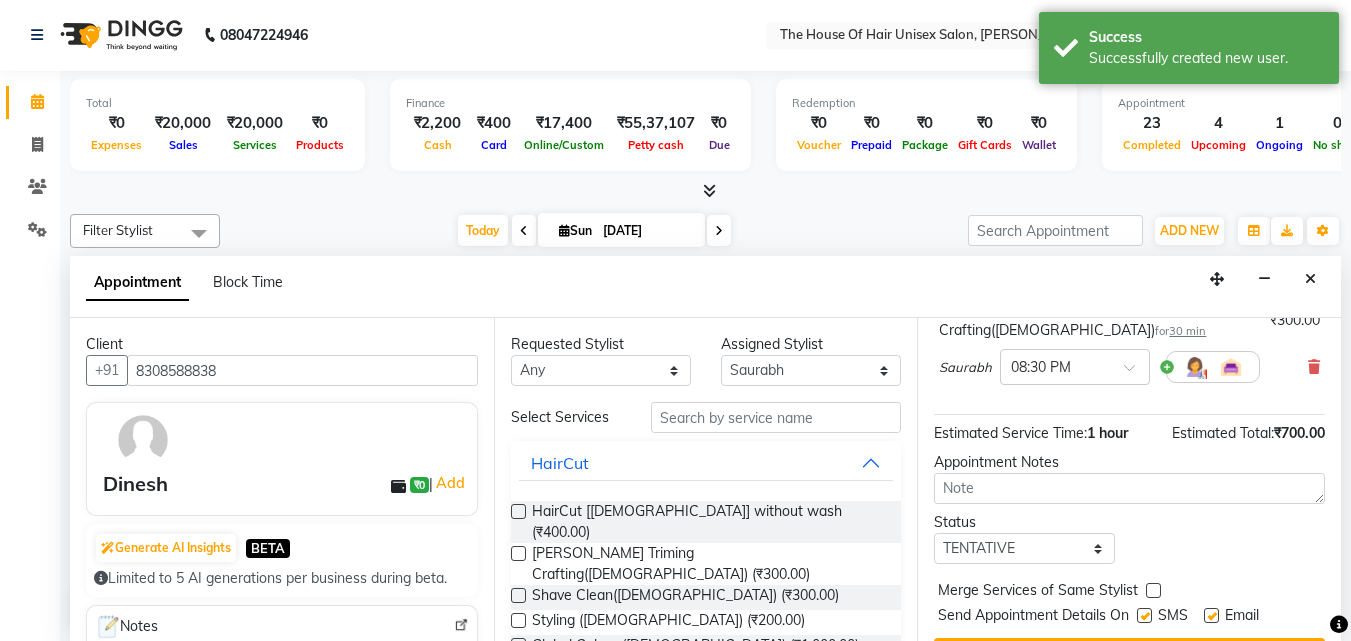 click at bounding box center [1153, 590] 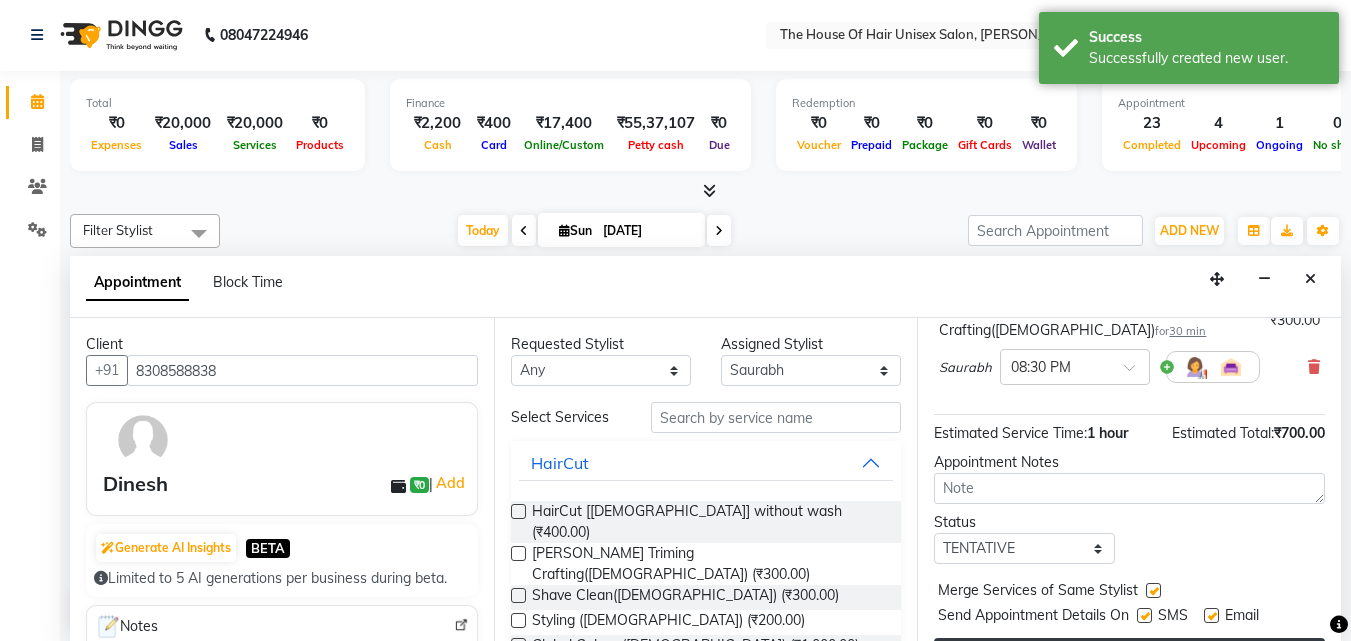 click on "Book" at bounding box center [1129, 656] 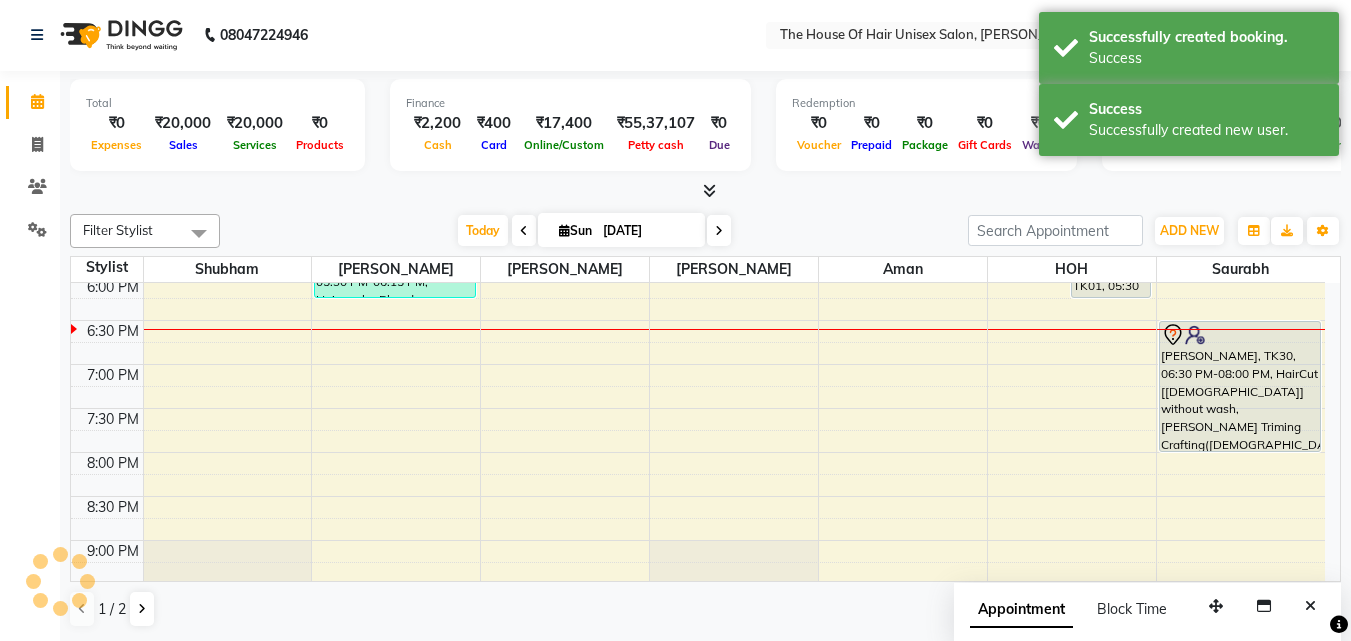 scroll, scrollTop: 0, scrollLeft: 0, axis: both 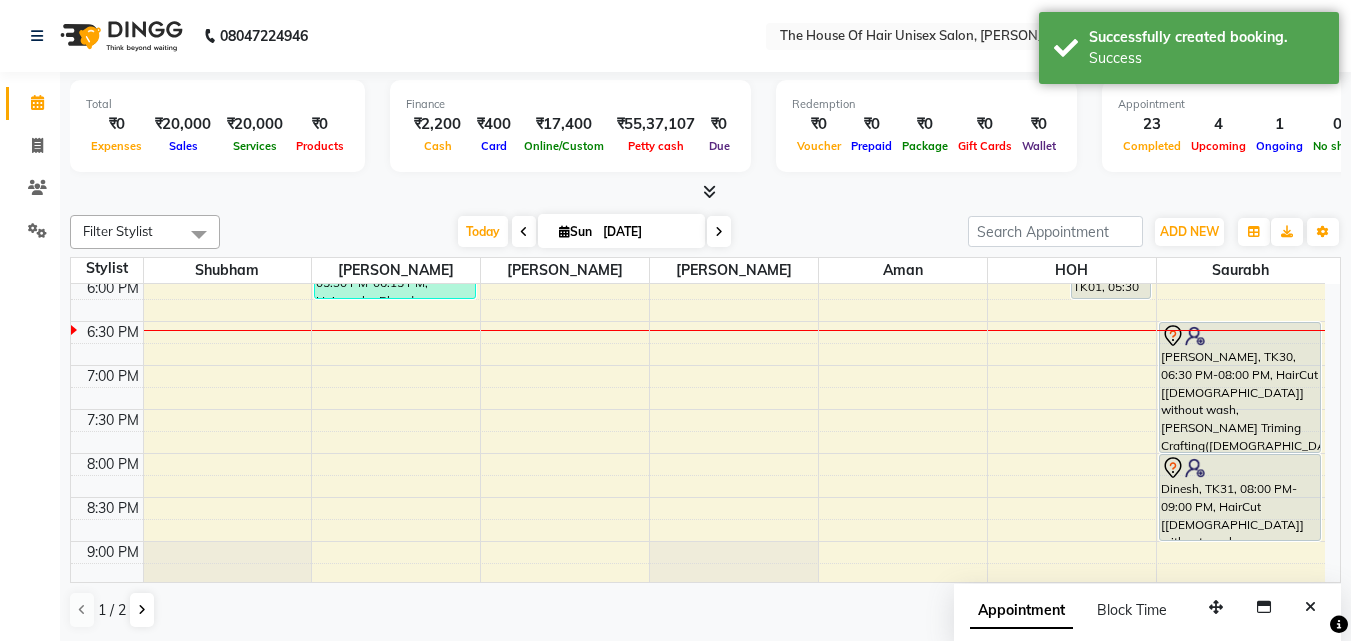 click on "7:00 AM 7:30 AM 8:00 AM 8:30 AM 9:00 AM 9:30 AM 10:00 AM 10:30 AM 11:00 AM 11:30 AM 12:00 PM 12:30 PM 1:00 PM 1:30 PM 2:00 PM 2:30 PM 3:00 PM 3:30 PM 4:00 PM 4:30 PM 5:00 PM 5:30 PM 6:00 PM 6:30 PM 7:00 PM 7:30 PM 8:00 PM 8:30 PM 9:00 PM 9:30 PM     [PERSON_NAME], TK05, 11:00 AM-11:30 AM, Haircut without wash ([DEMOGRAPHIC_DATA])     [PERSON_NAME], TK21, 01:00 PM-01:30 PM, HairCut [[DEMOGRAPHIC_DATA]] without wash     Luv [PERSON_NAME], TK23, 01:30 PM-02:30 PM, HairCut [[DEMOGRAPHIC_DATA]] without wash,[PERSON_NAME] Triming Crafting([DEMOGRAPHIC_DATA])     [PERSON_NAME], TK16, 03:30 PM-04:00 PM, HairCut [[DEMOGRAPHIC_DATA]] without wash     [PERSON_NAME], TK26, 04:15 PM-04:45 PM, [PERSON_NAME] Triming Crafting([DEMOGRAPHIC_DATA])     [PERSON_NAME] Akhadmal, TK24, 05:30 PM-06:15 PM, Hairwash +Blowdry ([DEMOGRAPHIC_DATA])     [PERSON_NAME], TK12, 10:30 AM-11:00 AM, HairCut [[DEMOGRAPHIC_DATA]] without wash     [PERSON_NAME], TK08, 11:00 AM-12:00 PM, Kids Haircut([DEMOGRAPHIC_DATA]),[PERSON_NAME] Triming Crafting([DEMOGRAPHIC_DATA])     [PERSON_NAME], TK09, 01:30 PM-02:00 PM, Haircut without wash ([DEMOGRAPHIC_DATA])" at bounding box center (698, -31) 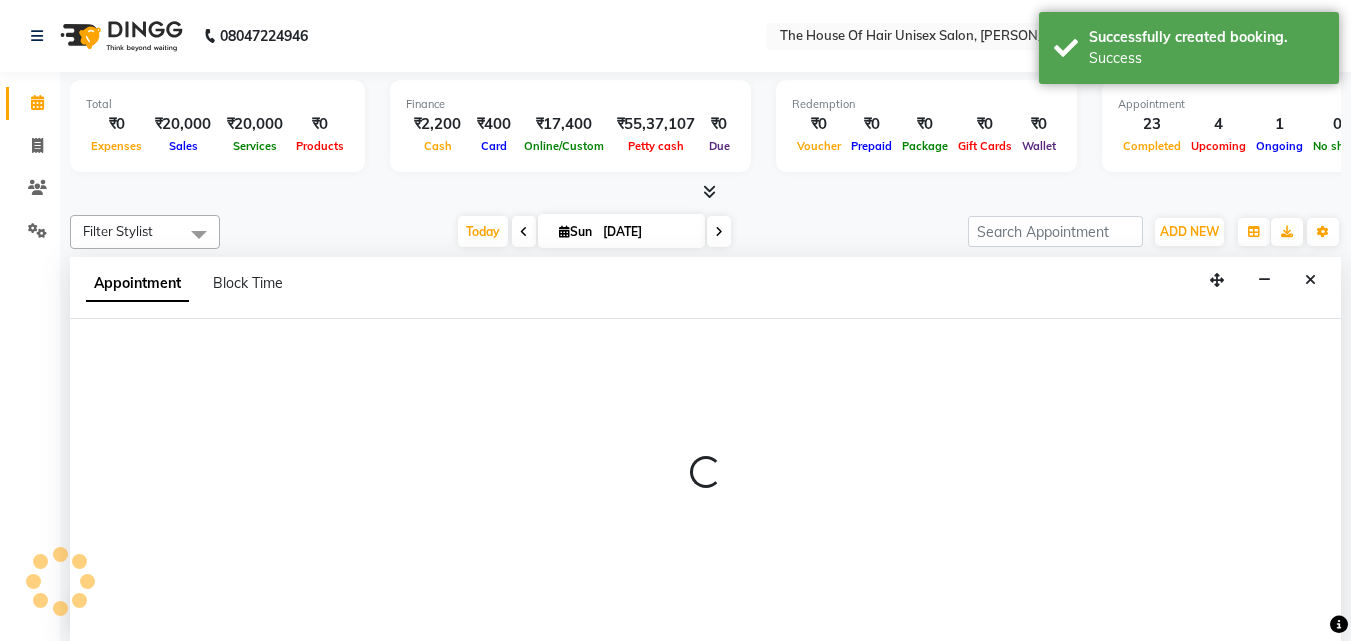 select on "85989" 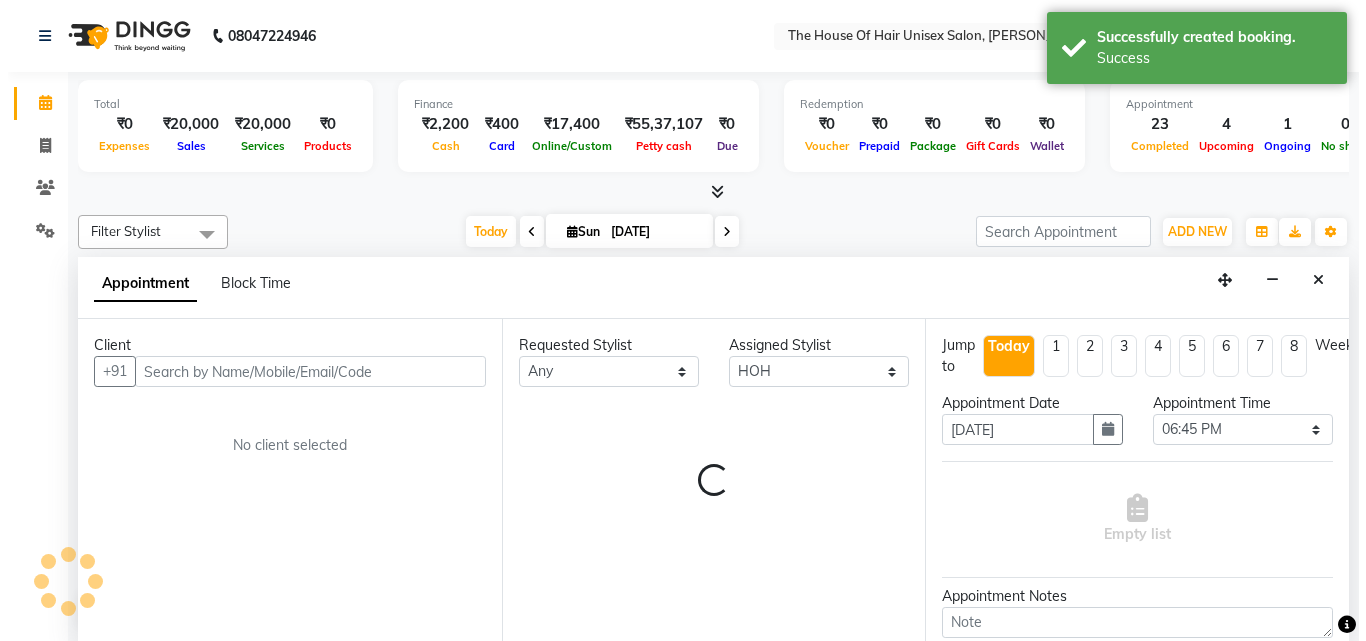 scroll, scrollTop: 1, scrollLeft: 0, axis: vertical 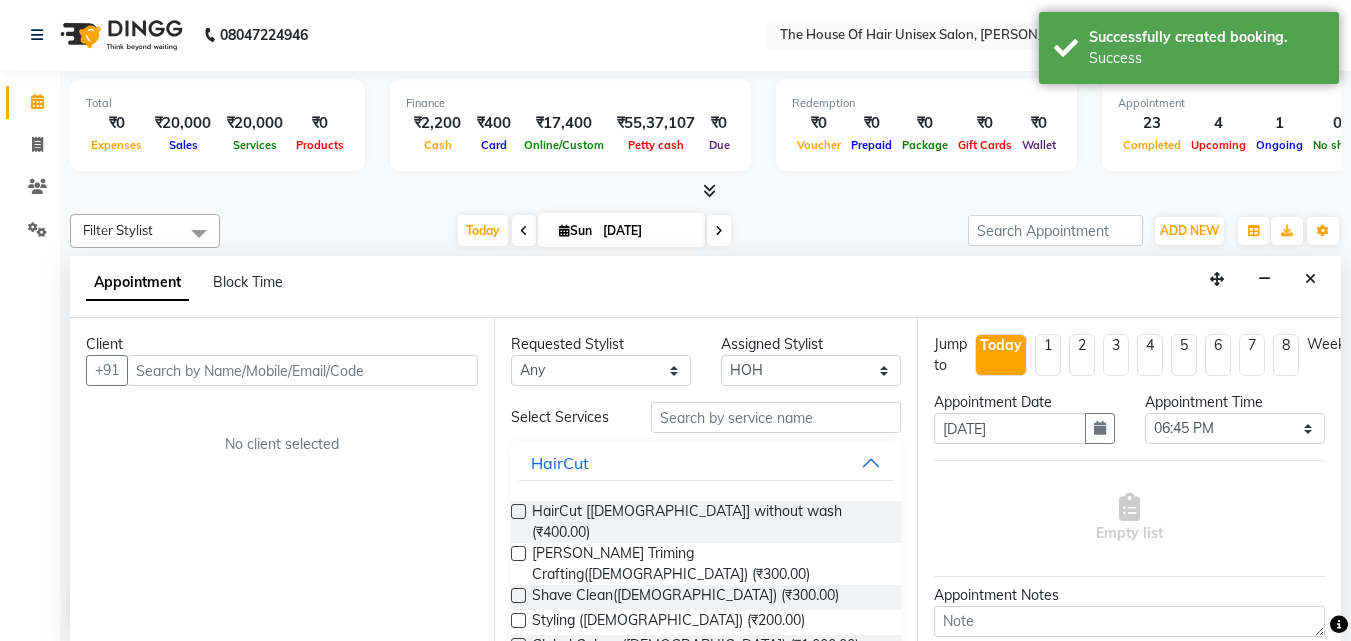 click at bounding box center [302, 370] 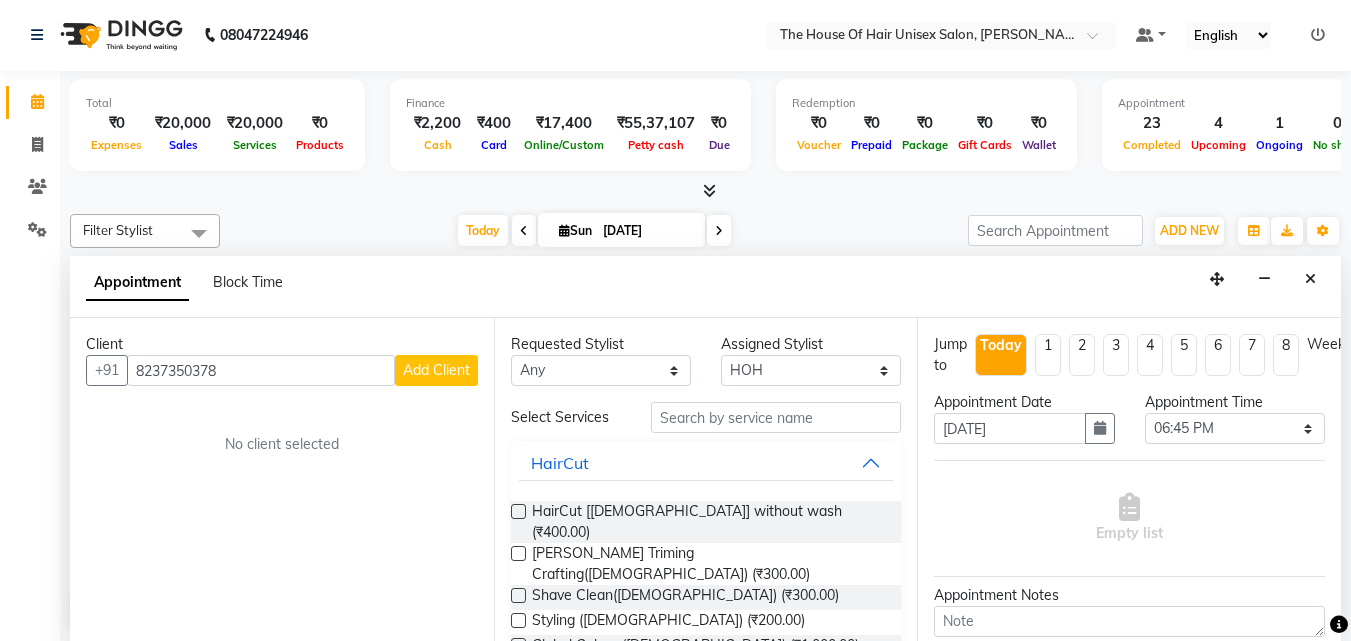 type on "8237350378" 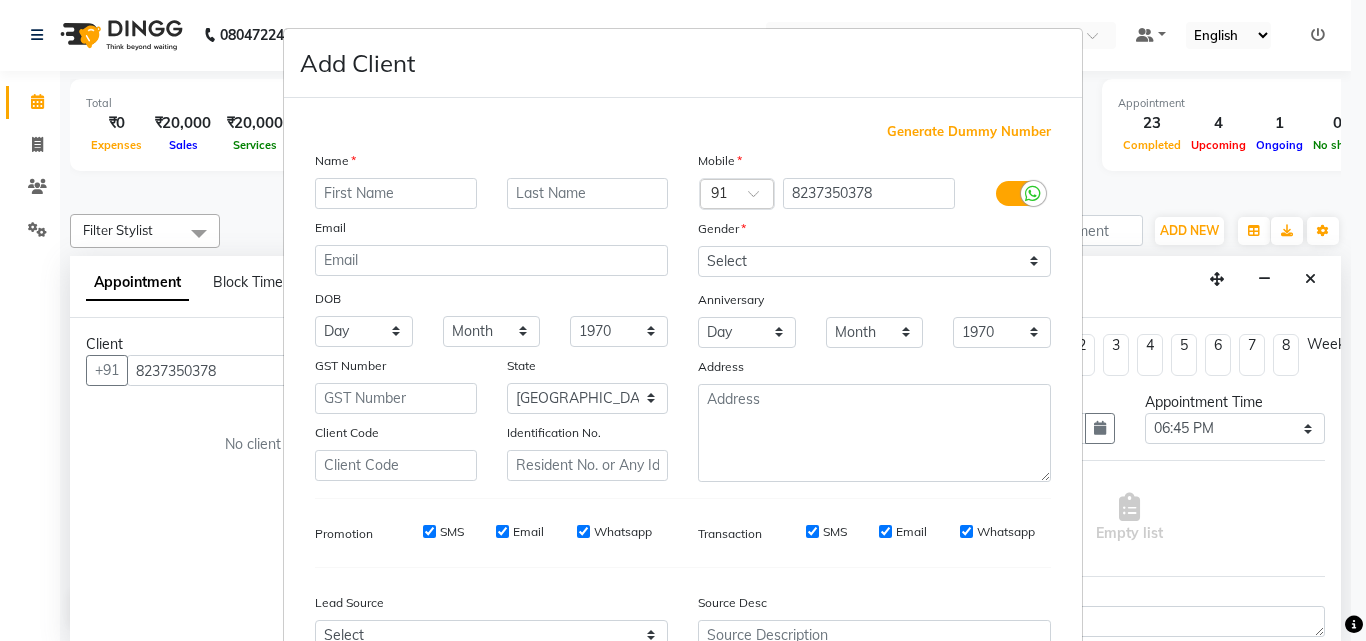 click at bounding box center [396, 193] 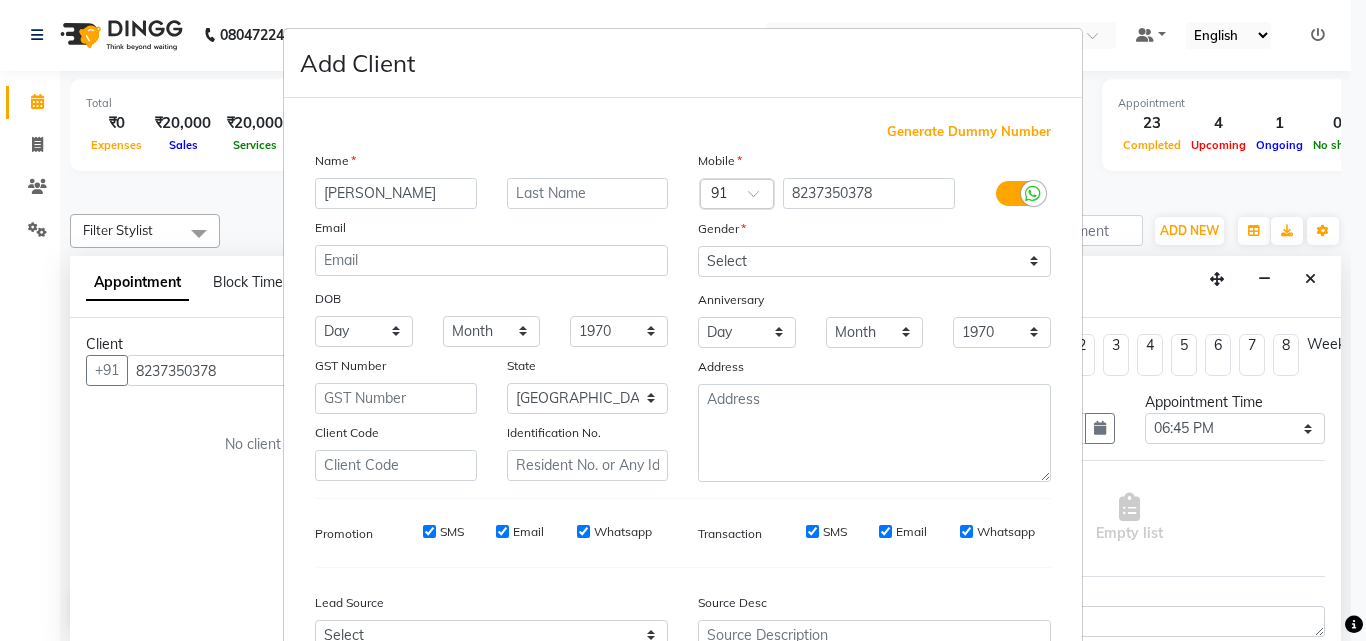 type on "[PERSON_NAME]" 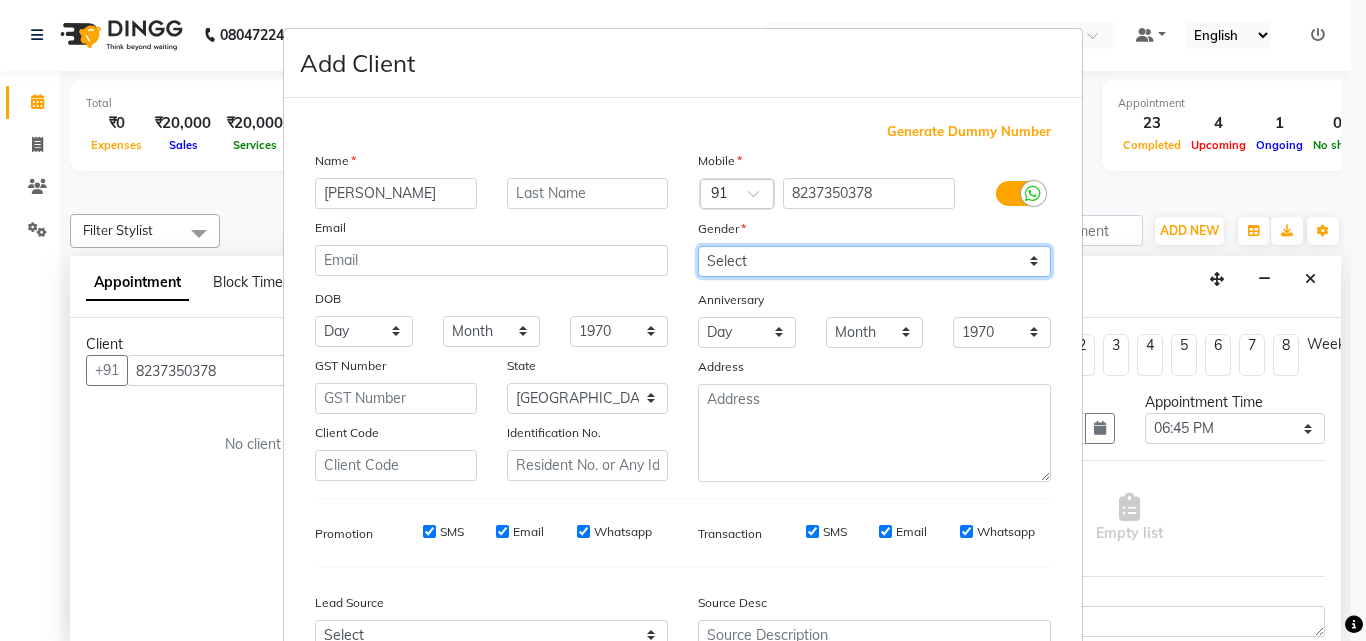 click on "Select [DEMOGRAPHIC_DATA] [DEMOGRAPHIC_DATA] Other Prefer Not To Say" at bounding box center (874, 261) 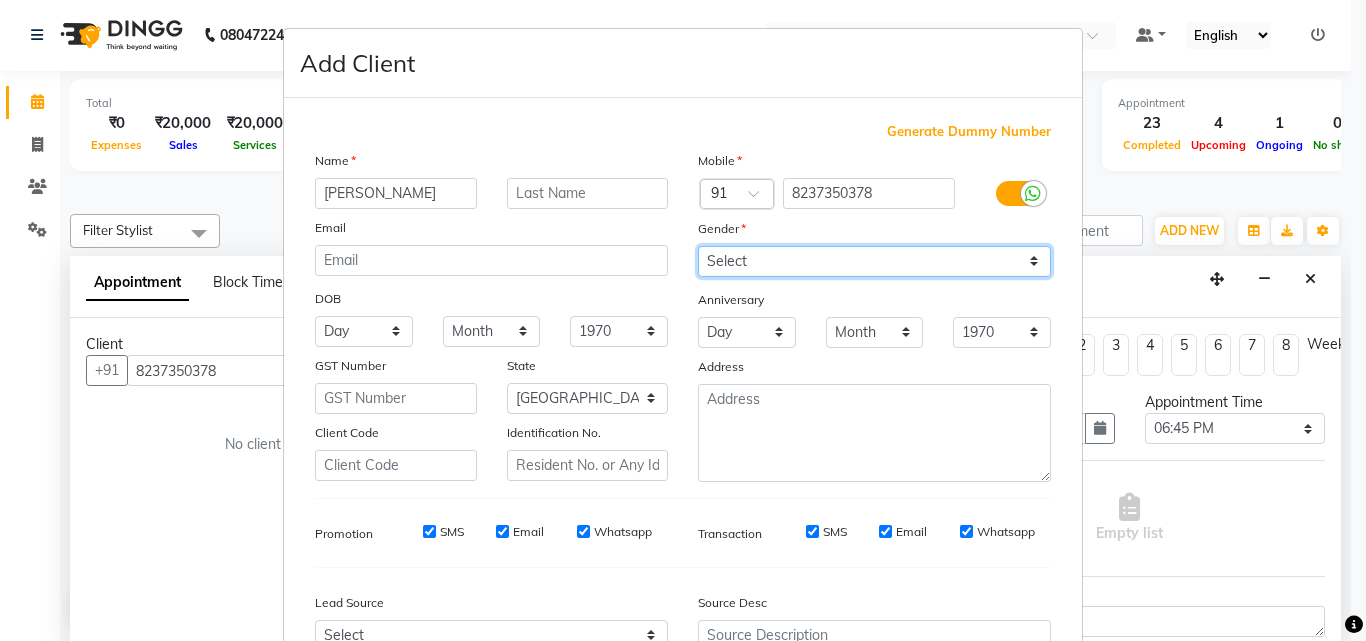select on "[DEMOGRAPHIC_DATA]" 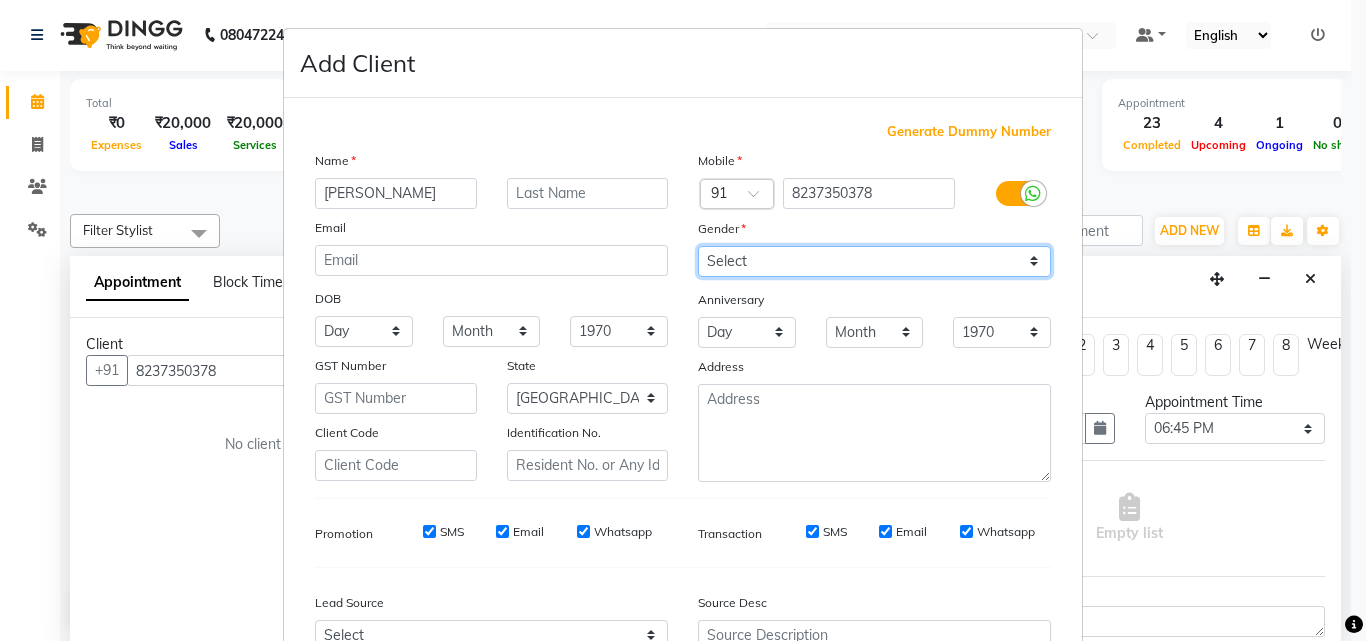 click on "Select [DEMOGRAPHIC_DATA] [DEMOGRAPHIC_DATA] Other Prefer Not To Say" at bounding box center [874, 261] 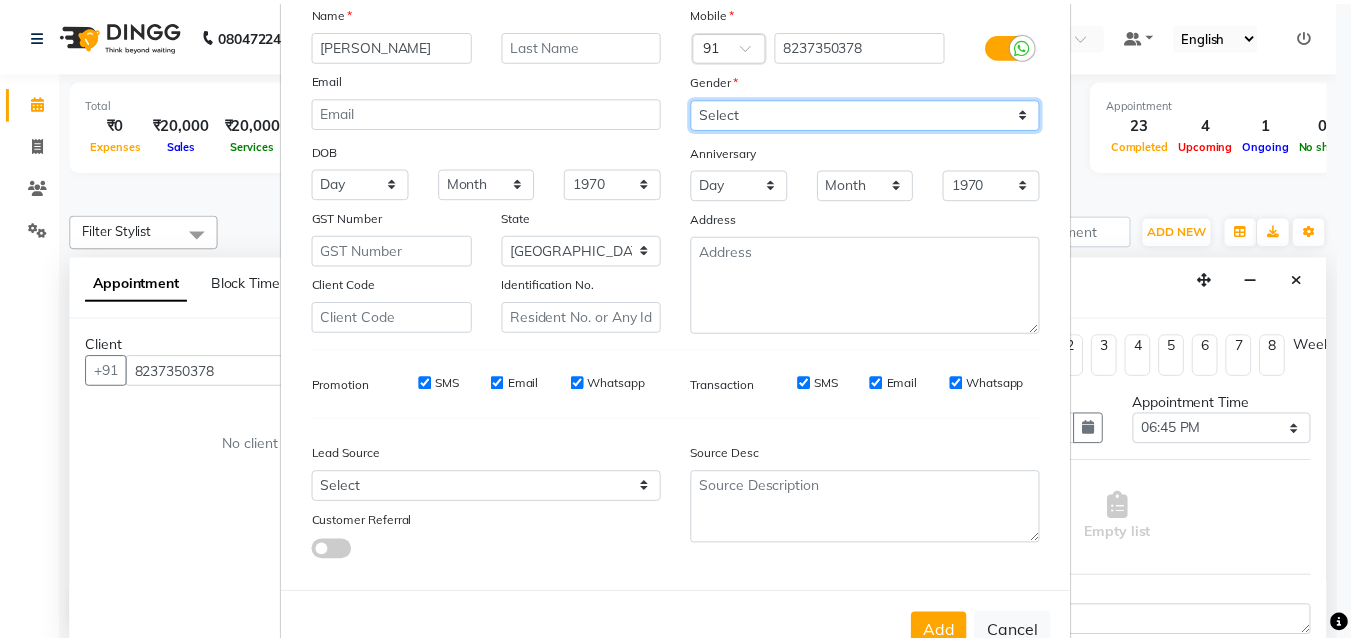 scroll, scrollTop: 208, scrollLeft: 0, axis: vertical 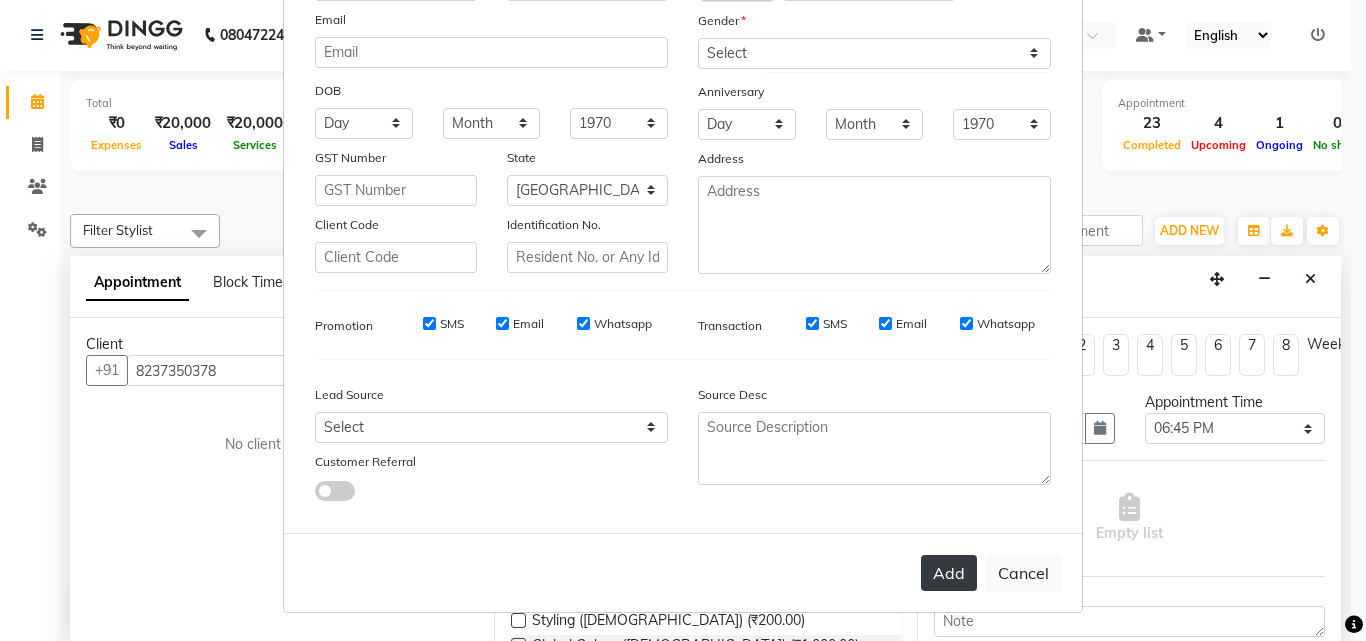 click on "Add" at bounding box center [949, 573] 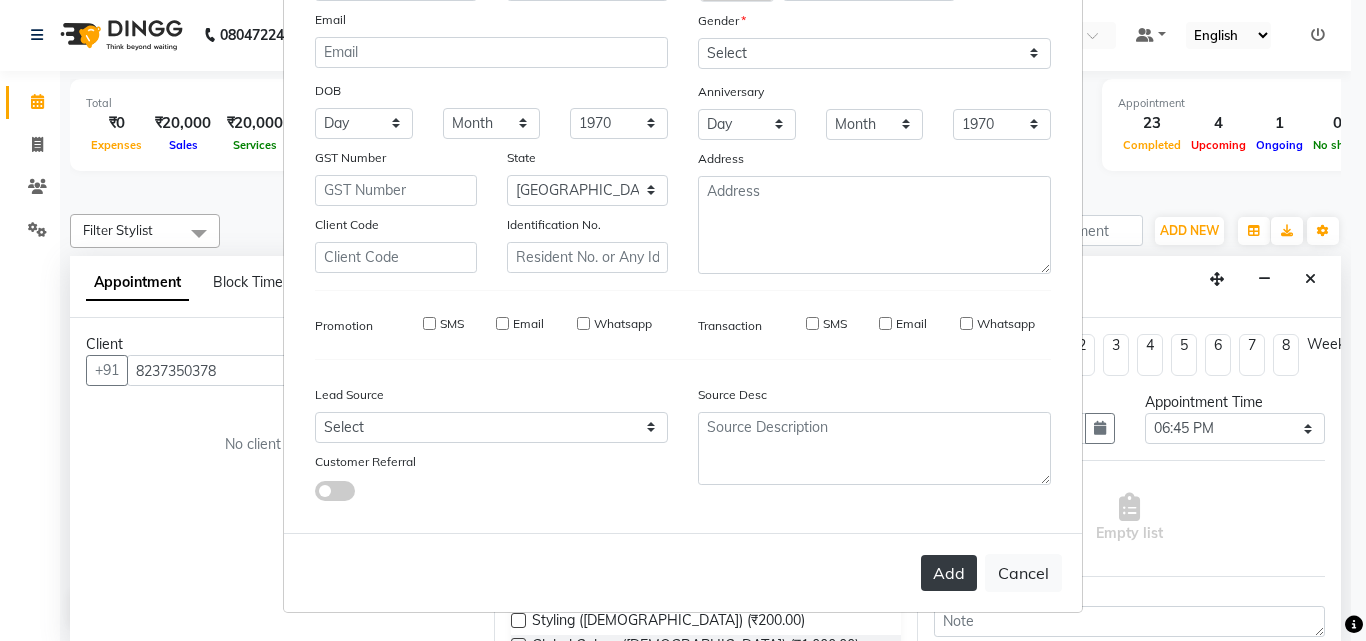 type 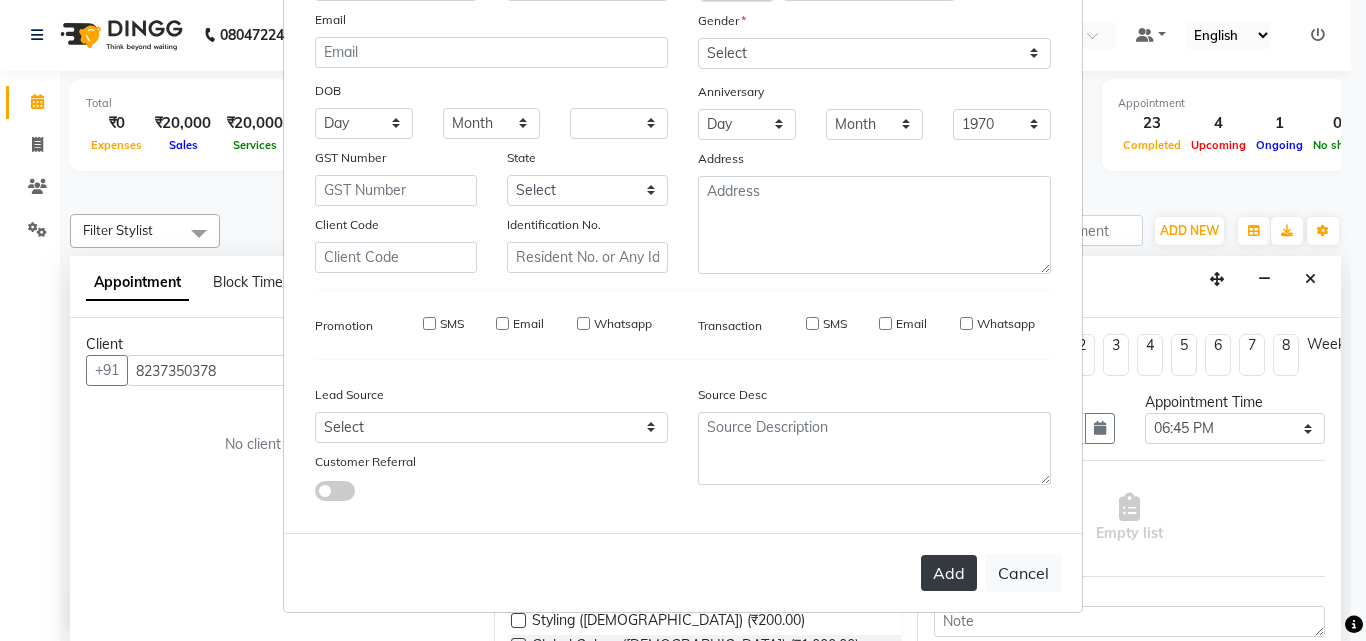 select 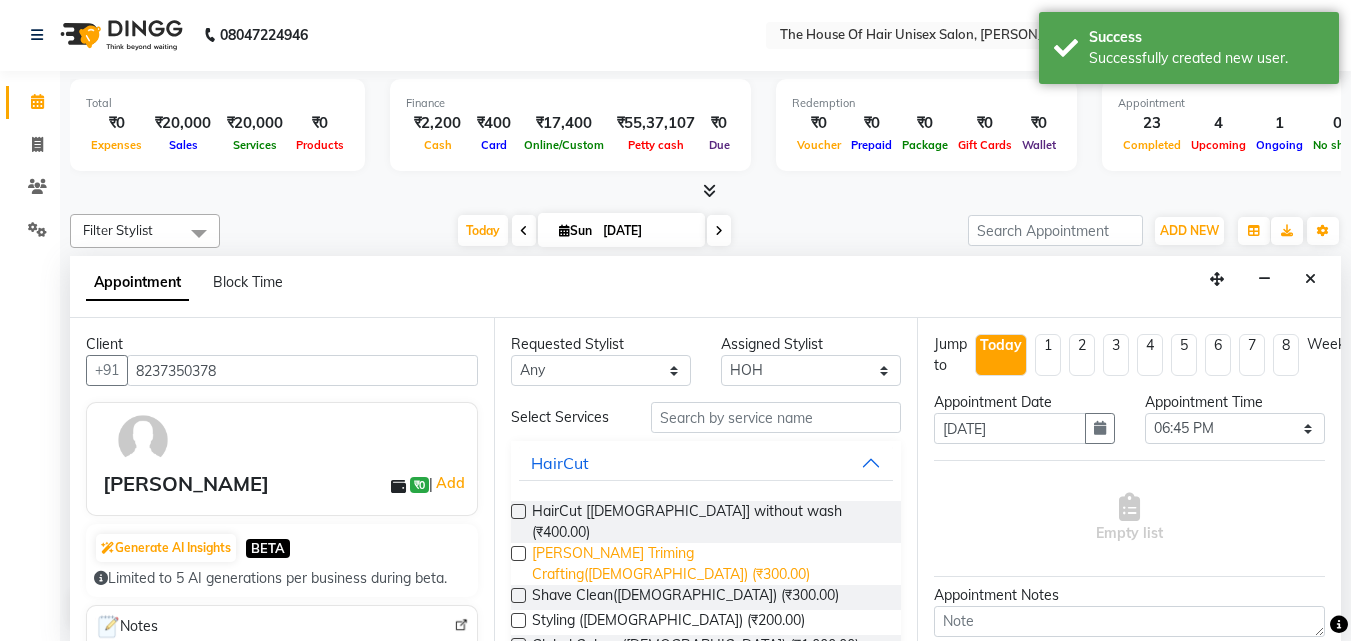 click on "[PERSON_NAME] Triming Crafting([DEMOGRAPHIC_DATA]) (₹300.00)" at bounding box center (709, 564) 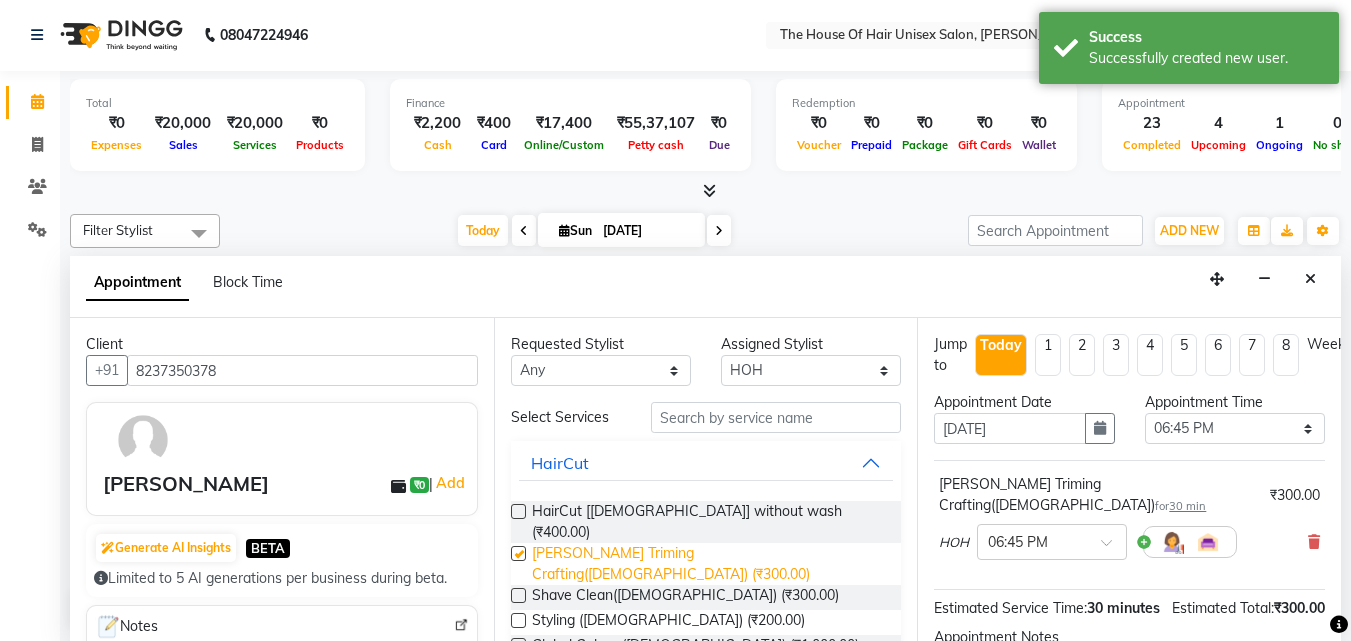 checkbox on "false" 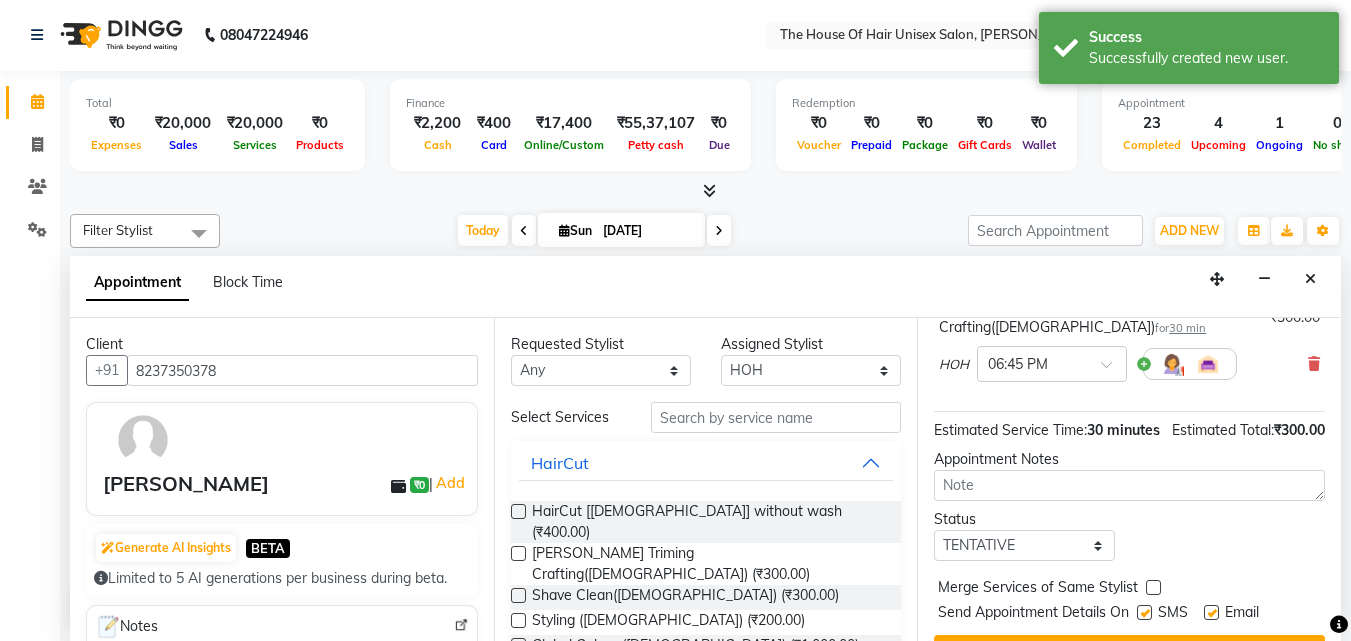 scroll, scrollTop: 239, scrollLeft: 0, axis: vertical 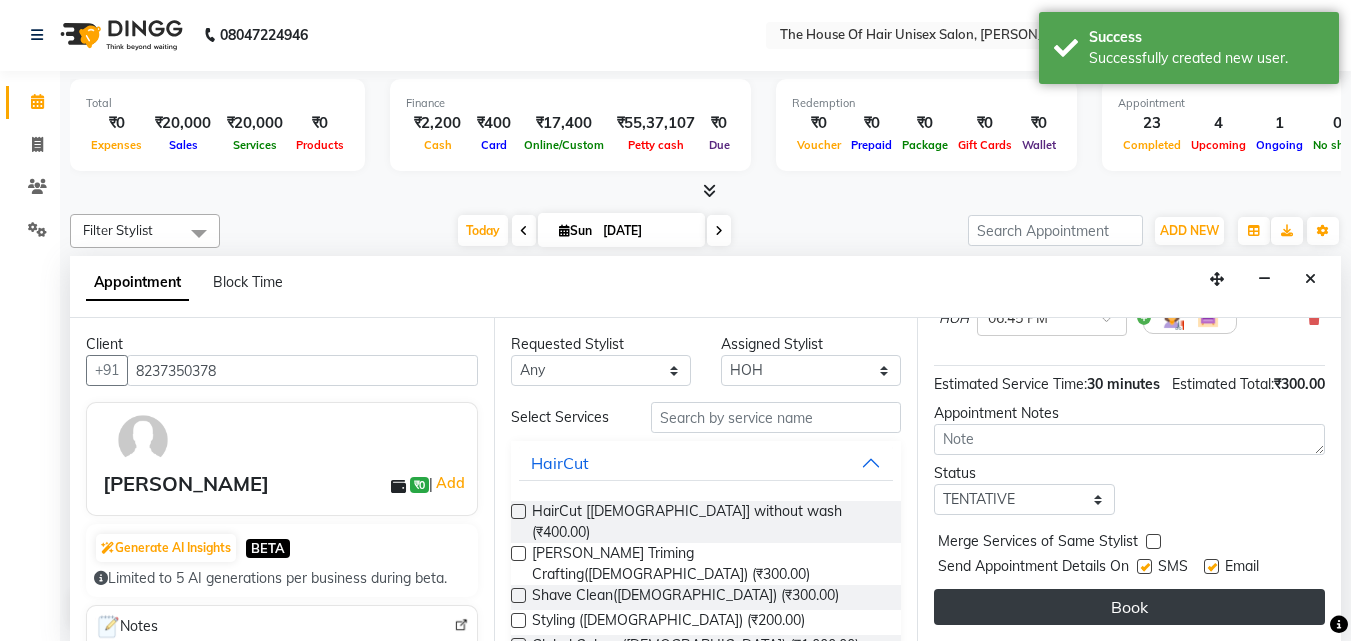 click on "Book" at bounding box center (1129, 607) 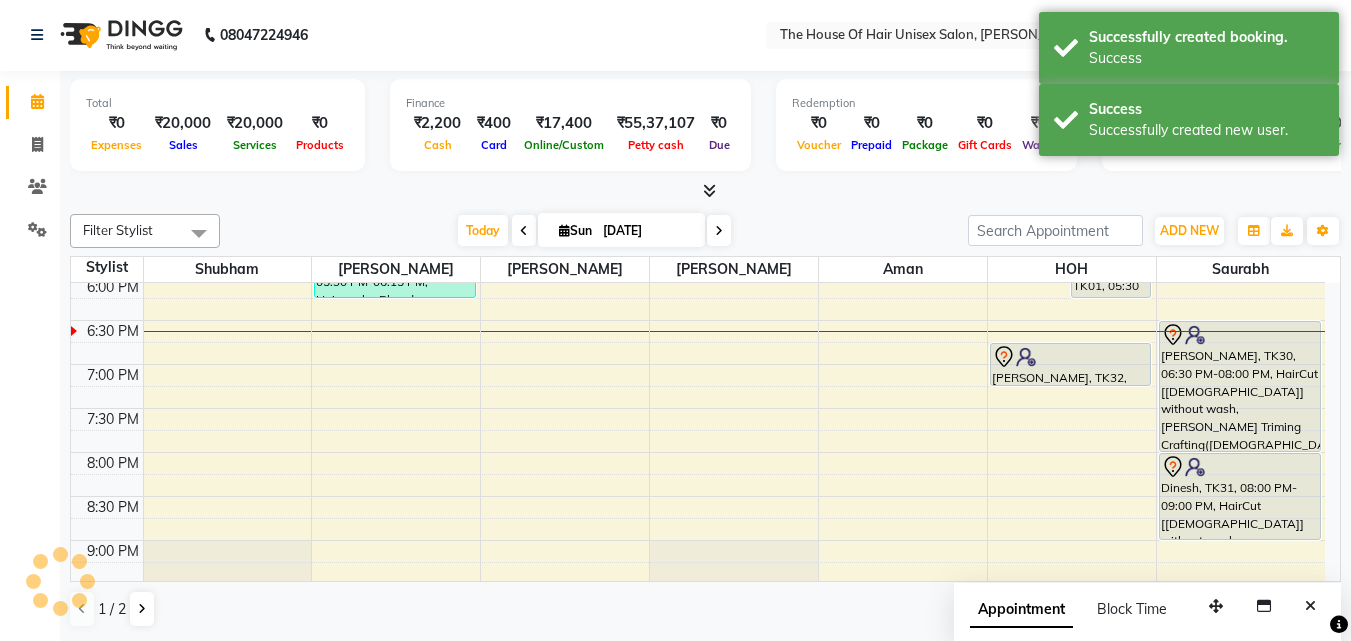 scroll, scrollTop: 0, scrollLeft: 0, axis: both 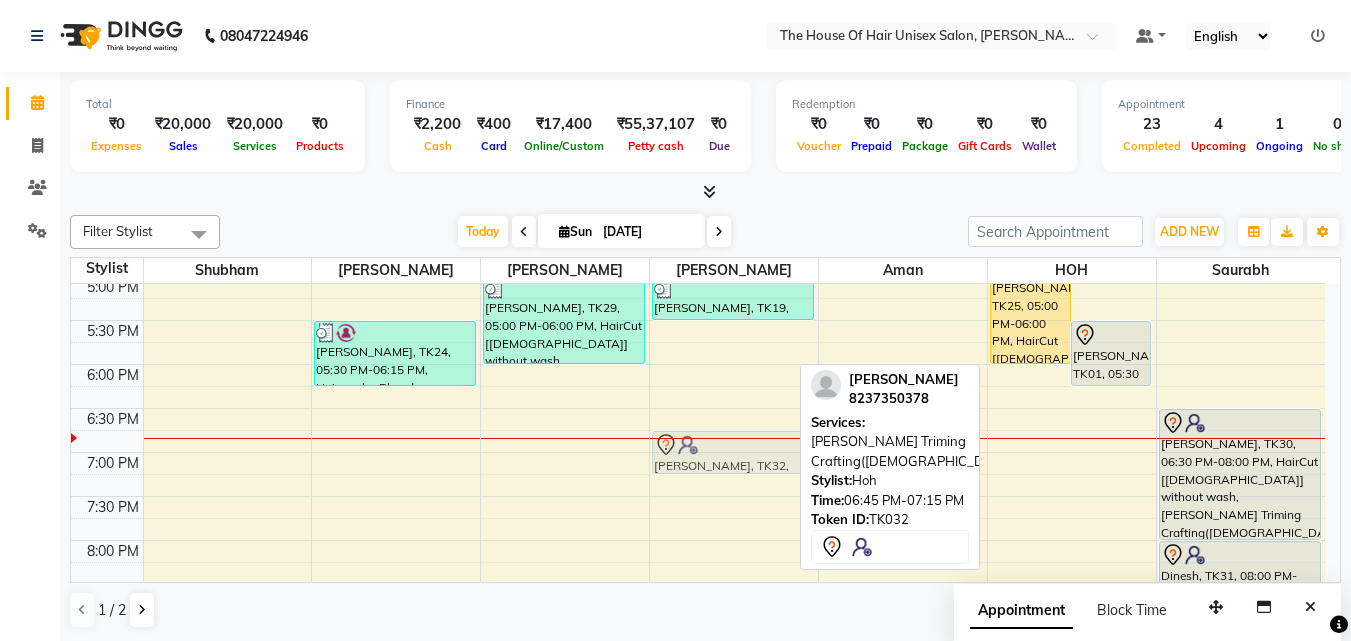 drag, startPoint x: 1048, startPoint y: 447, endPoint x: 742, endPoint y: 450, distance: 306.0147 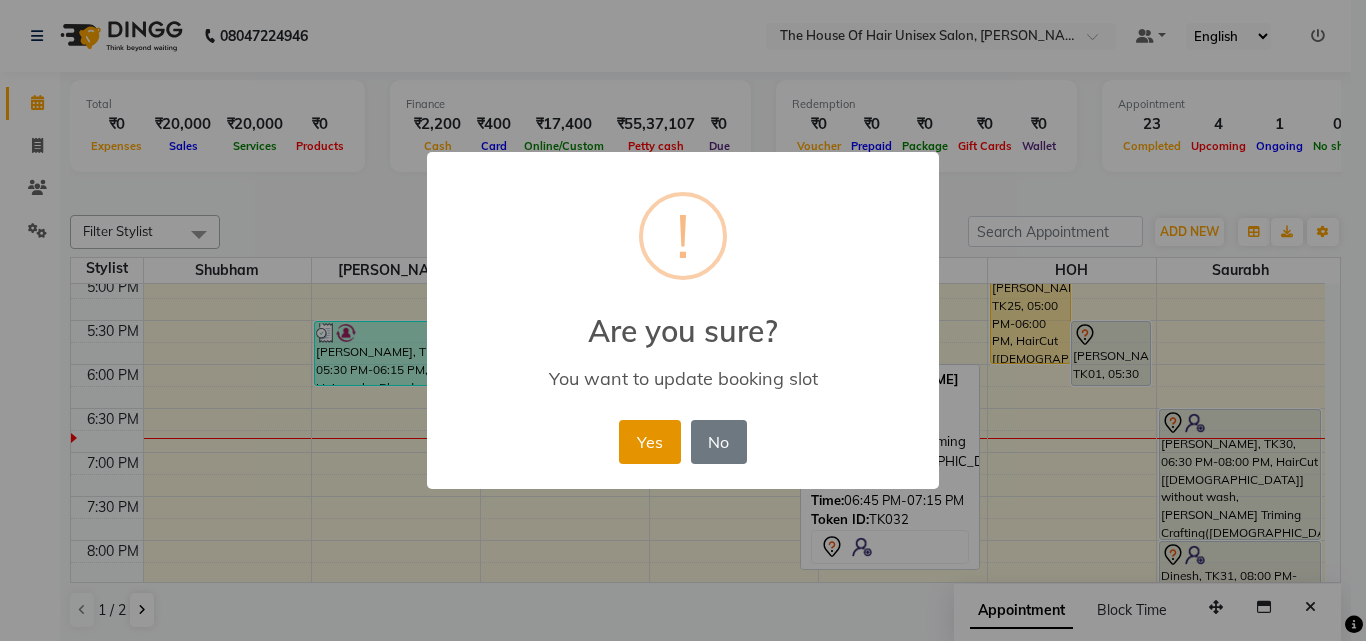 click on "Yes" at bounding box center (649, 442) 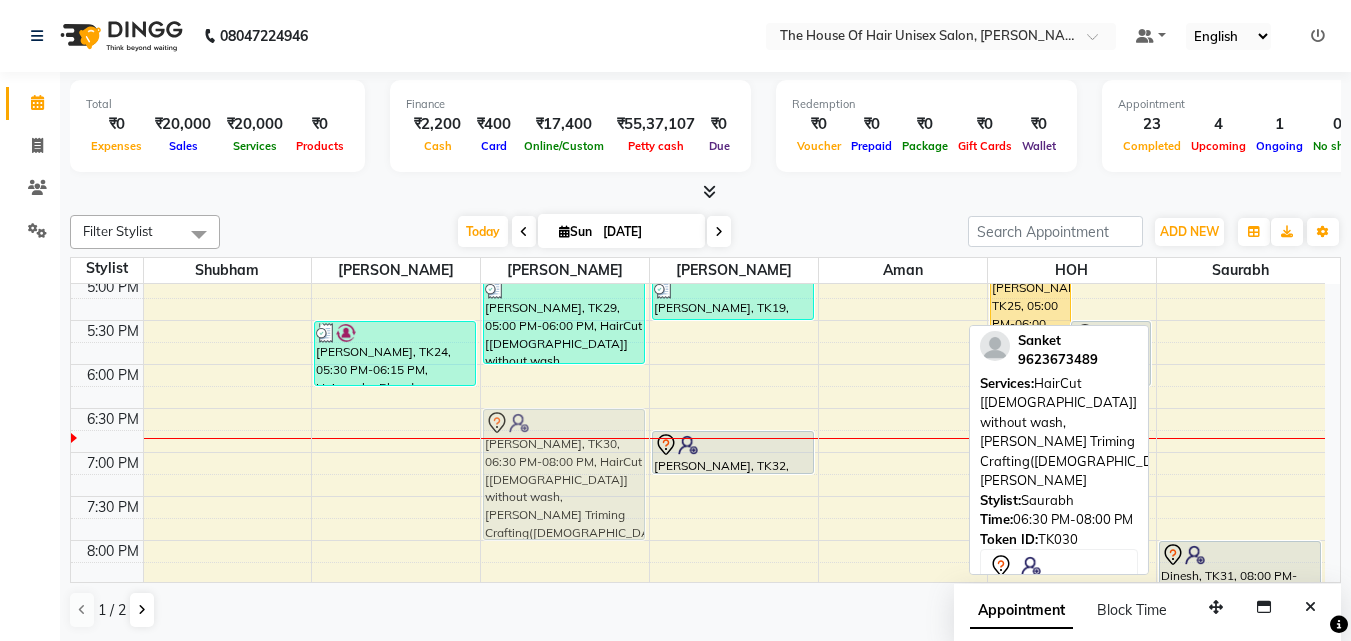 drag, startPoint x: 1230, startPoint y: 452, endPoint x: 586, endPoint y: 451, distance: 644.0008 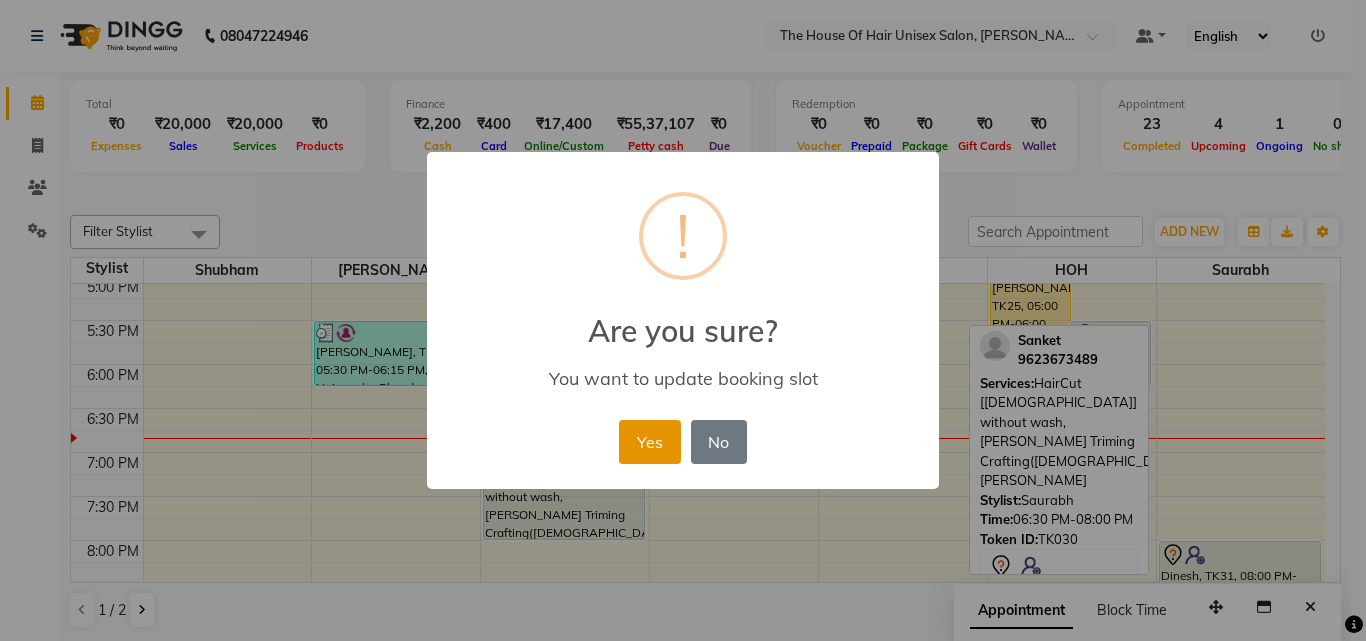 click on "Yes" at bounding box center (649, 442) 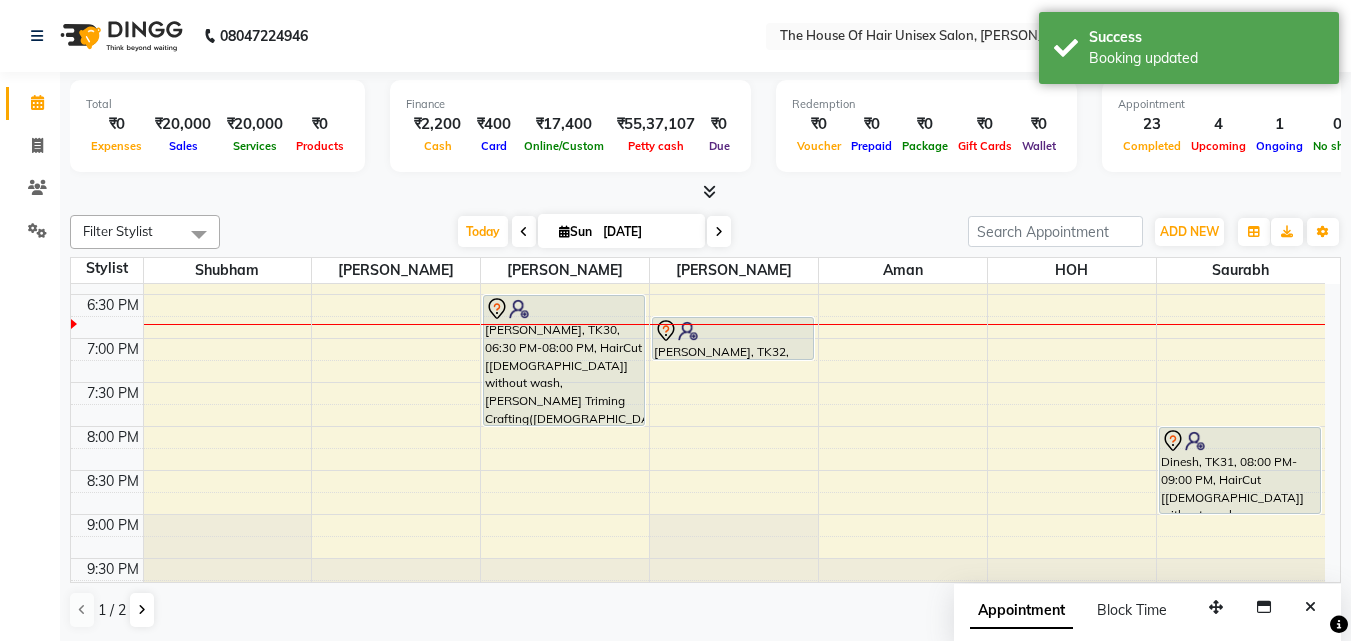 scroll, scrollTop: 1004, scrollLeft: 0, axis: vertical 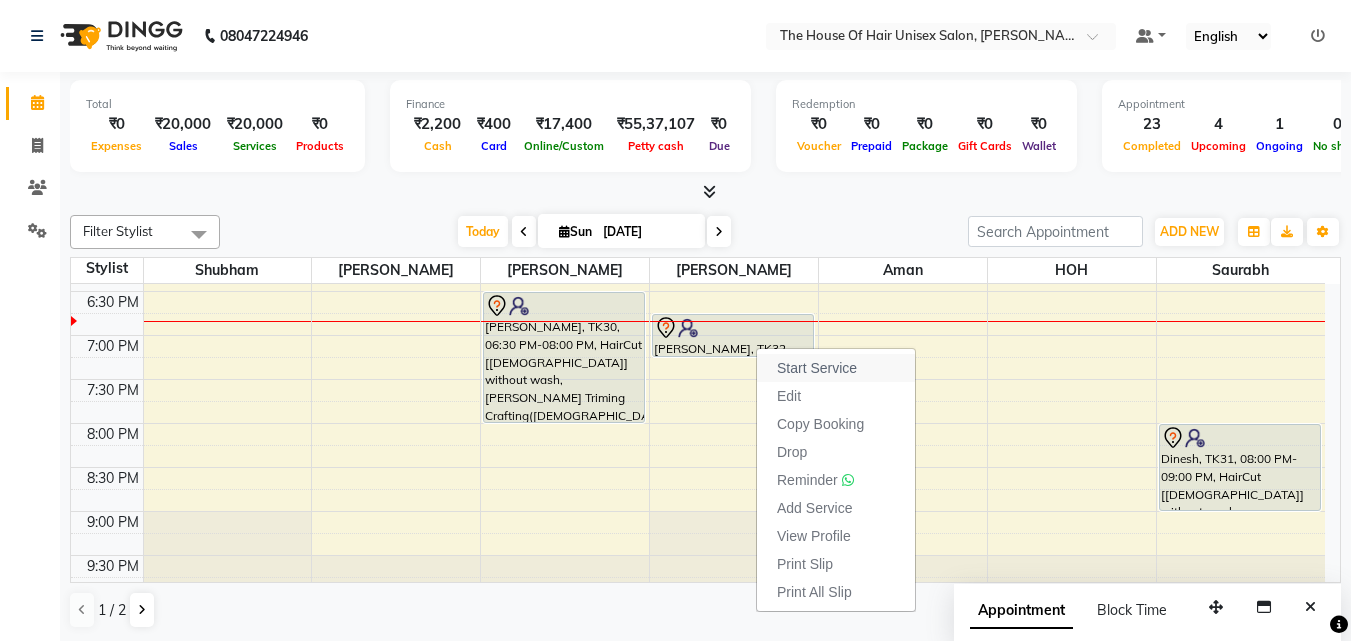 click on "Start Service" at bounding box center (817, 368) 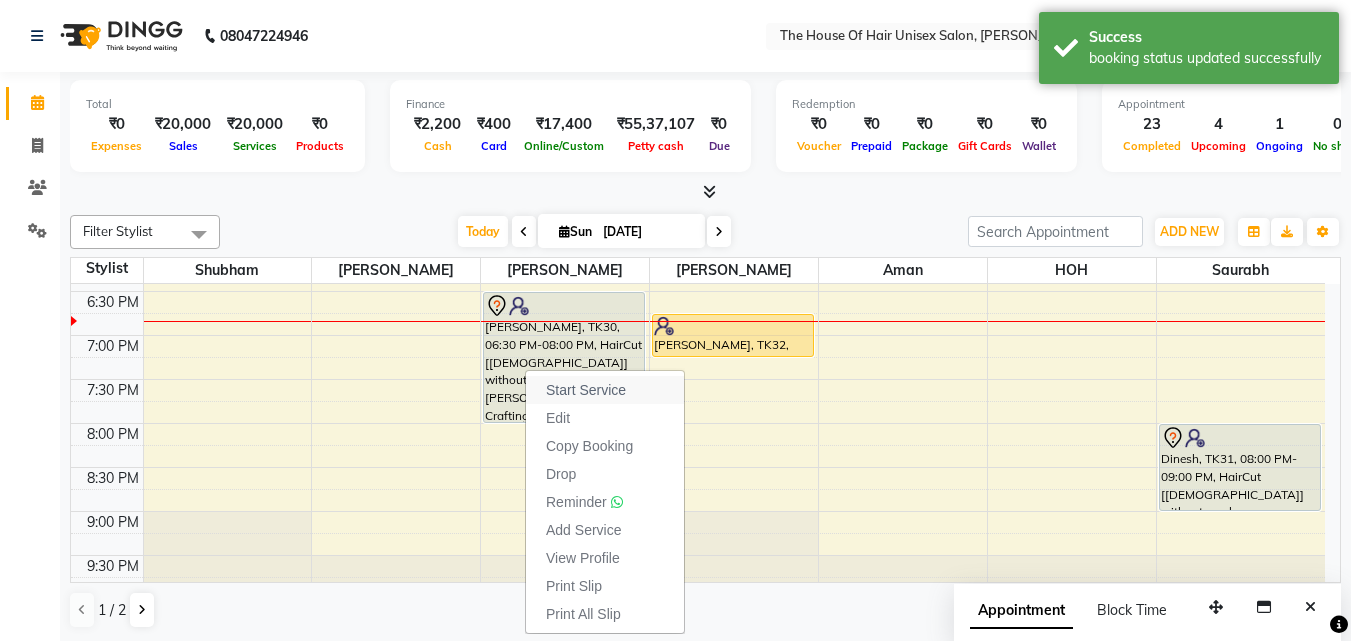 click on "Start Service" at bounding box center [586, 390] 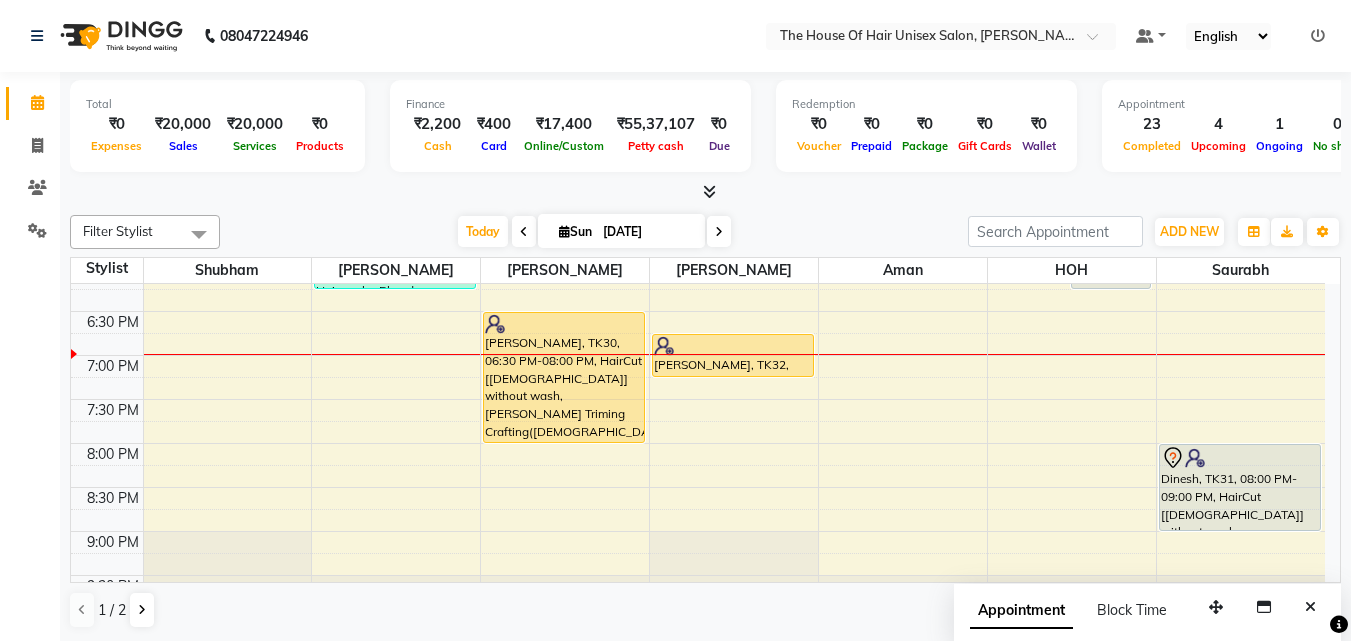 scroll, scrollTop: 983, scrollLeft: 0, axis: vertical 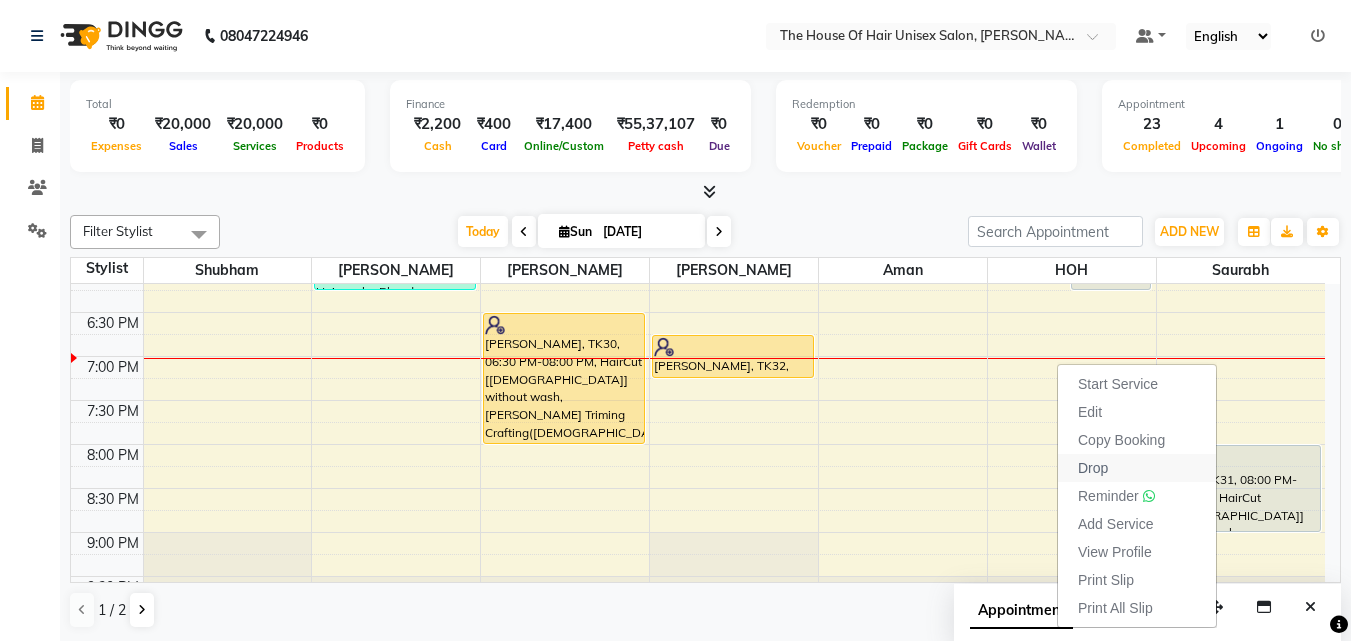 click on "Drop" at bounding box center (1093, 468) 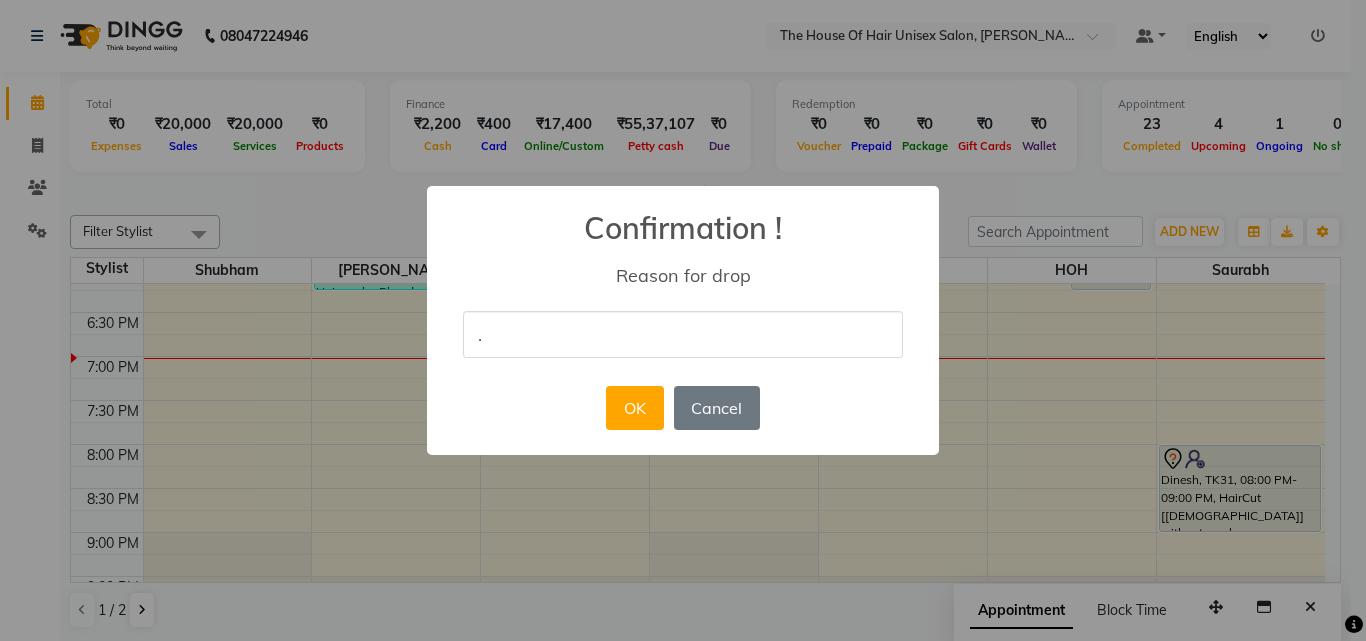 type on "." 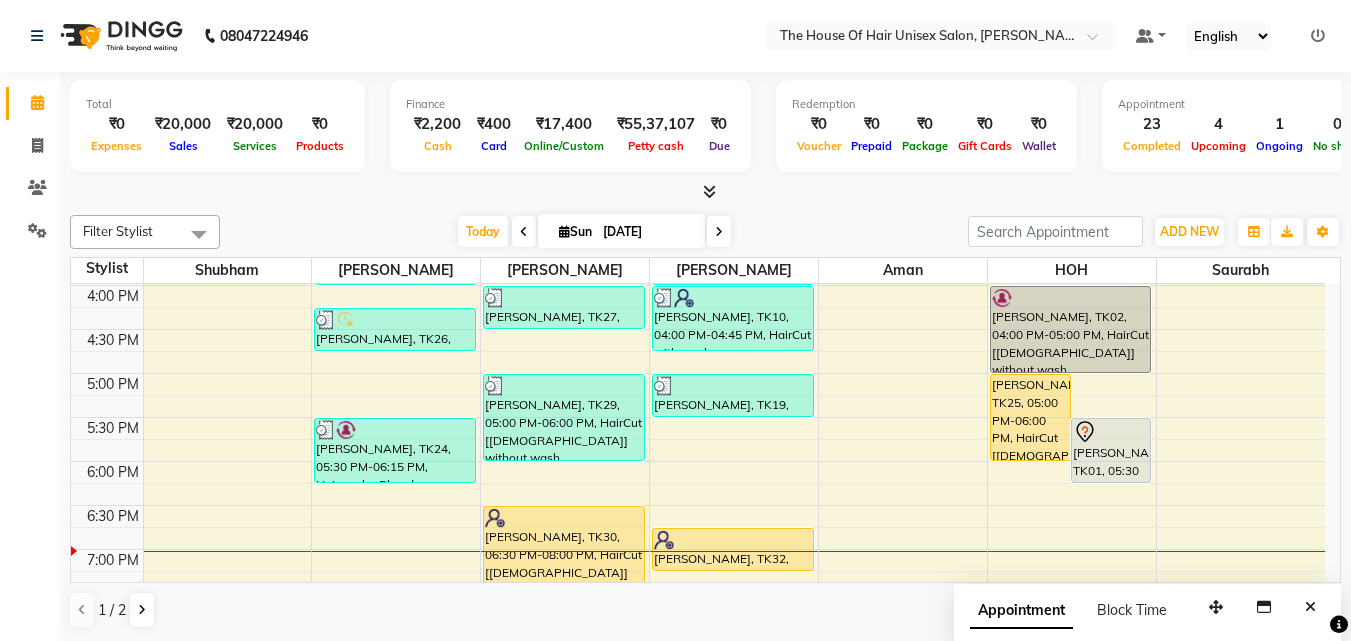 scroll, scrollTop: 794, scrollLeft: 0, axis: vertical 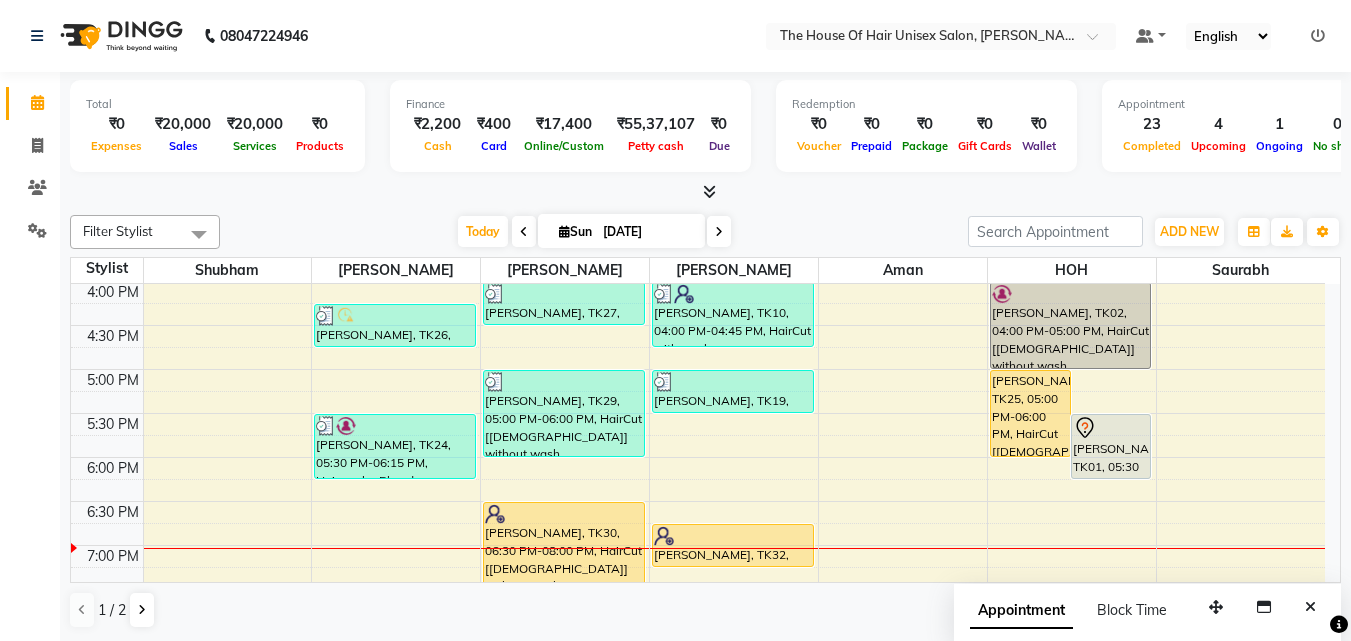 click at bounding box center [719, 231] 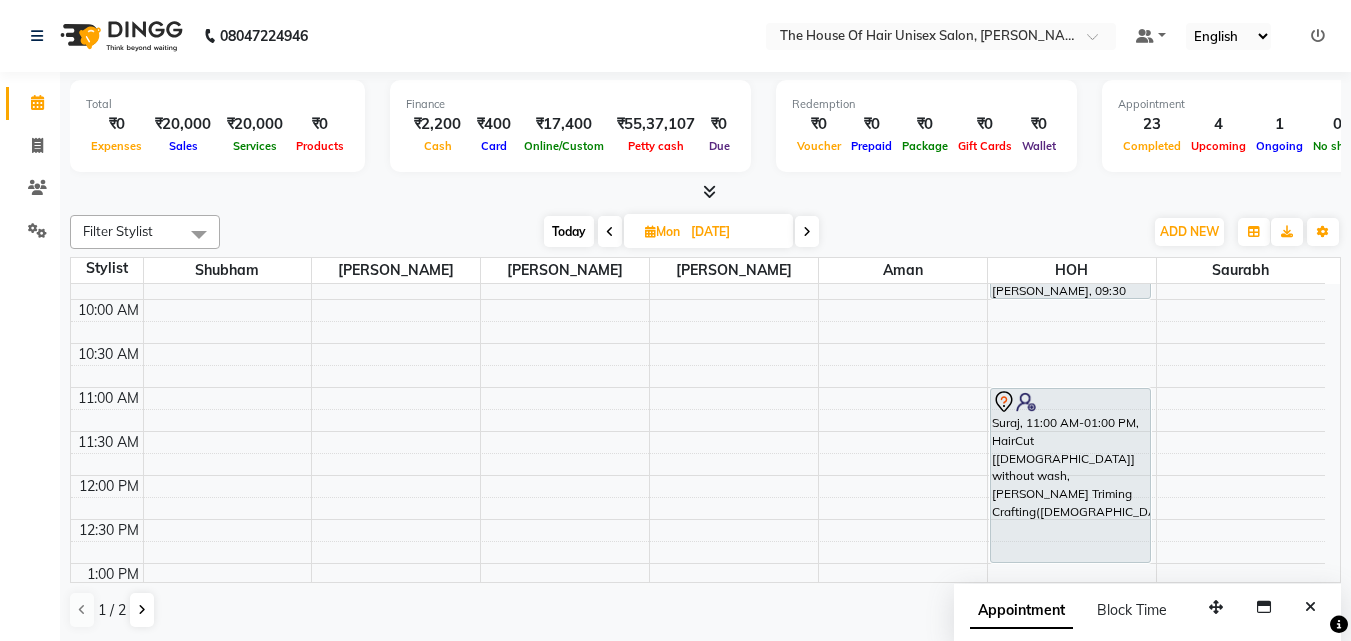 scroll, scrollTop: 132, scrollLeft: 0, axis: vertical 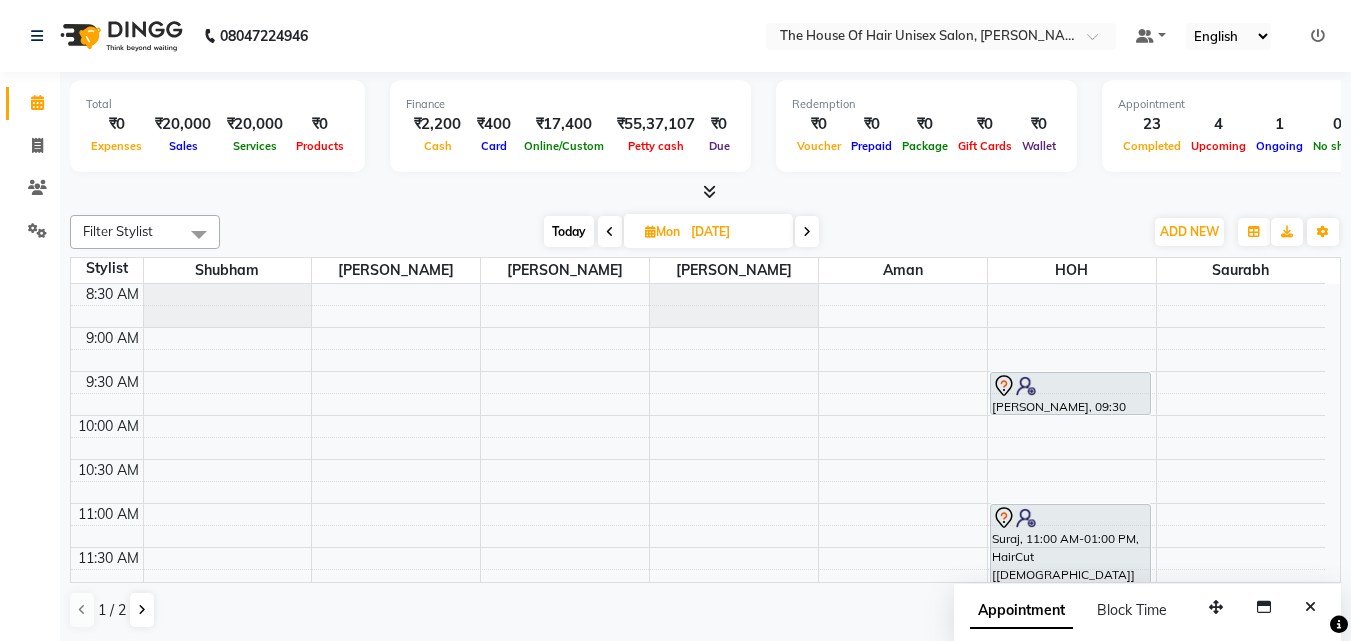 click at bounding box center [610, 231] 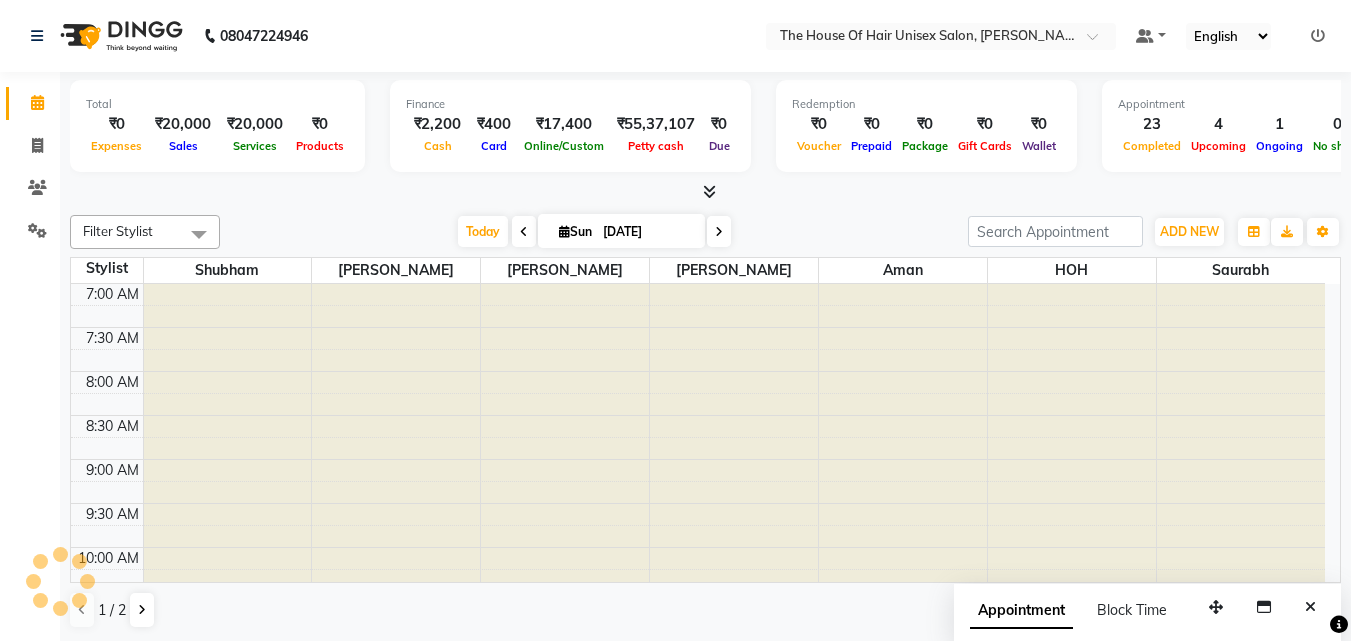 scroll, scrollTop: 1021, scrollLeft: 0, axis: vertical 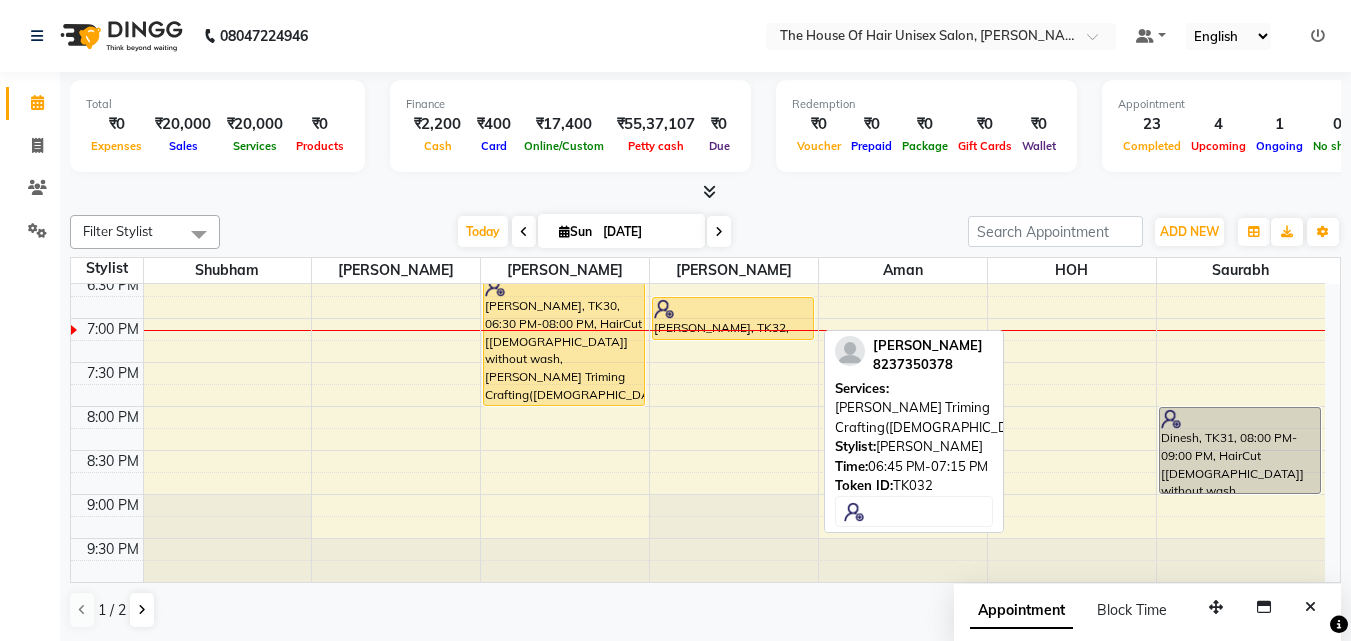 click at bounding box center [733, 309] 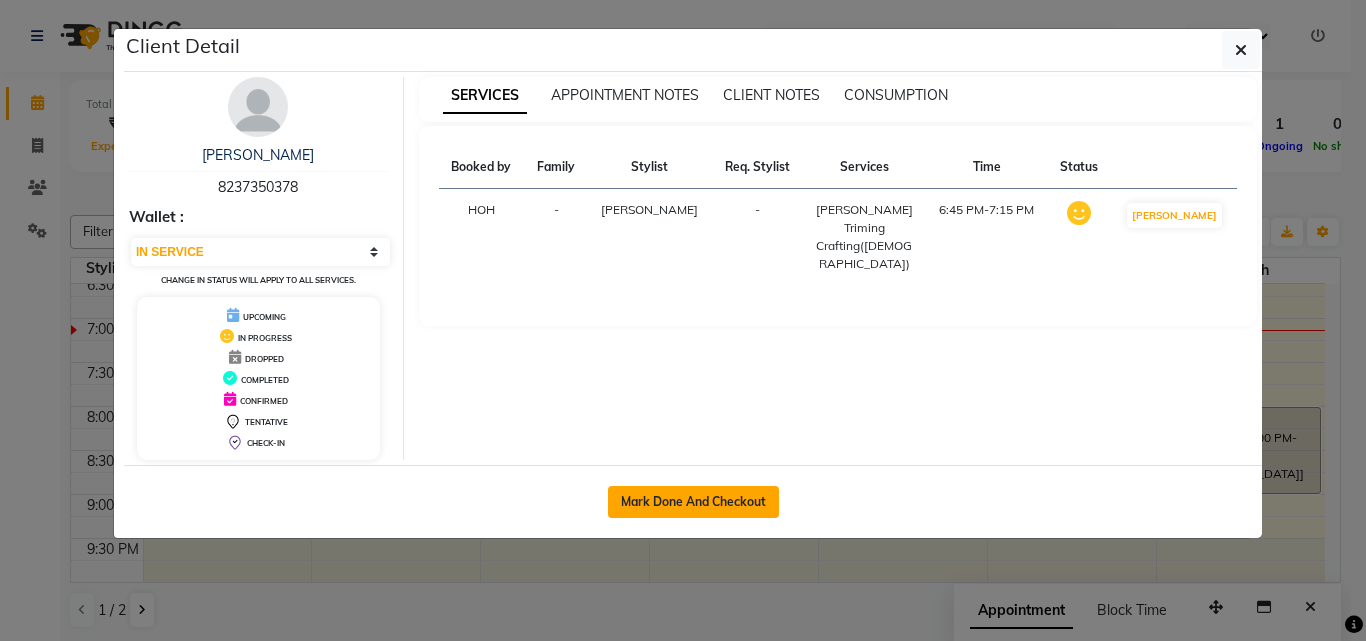 click on "Mark Done And Checkout" 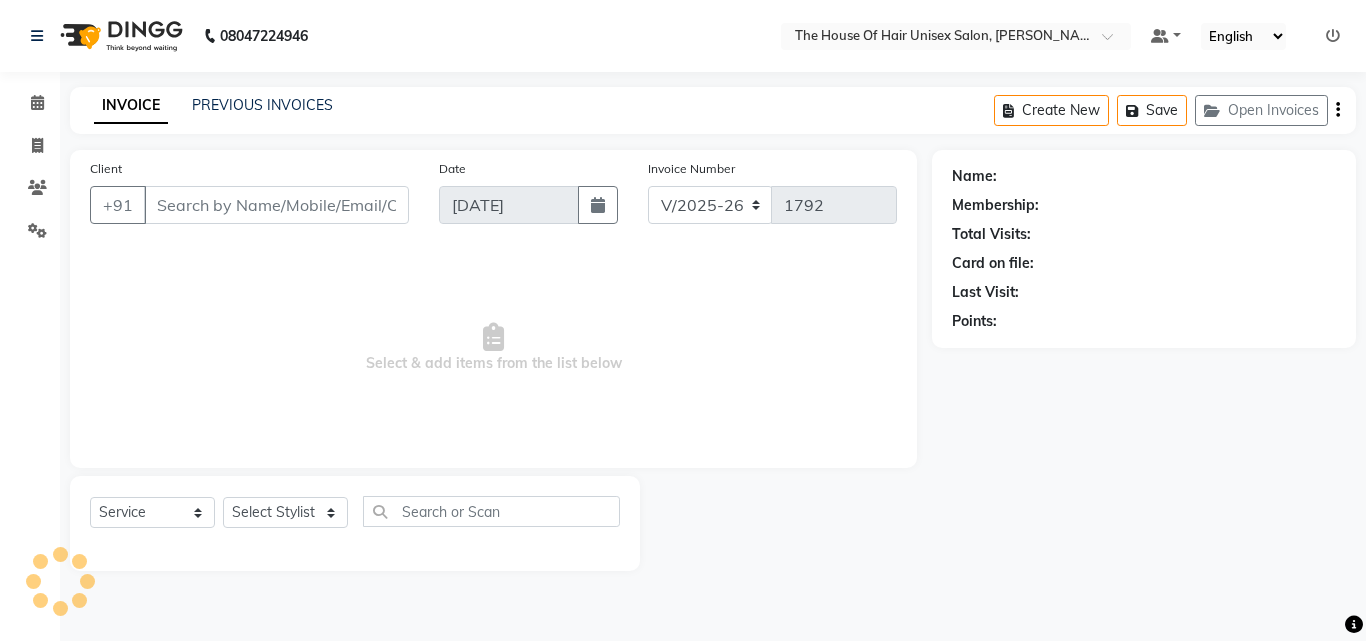 type on "8237350378" 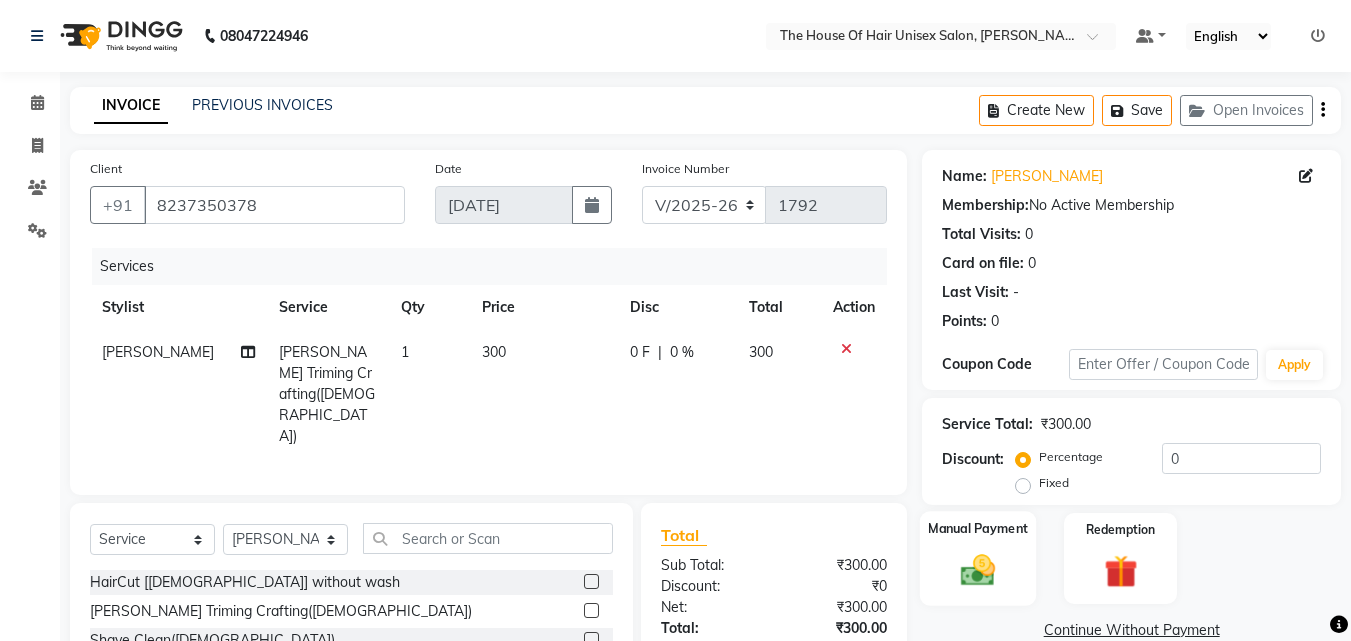 click 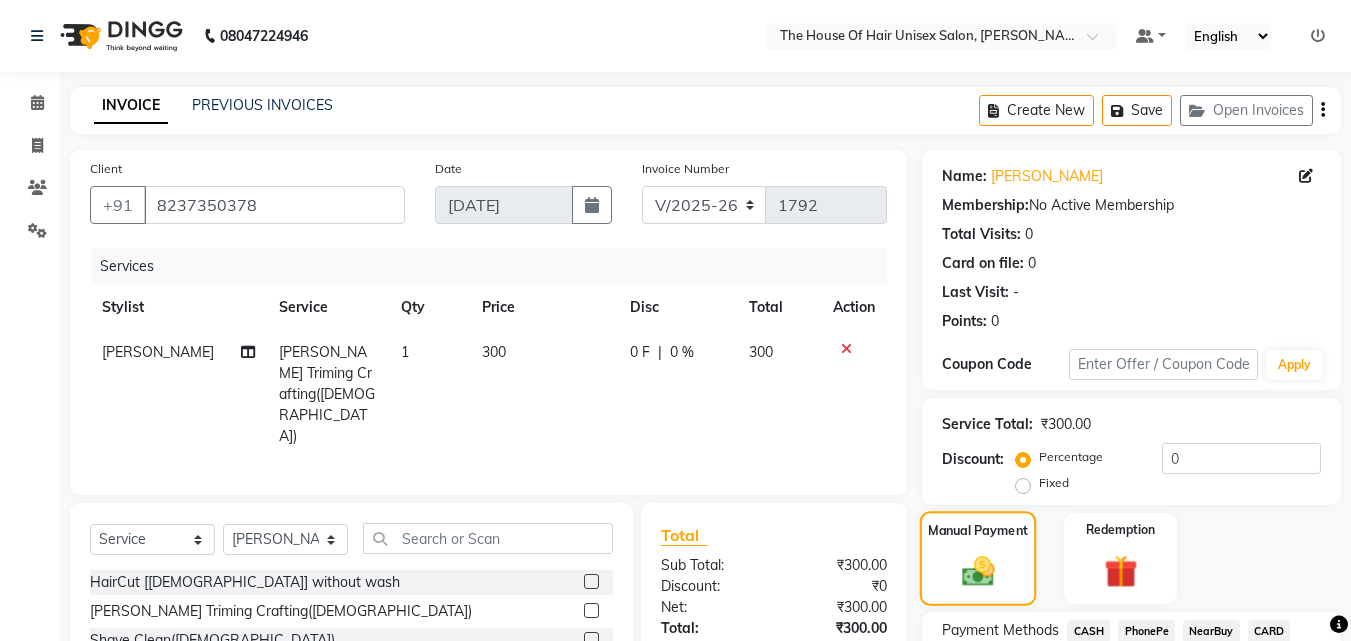 scroll, scrollTop: 161, scrollLeft: 0, axis: vertical 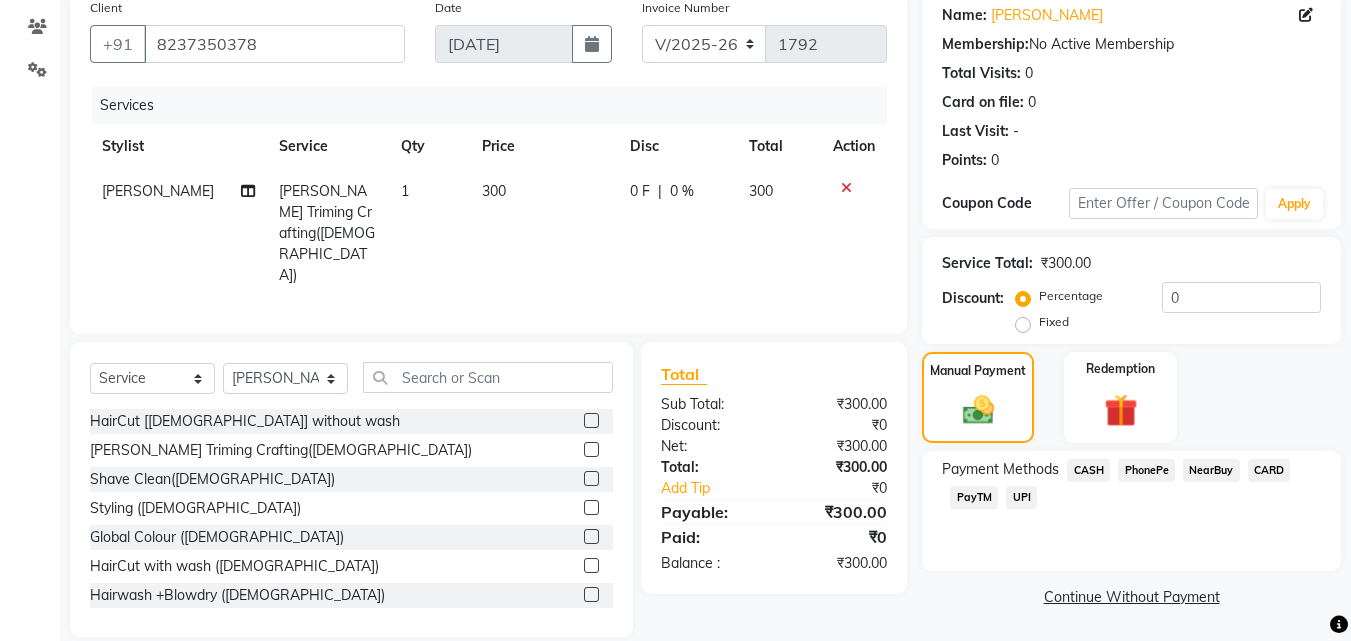 click on "UPI" 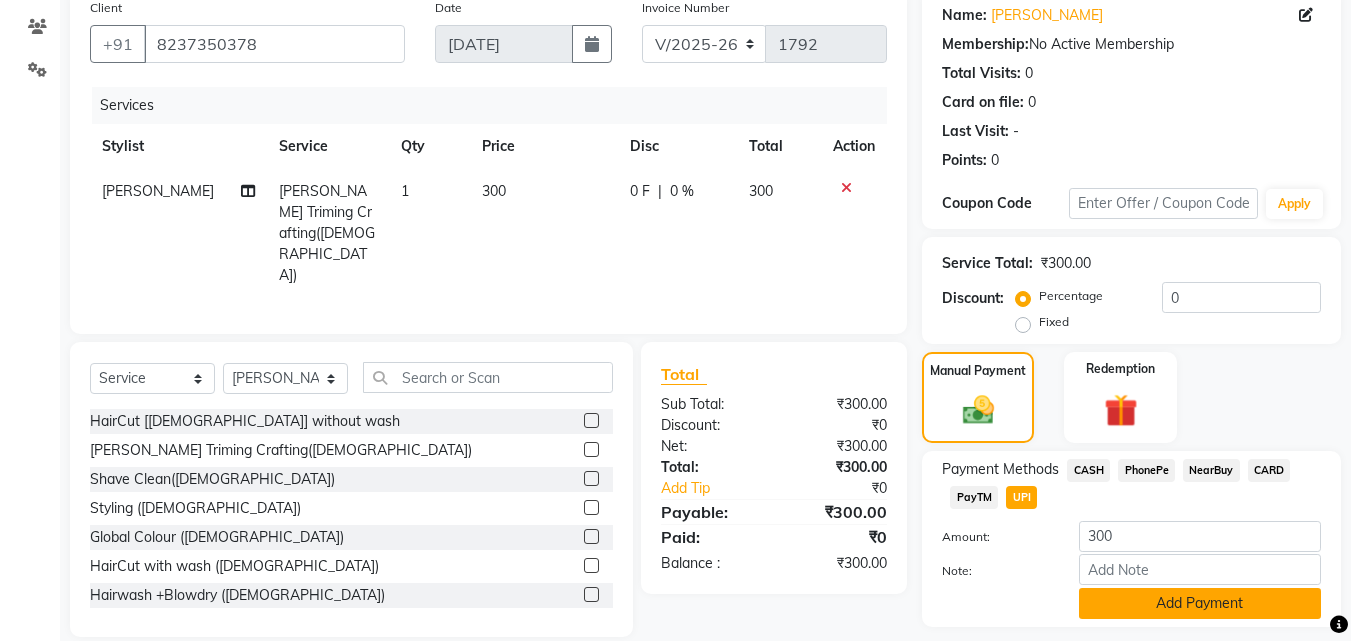 click on "Add Payment" 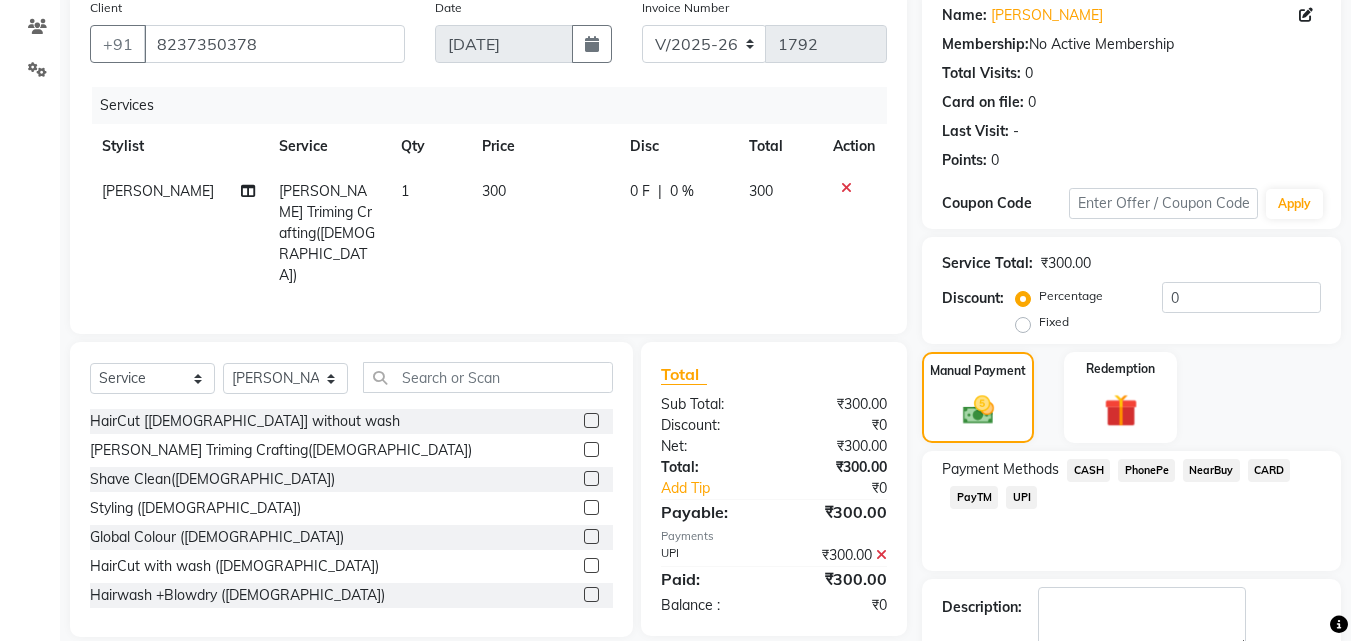 scroll, scrollTop: 262, scrollLeft: 0, axis: vertical 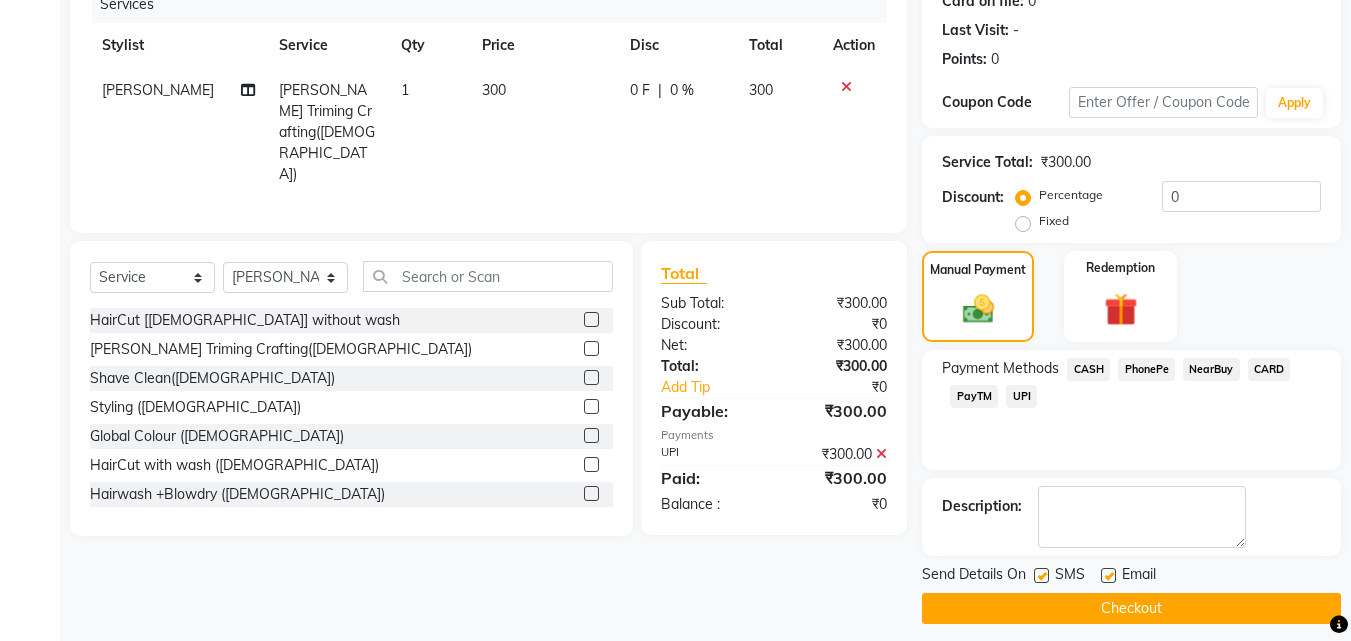 click on "Checkout" 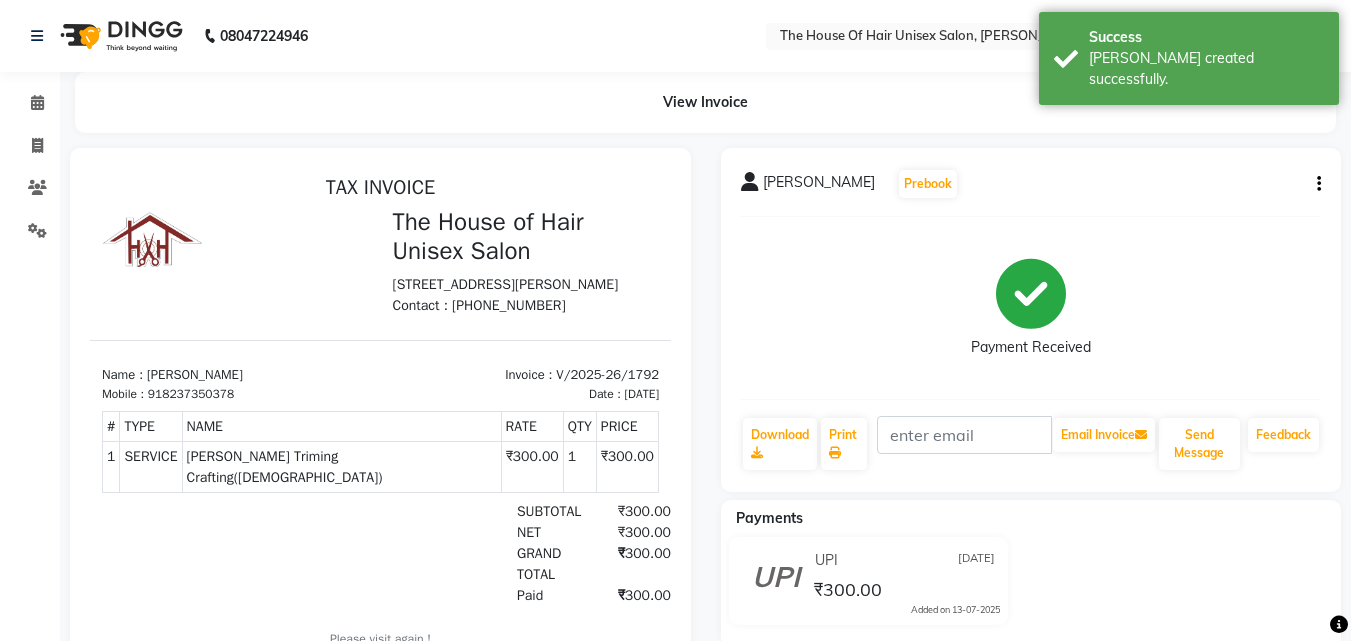 scroll, scrollTop: 0, scrollLeft: 0, axis: both 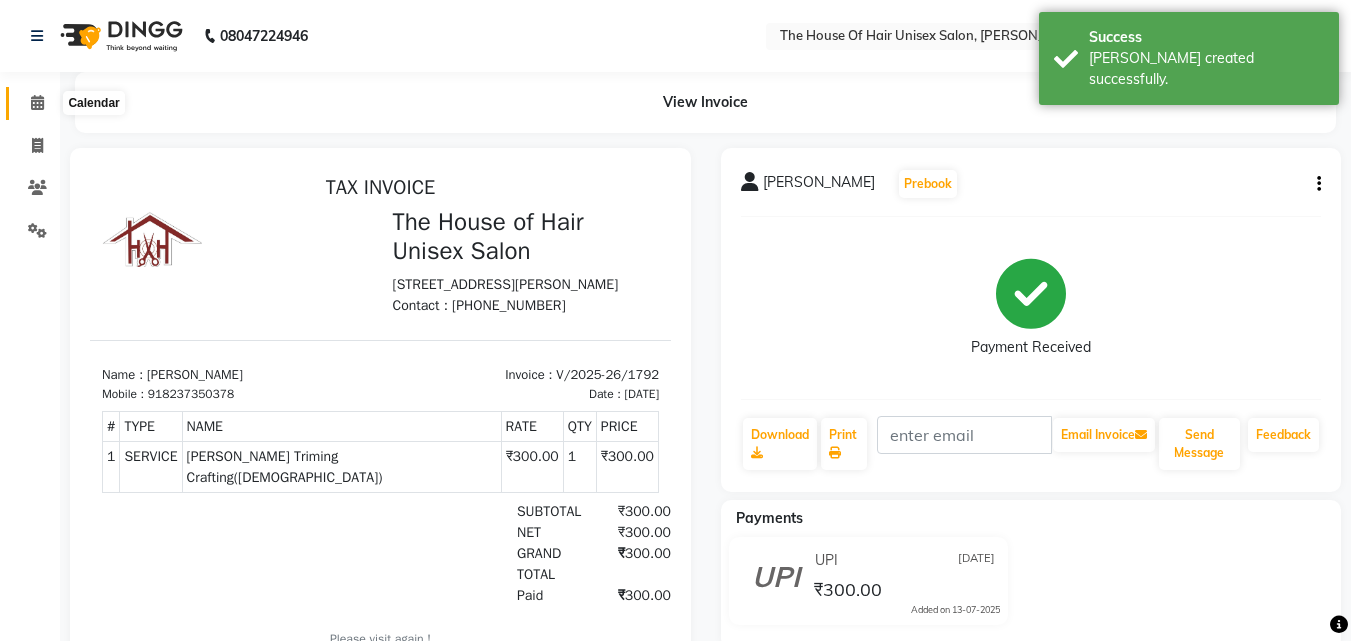 click 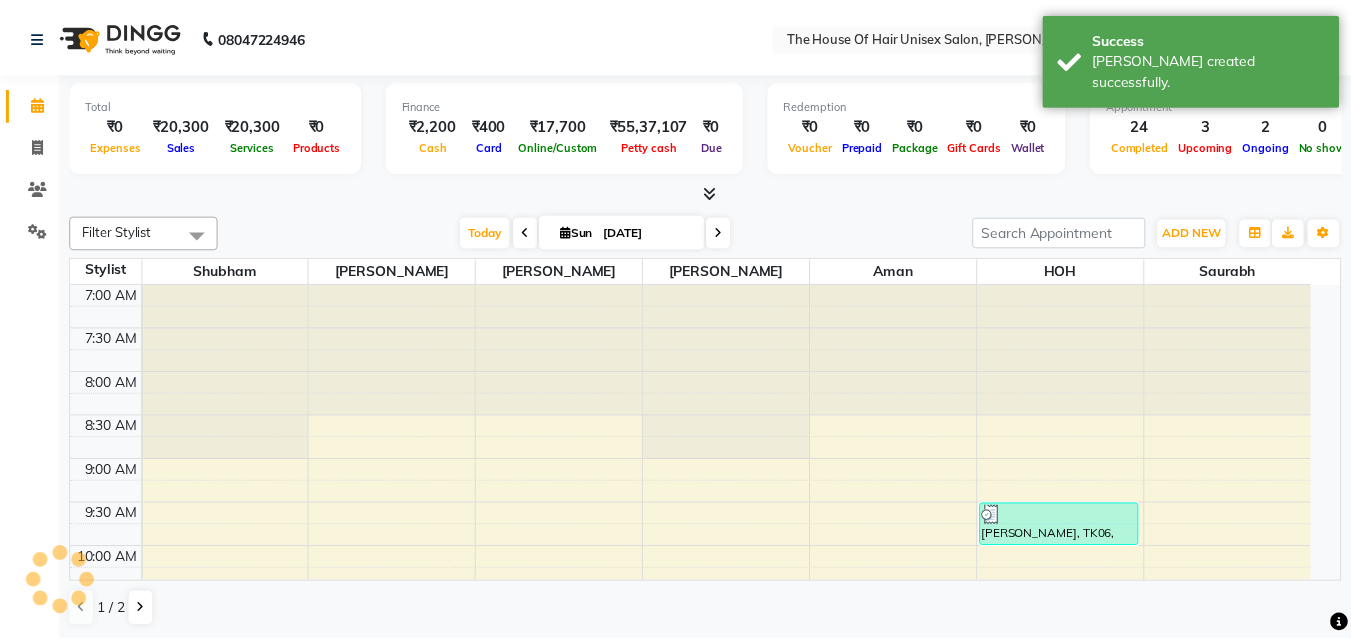 scroll, scrollTop: 983, scrollLeft: 0, axis: vertical 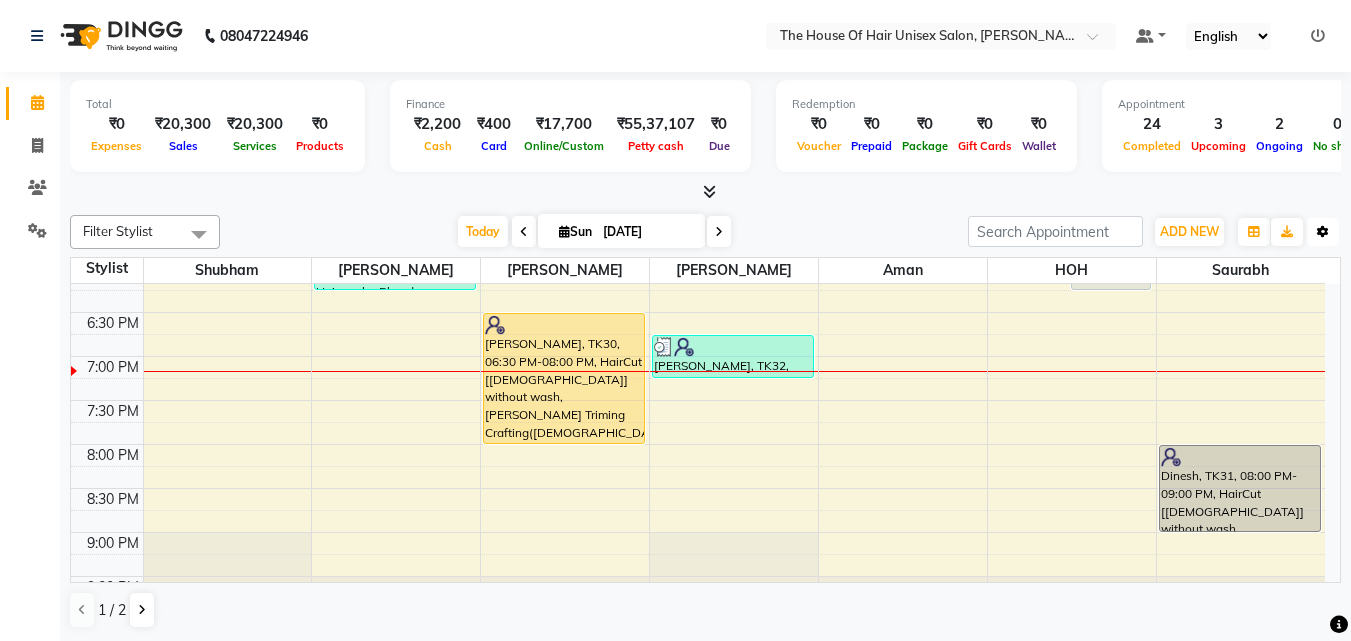 click at bounding box center [1323, 232] 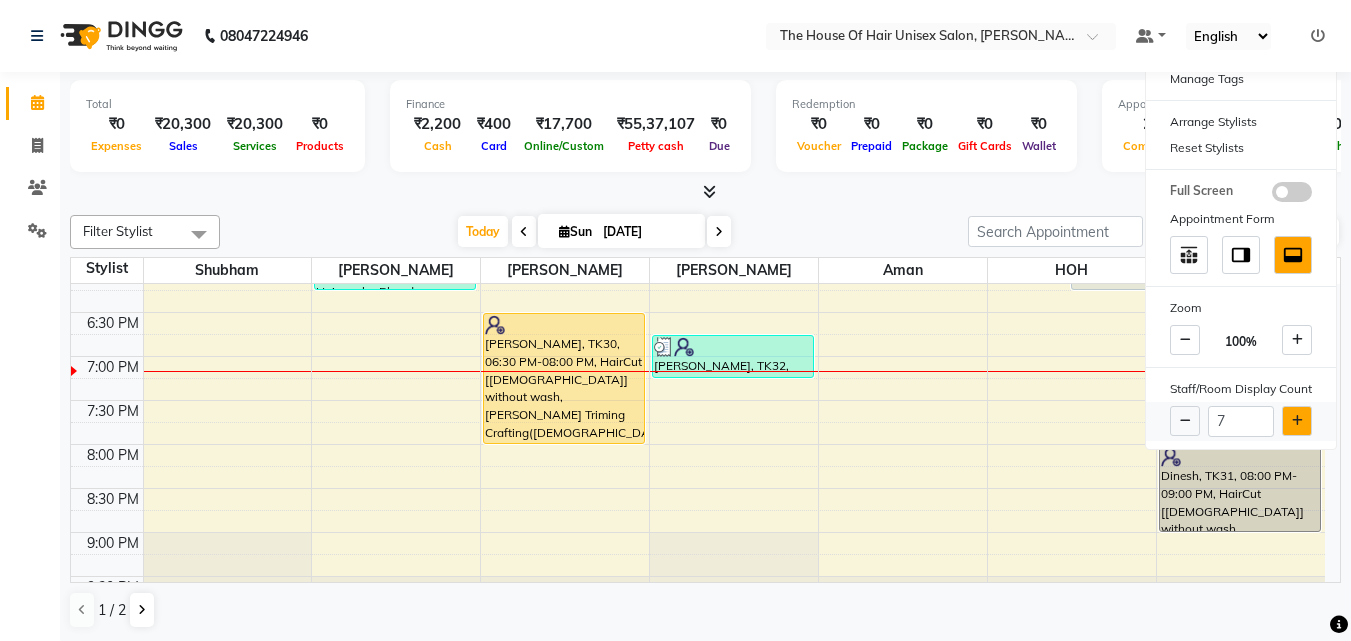 click at bounding box center (1297, 421) 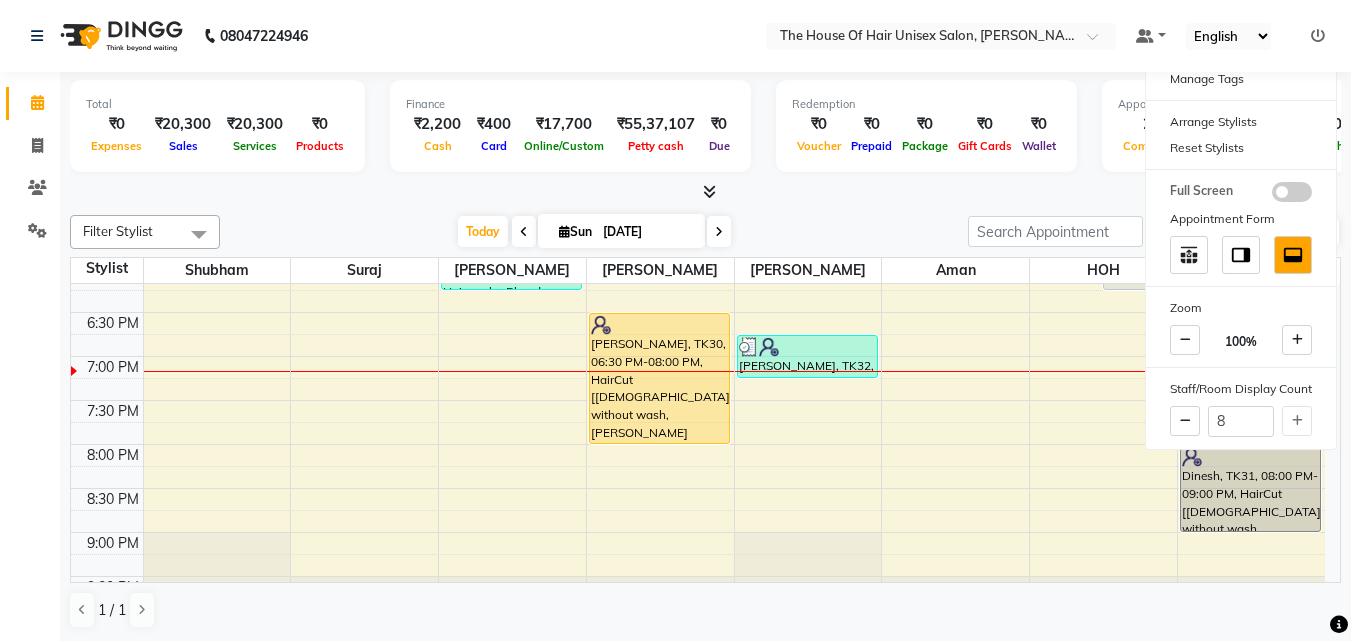 click on "[DATE]  [DATE]" at bounding box center (594, 232) 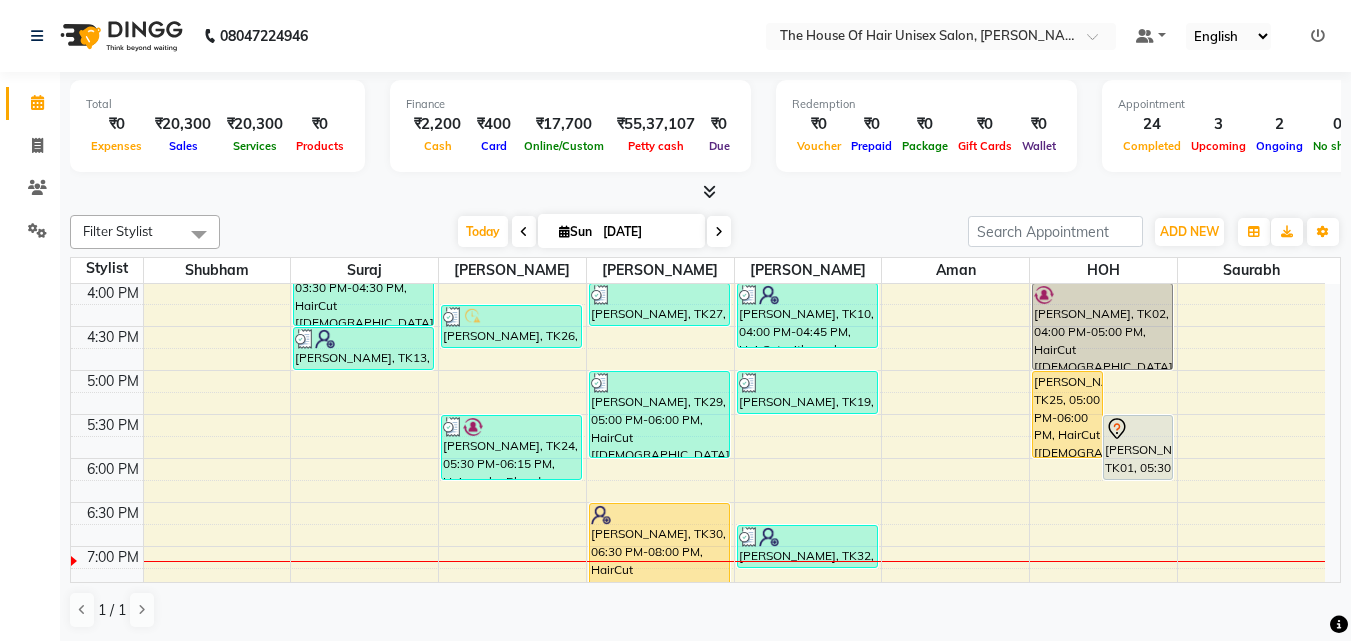 scroll, scrollTop: 784, scrollLeft: 0, axis: vertical 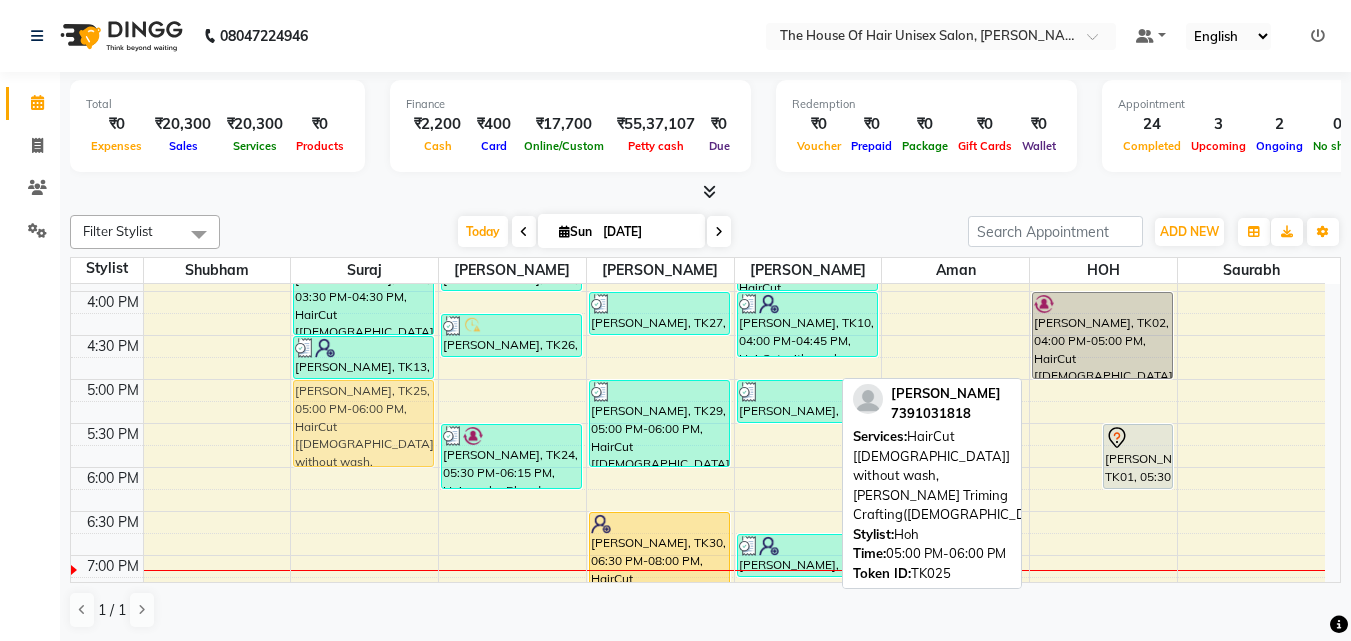 drag, startPoint x: 1065, startPoint y: 399, endPoint x: 433, endPoint y: 408, distance: 632.0641 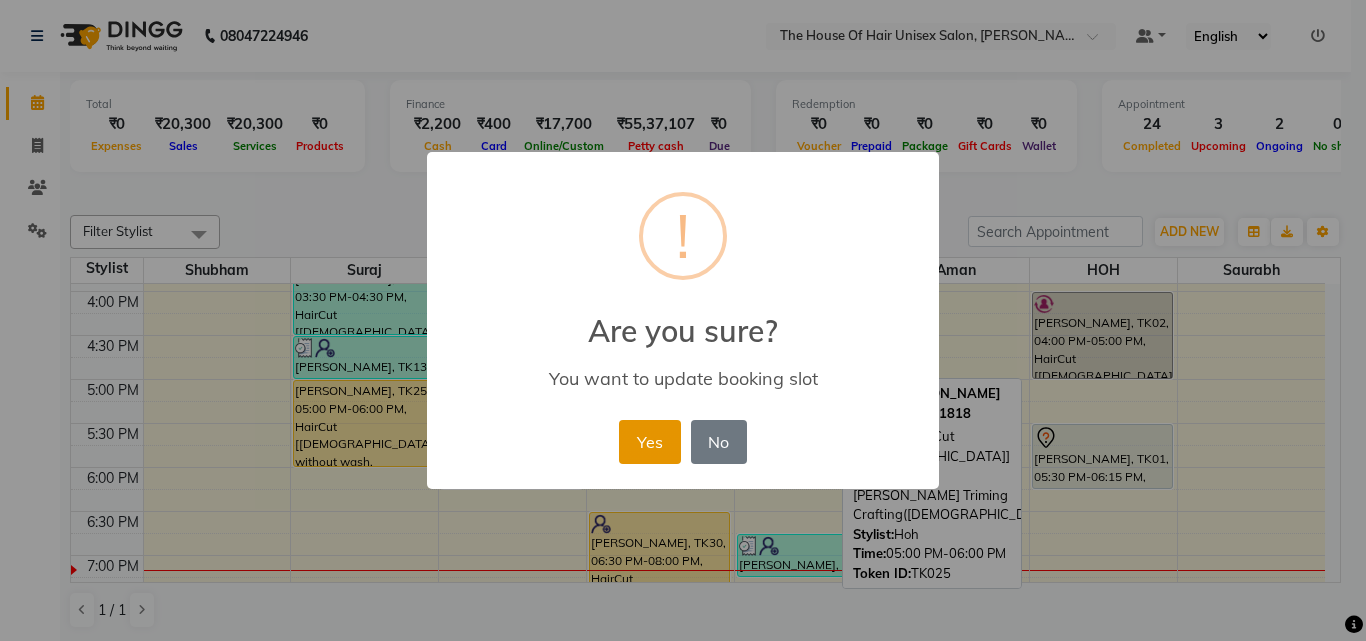 click on "Yes" at bounding box center (649, 442) 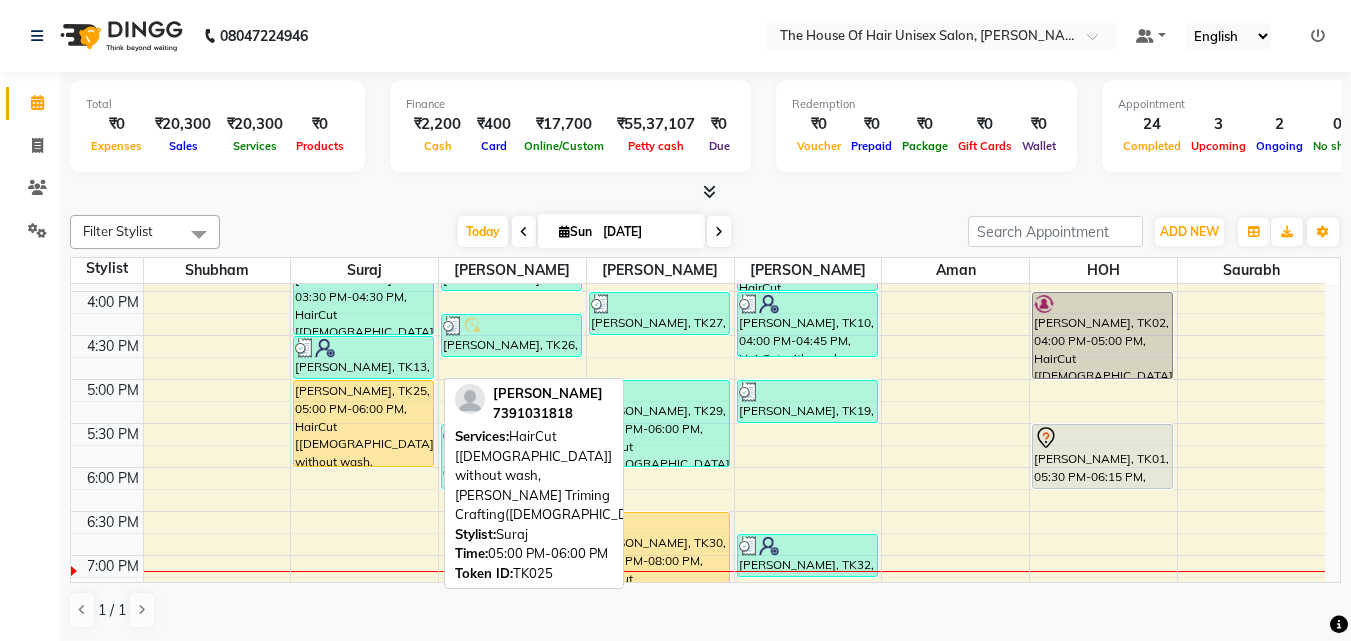 click on "[PERSON_NAME], TK25, 05:00 PM-06:00 PM, HairCut [[DEMOGRAPHIC_DATA]] without wash,[PERSON_NAME] Triming Crafting([DEMOGRAPHIC_DATA])" at bounding box center [363, 423] 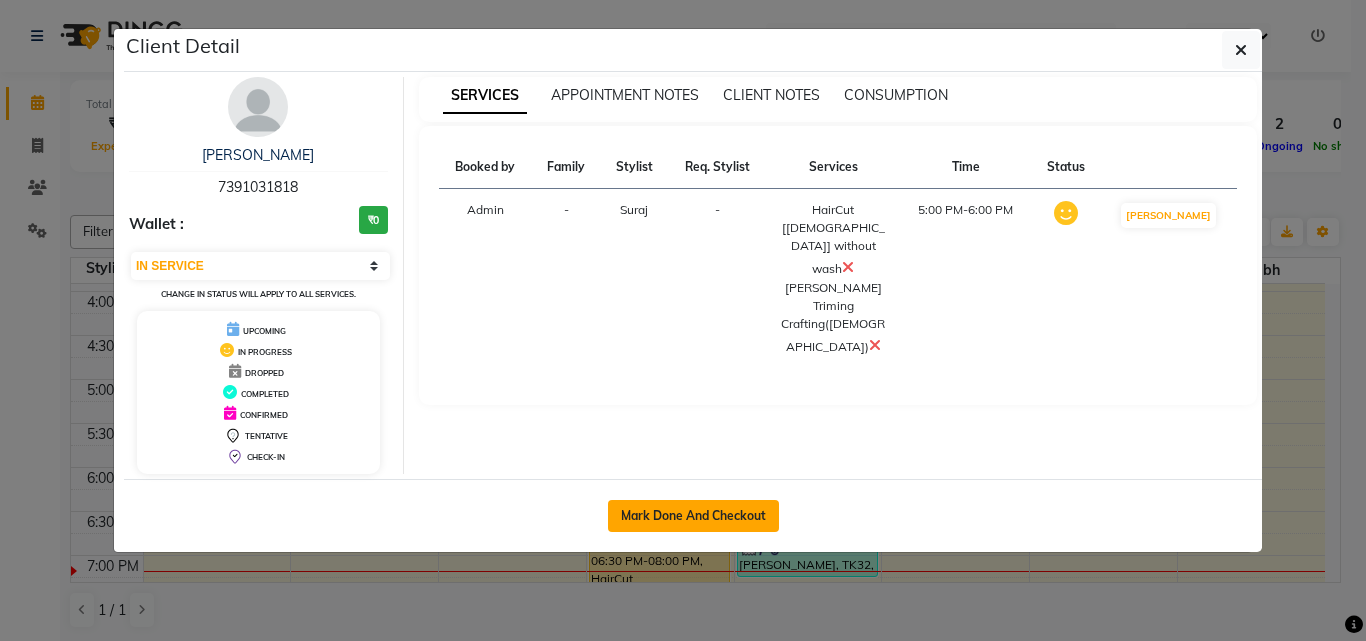 click on "Mark Done And Checkout" 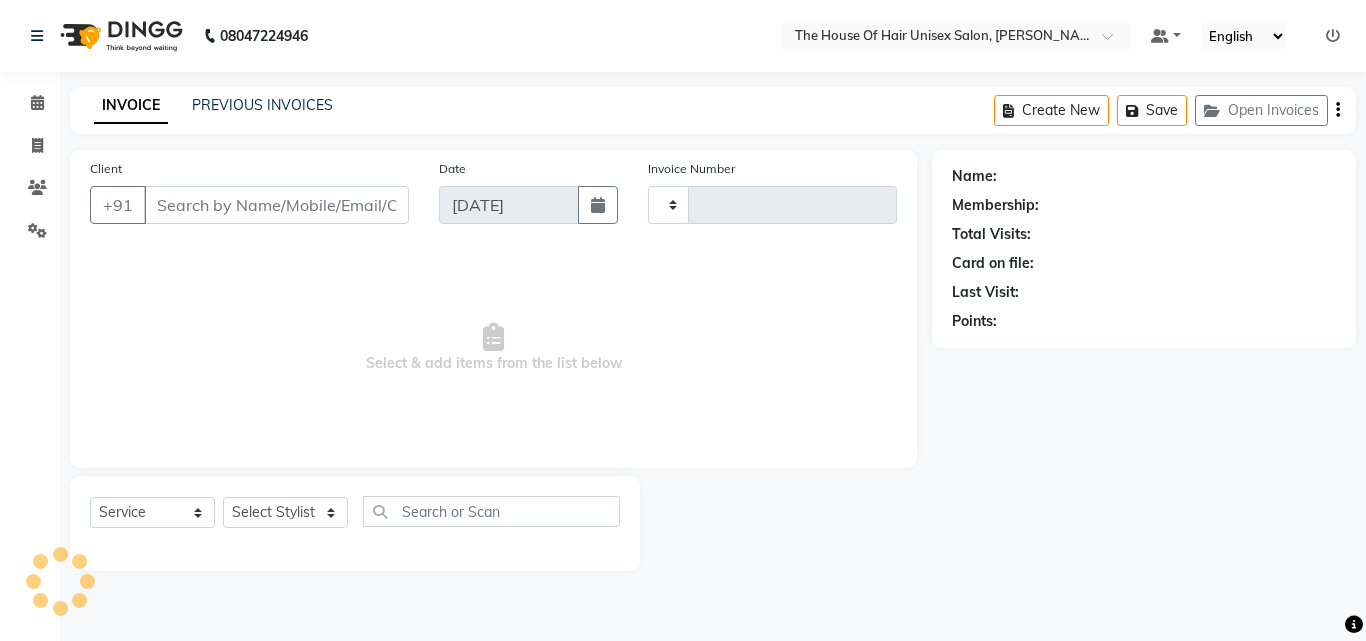 type on "1793" 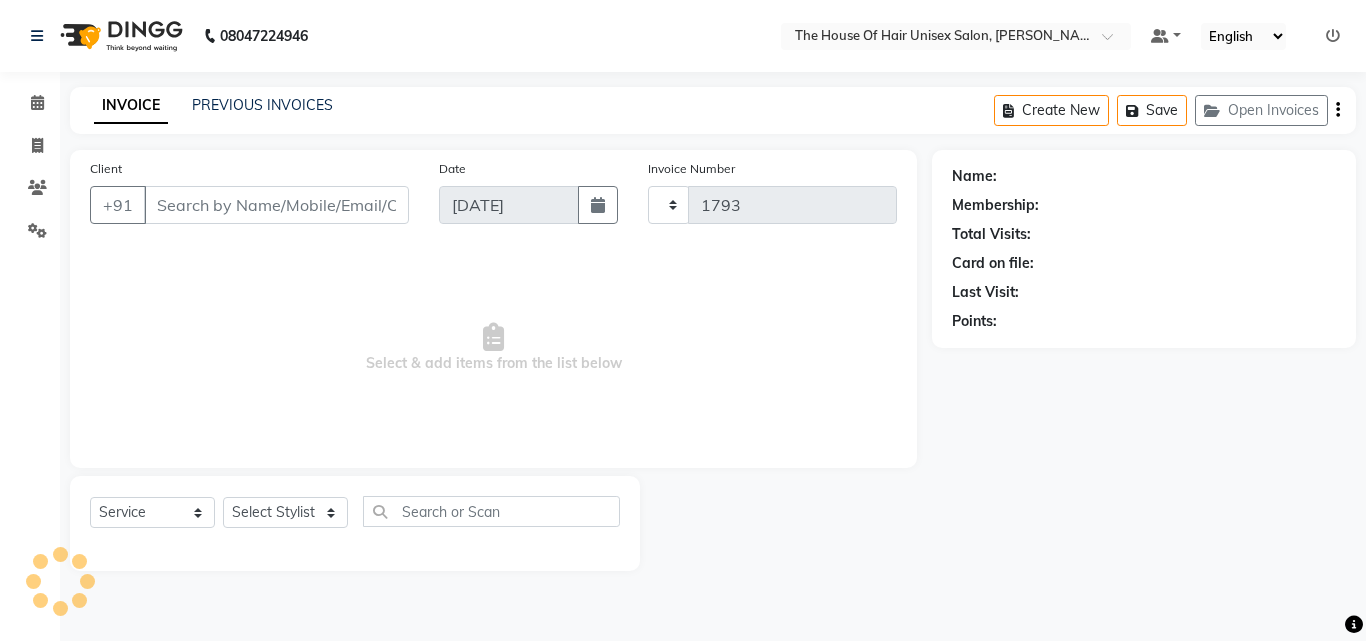 select on "598" 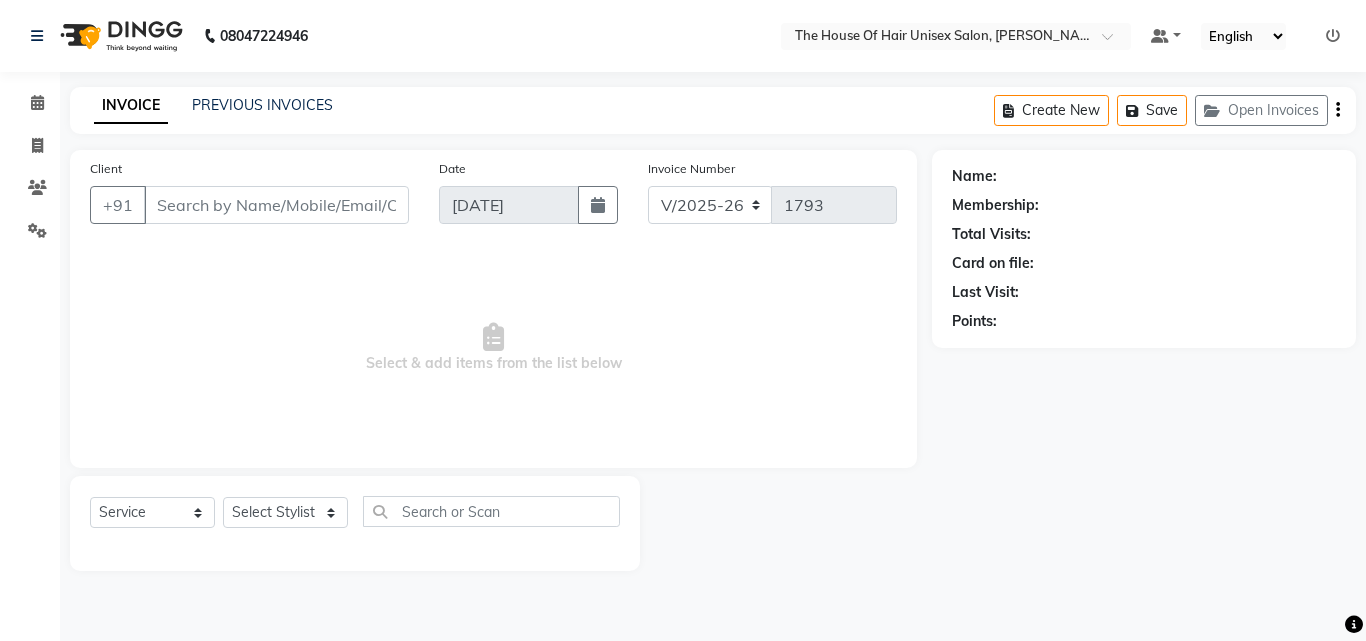 type on "7391031818" 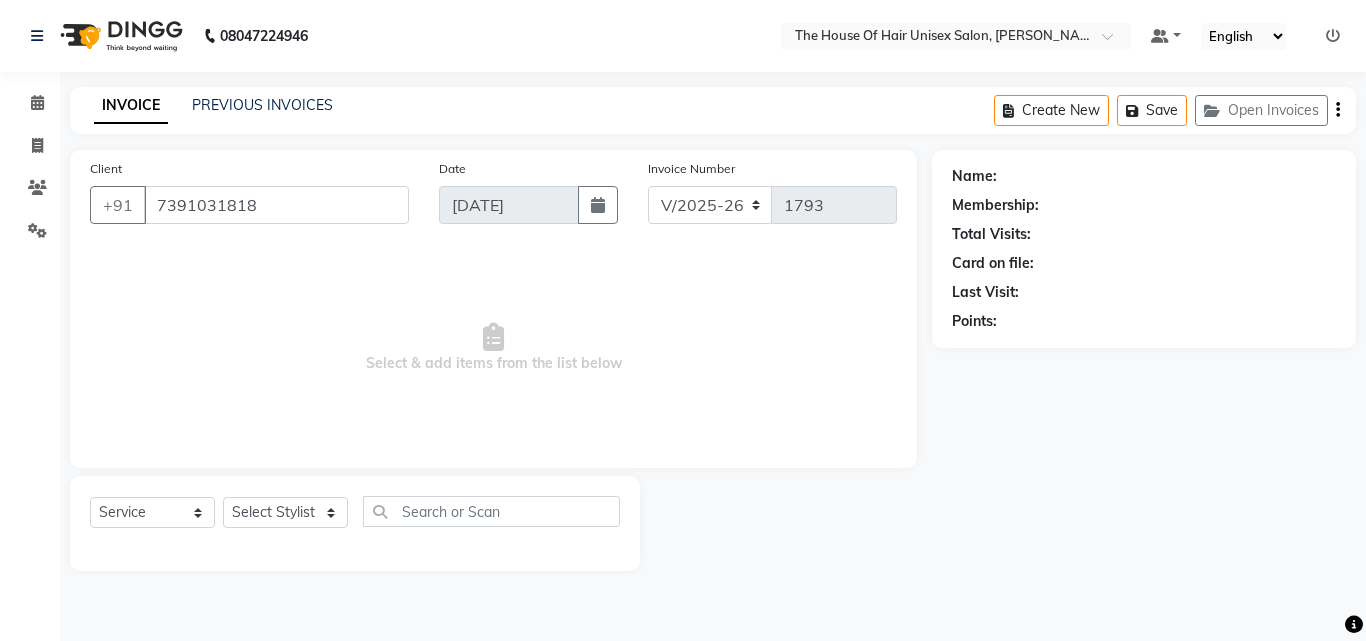 select on "12122" 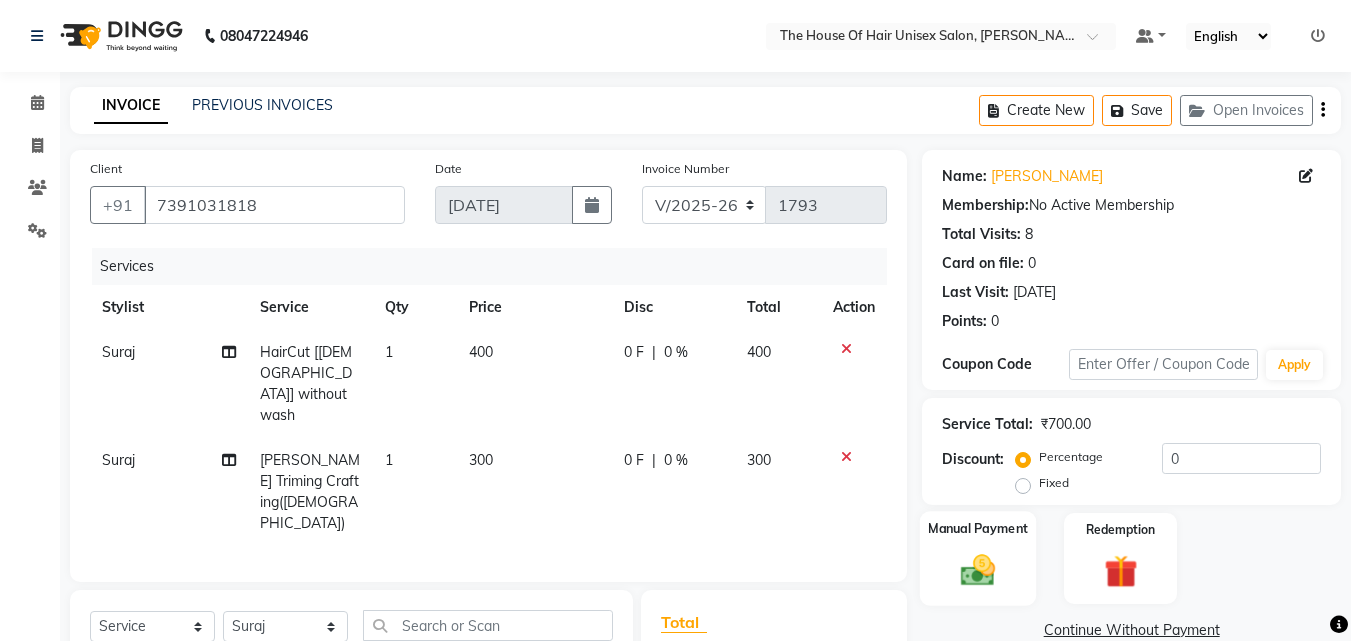 click 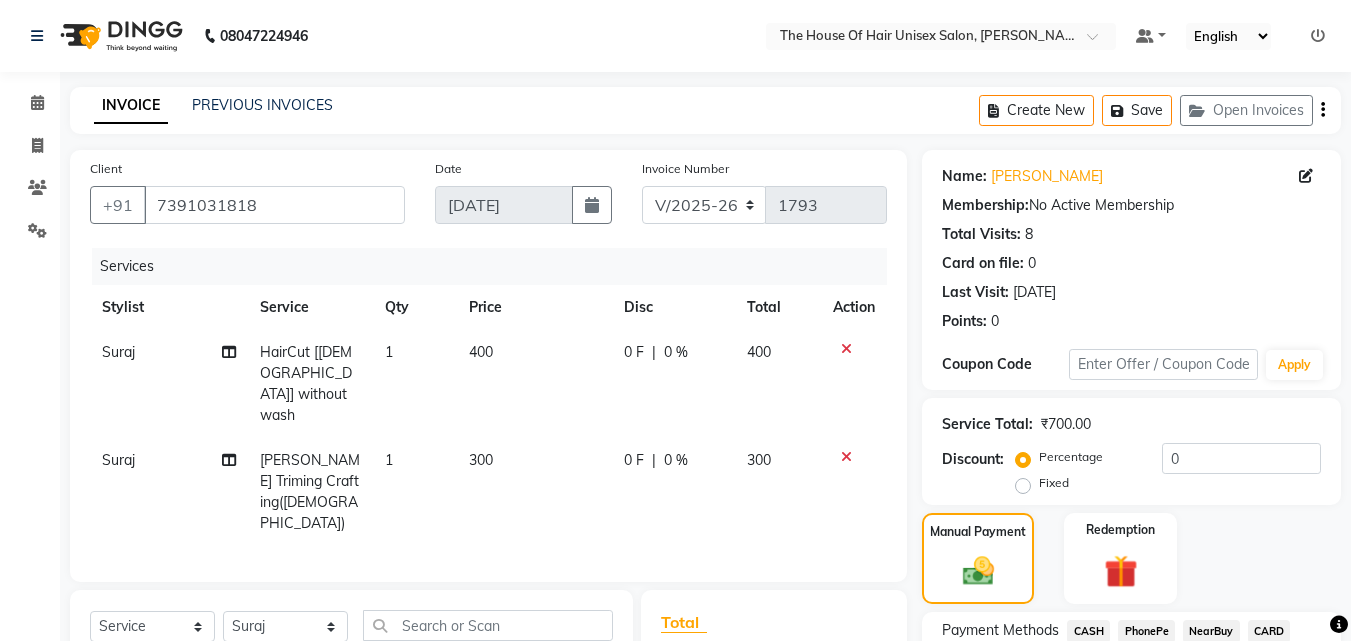 scroll, scrollTop: 194, scrollLeft: 0, axis: vertical 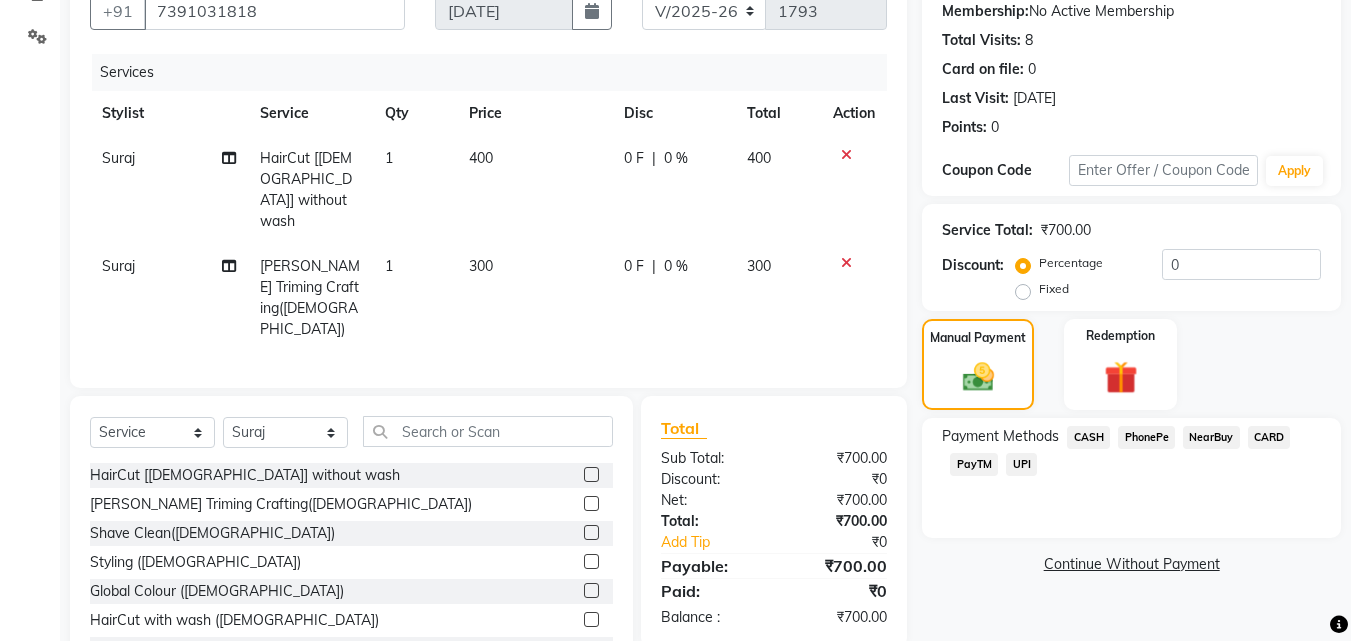 click on "UPI" 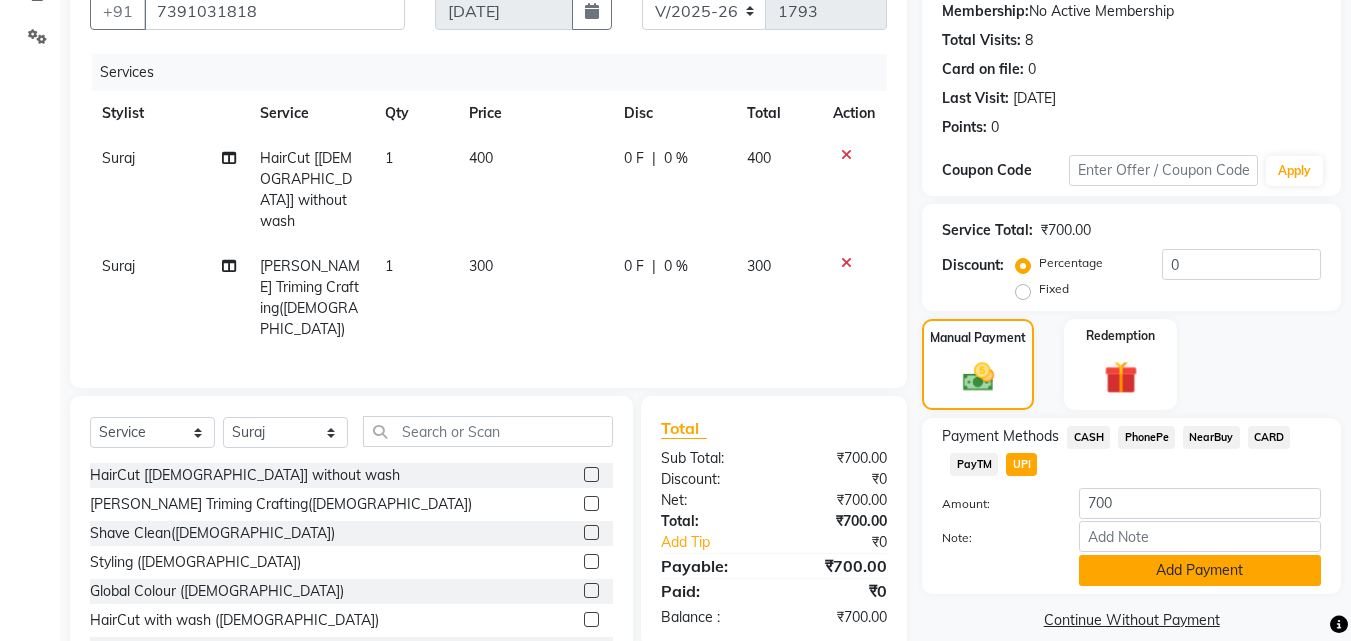 click on "Add Payment" 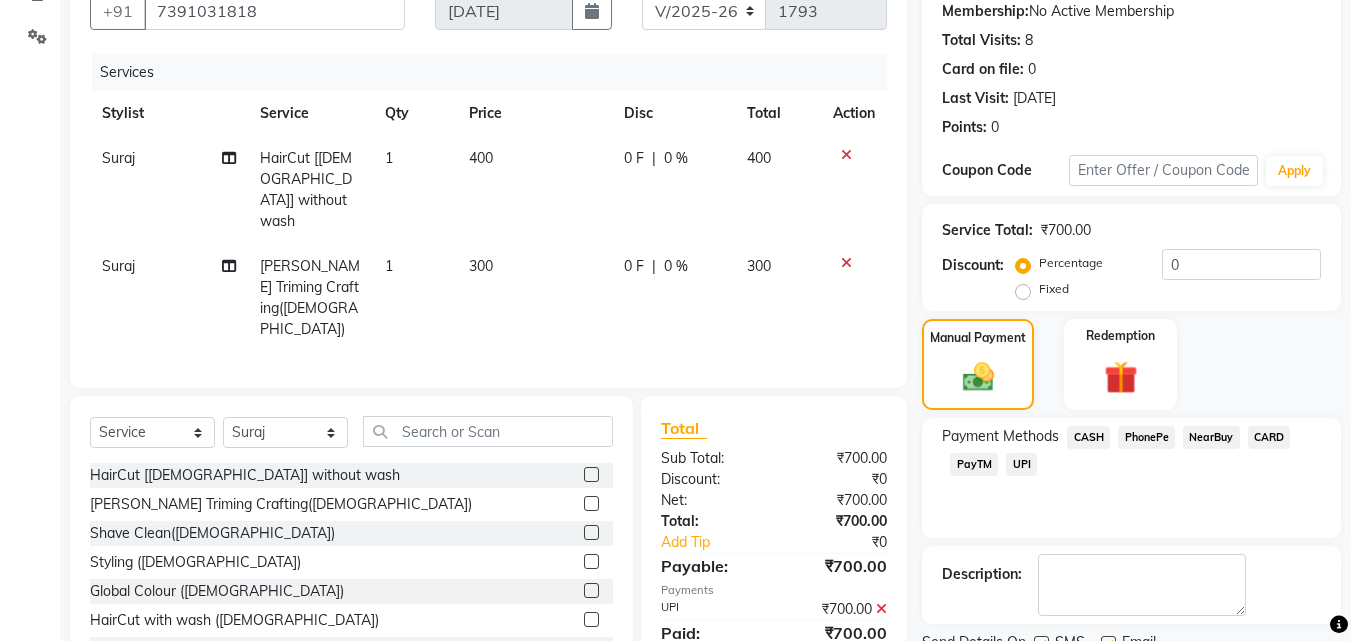 click on "UPI" 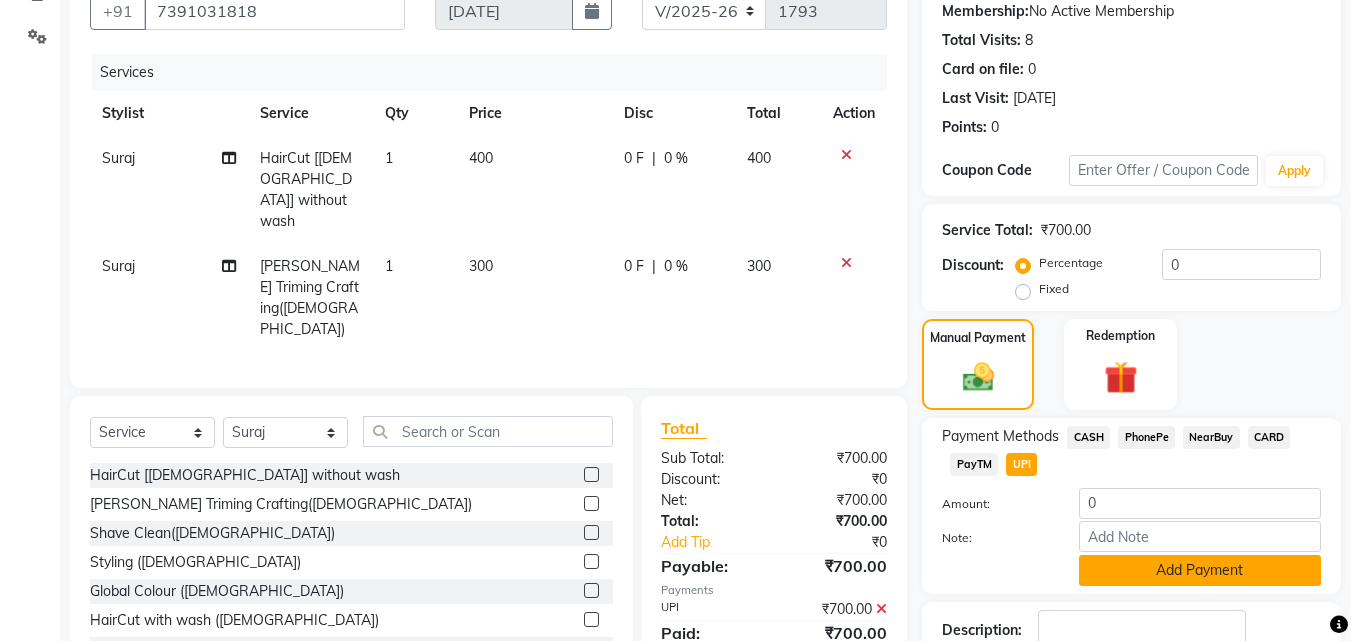 click on "Add Payment" 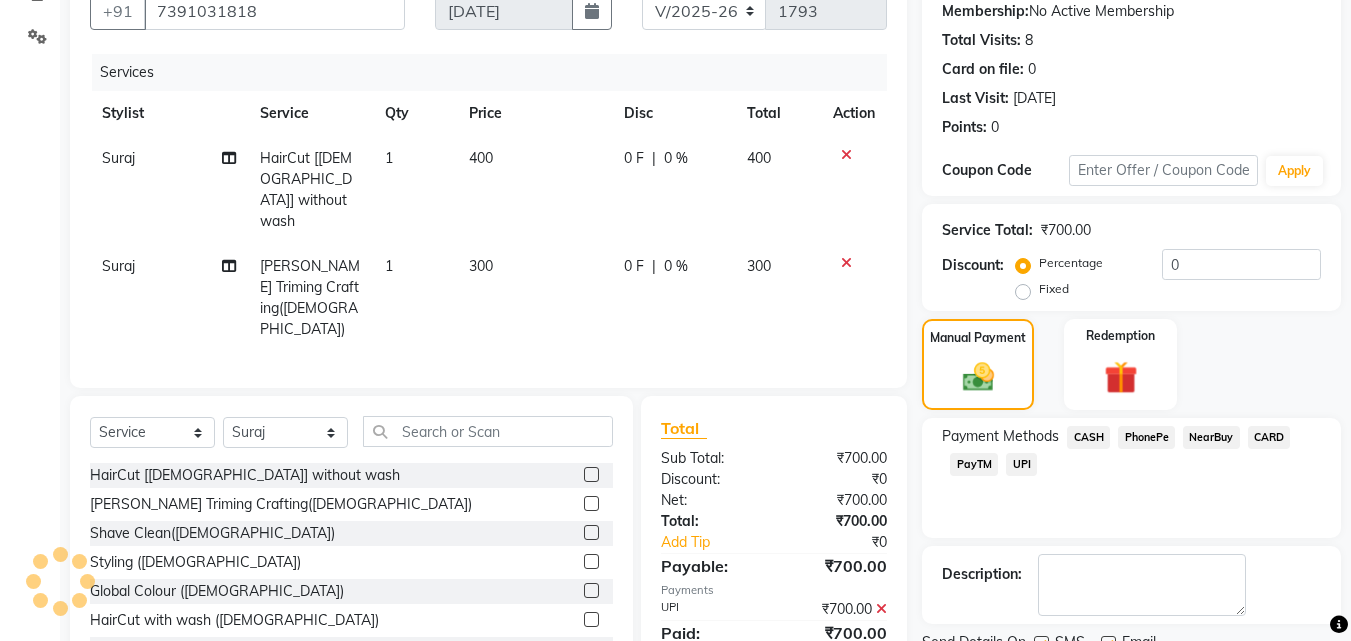 scroll, scrollTop: 275, scrollLeft: 0, axis: vertical 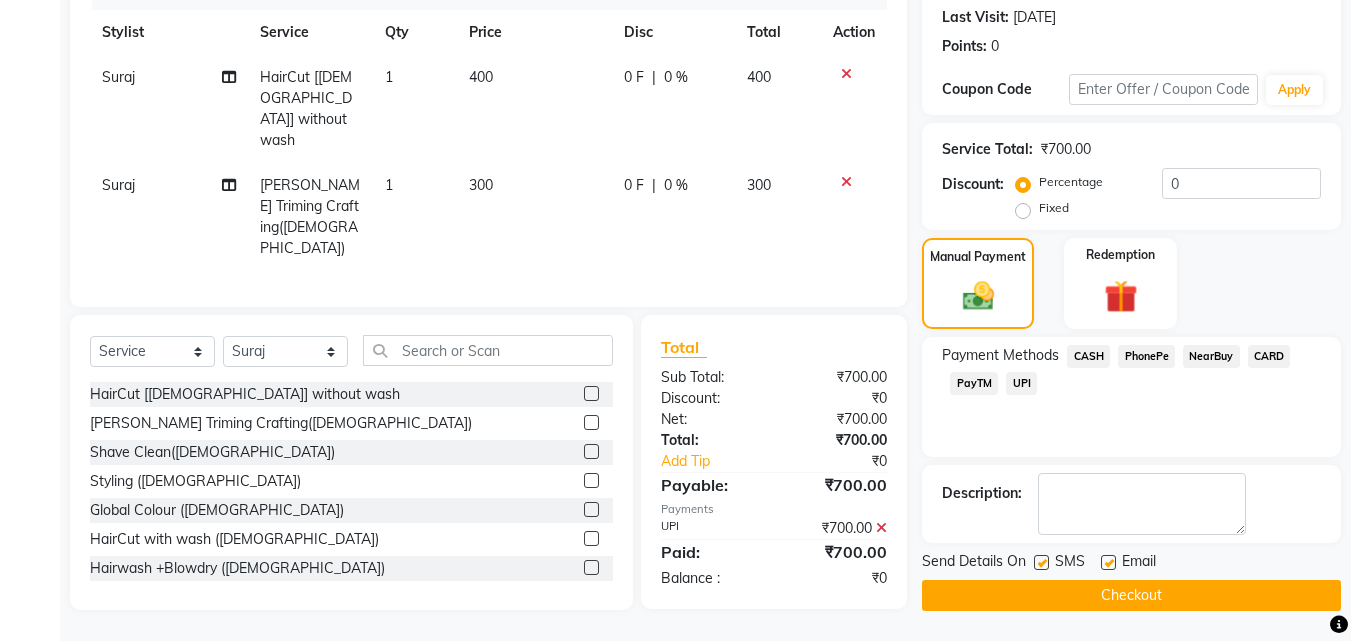 click on "Checkout" 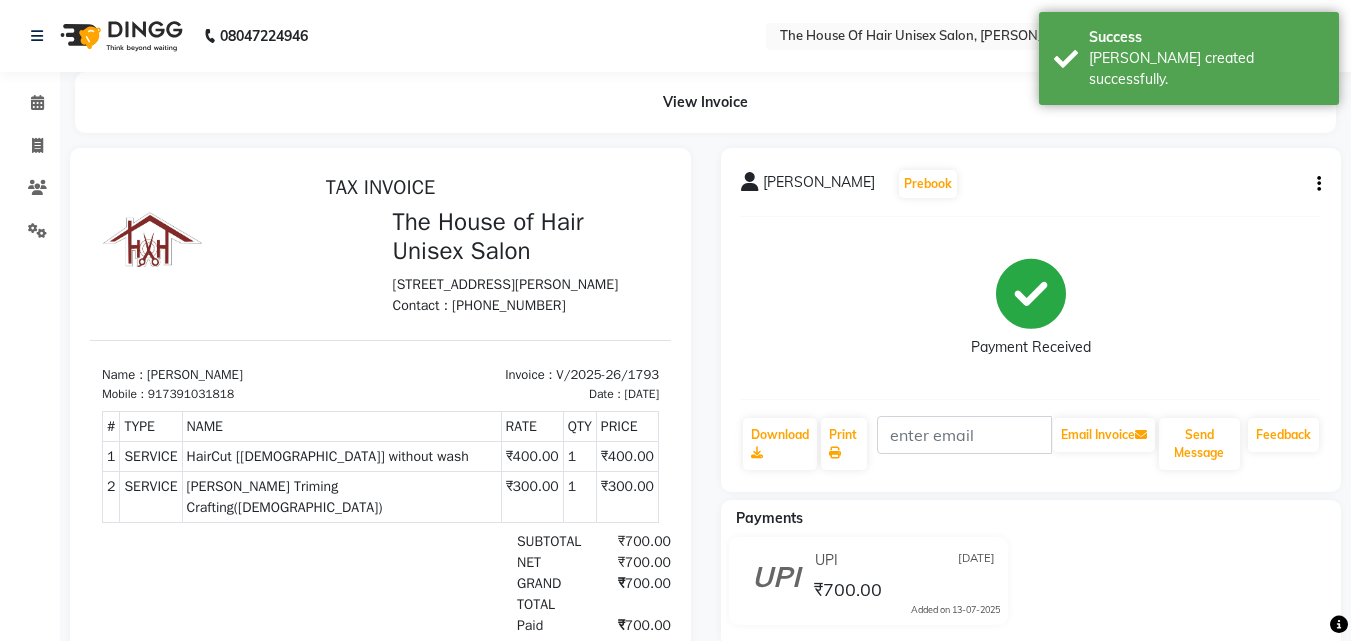 scroll, scrollTop: 0, scrollLeft: 0, axis: both 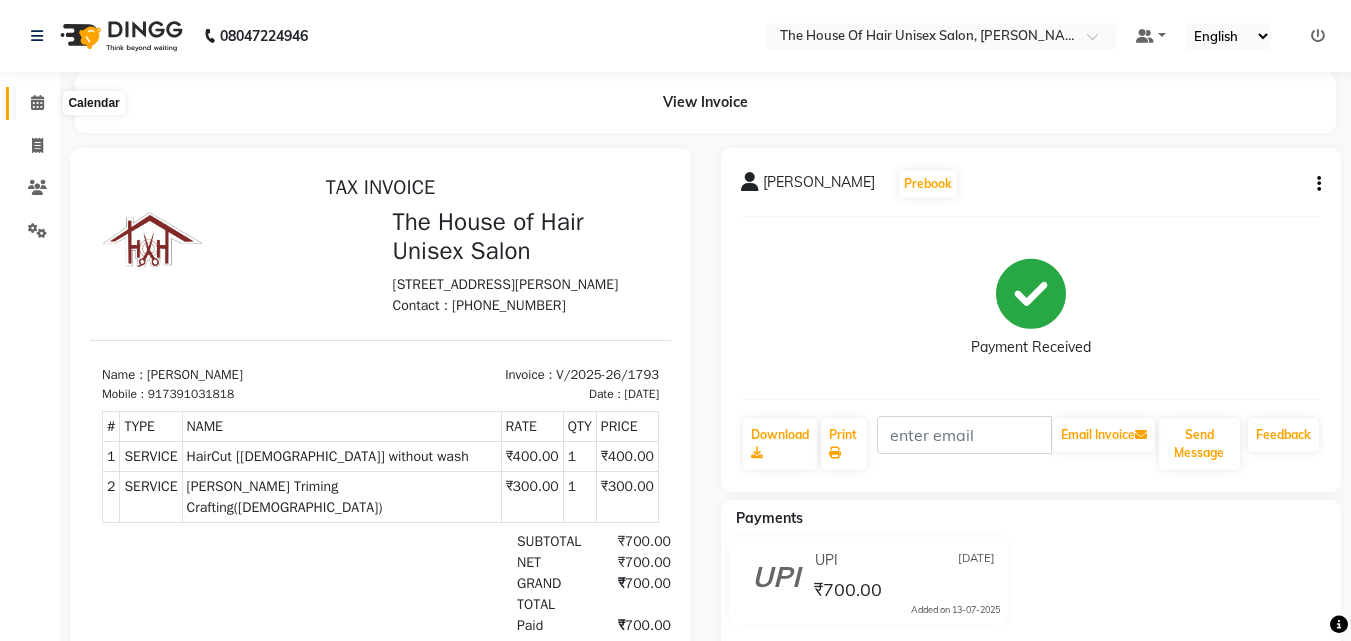 click 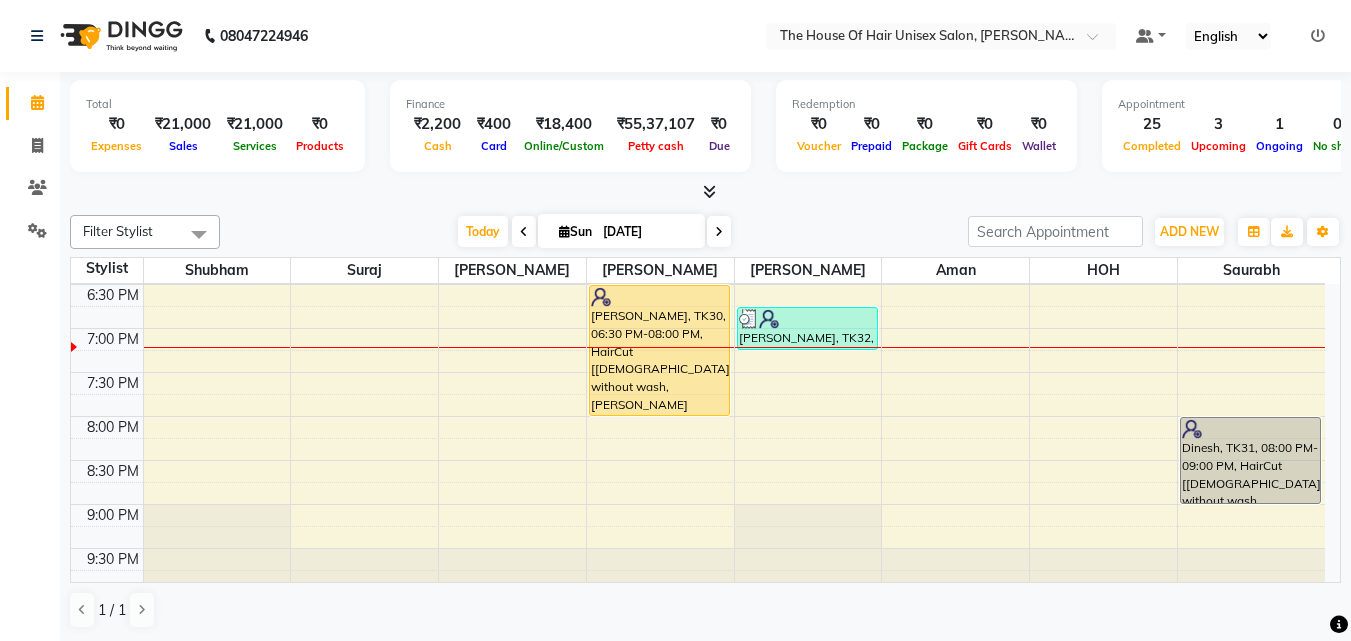 scroll, scrollTop: 1004, scrollLeft: 0, axis: vertical 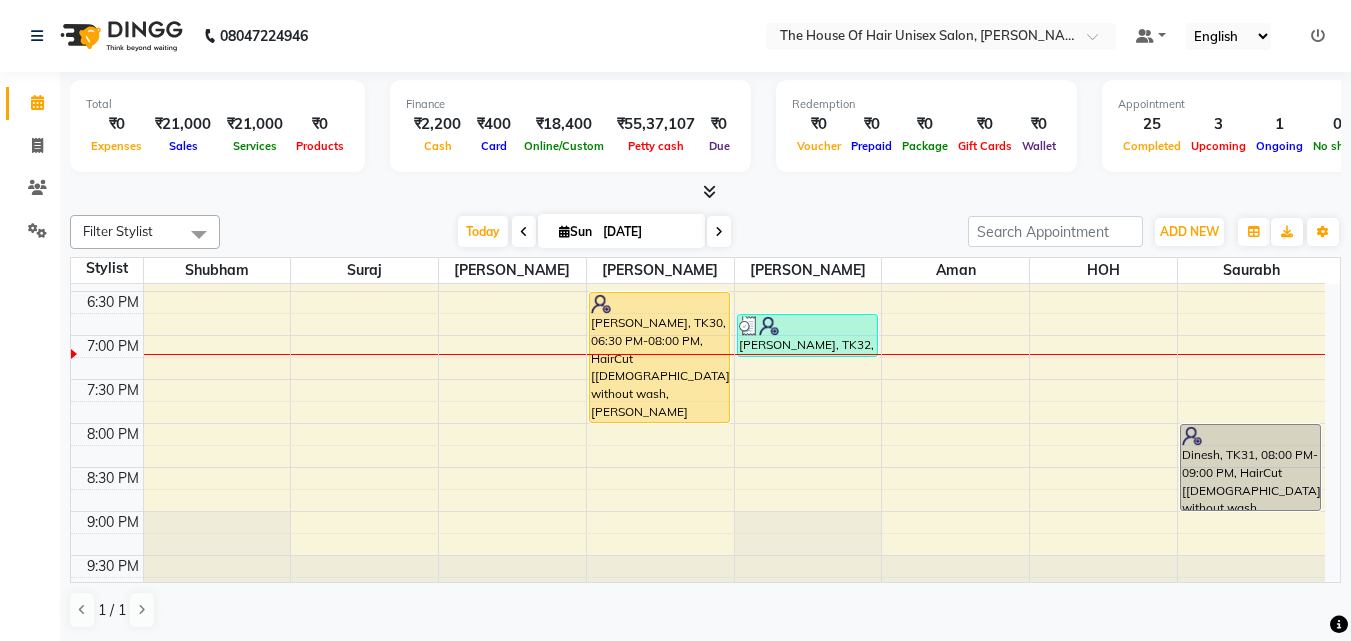 click on "7:00 AM 7:30 AM 8:00 AM 8:30 AM 9:00 AM 9:30 AM 10:00 AM 10:30 AM 11:00 AM 11:30 AM 12:00 PM 12:30 PM 1:00 PM 1:30 PM 2:00 PM 2:30 PM 3:00 PM 3:30 PM 4:00 PM 4:30 PM 5:00 PM 5:30 PM 6:00 PM 6:30 PM 7:00 PM 7:30 PM 8:00 PM 8:30 PM 9:00 PM 9:30 PM     [PERSON_NAME], TK03, 11:30 AM-03:15 PM, Hightlights & Babylights([DEMOGRAPHIC_DATA]),HairCut with wash ([DEMOGRAPHIC_DATA])     [PERSON_NAME], TK11, 03:30 PM-04:30 PM, HairCut [[DEMOGRAPHIC_DATA]] without wash     [PERSON_NAME], TK13, 04:30 PM-05:00 PM, Haircut without wash ([DEMOGRAPHIC_DATA])     [PERSON_NAME], TK25, 05:00 PM-06:00 PM, HairCut [[DEMOGRAPHIC_DATA]] without wash,[PERSON_NAME] Triming Crafting([DEMOGRAPHIC_DATA])     [PERSON_NAME], TK05, 11:00 AM-11:30 AM, Haircut without wash ([DEMOGRAPHIC_DATA])     [PERSON_NAME], TK21, 01:00 PM-01:30 PM, HairCut [[DEMOGRAPHIC_DATA]] without wash     Luv [PERSON_NAME], TK23, 01:30 PM-02:30 PM, HairCut [[DEMOGRAPHIC_DATA]] without wash,[PERSON_NAME] Triming Crafting([DEMOGRAPHIC_DATA])     [PERSON_NAME], TK16, 03:30 PM-04:00 PM, HairCut [[DEMOGRAPHIC_DATA]] without wash     [PERSON_NAME], TK26, 04:15 PM-04:45 PM, [PERSON_NAME] Triming Crafting([DEMOGRAPHIC_DATA])" at bounding box center (698, -61) 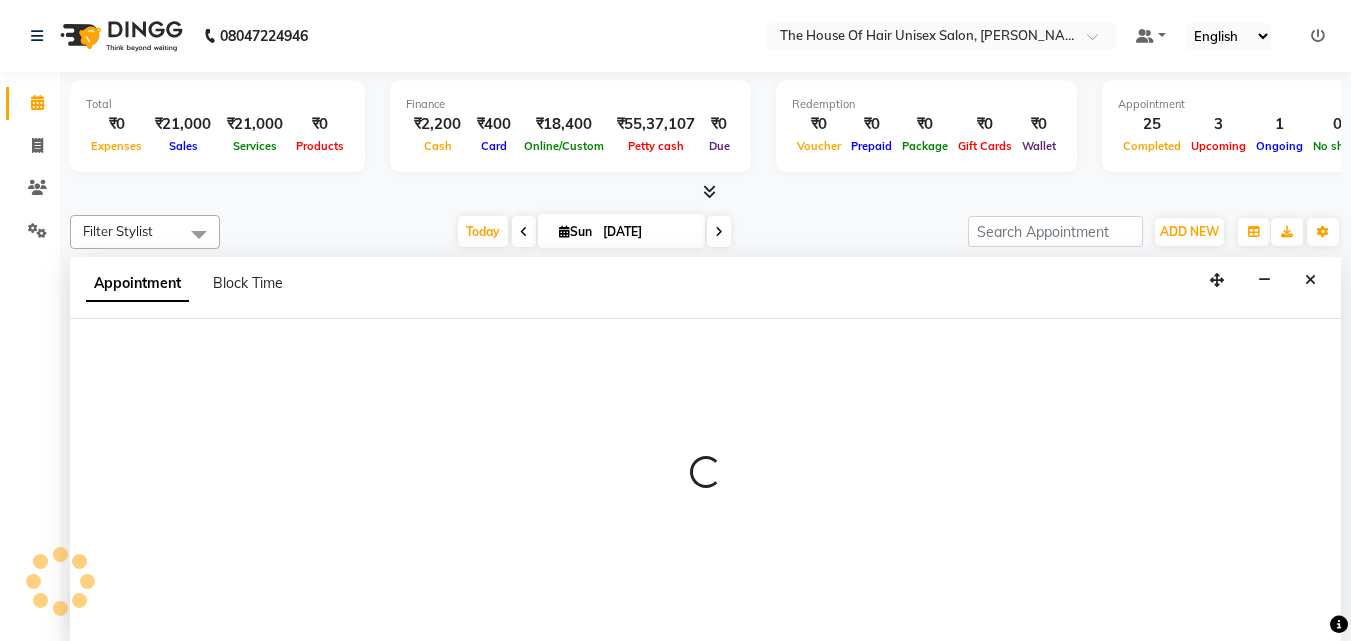 select on "85989" 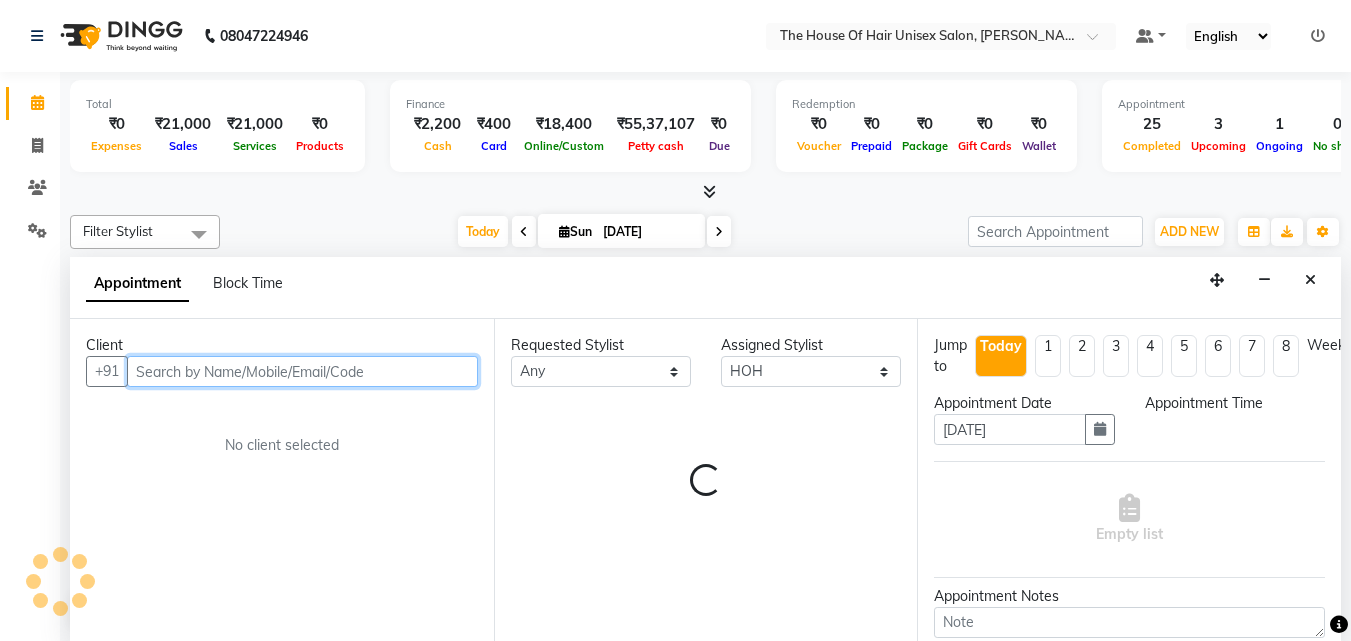 select on "1155" 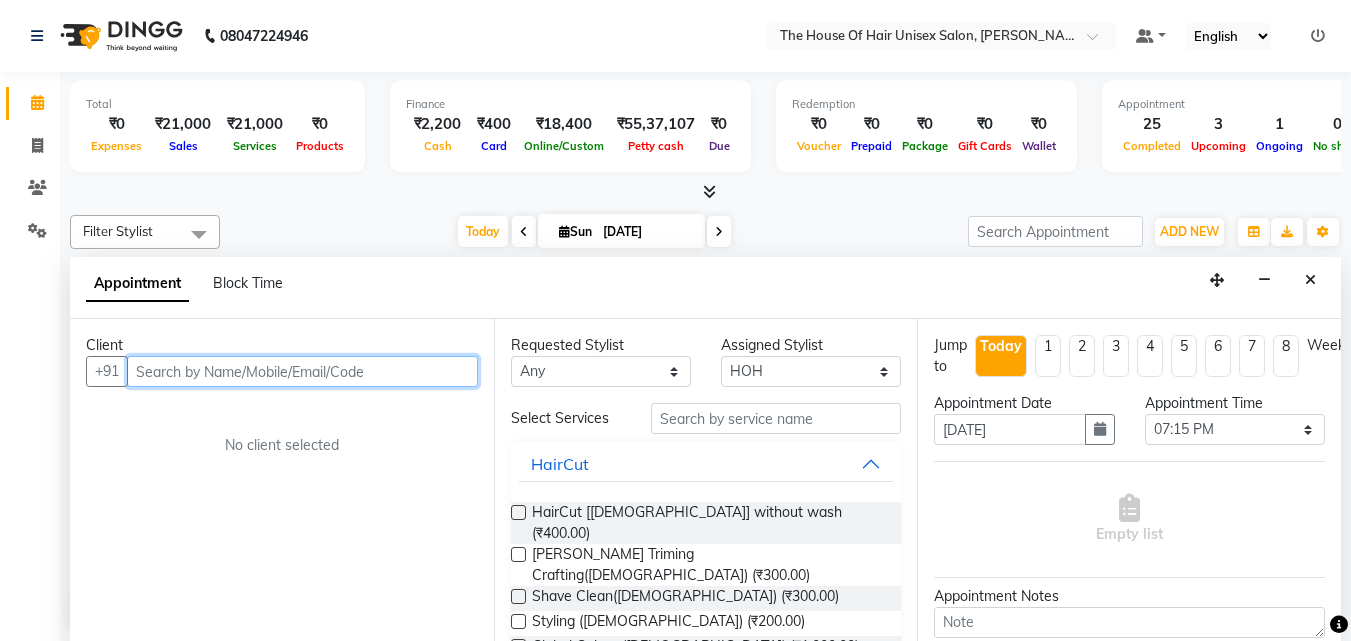 scroll, scrollTop: 1, scrollLeft: 0, axis: vertical 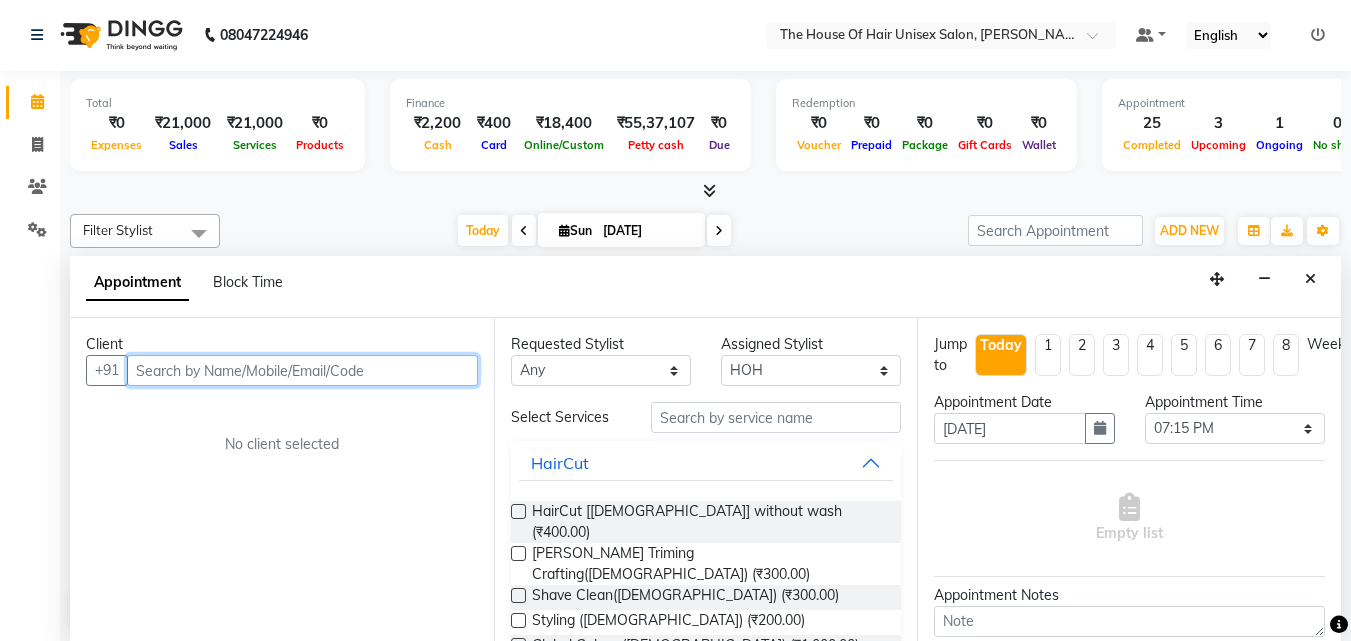 click at bounding box center (302, 370) 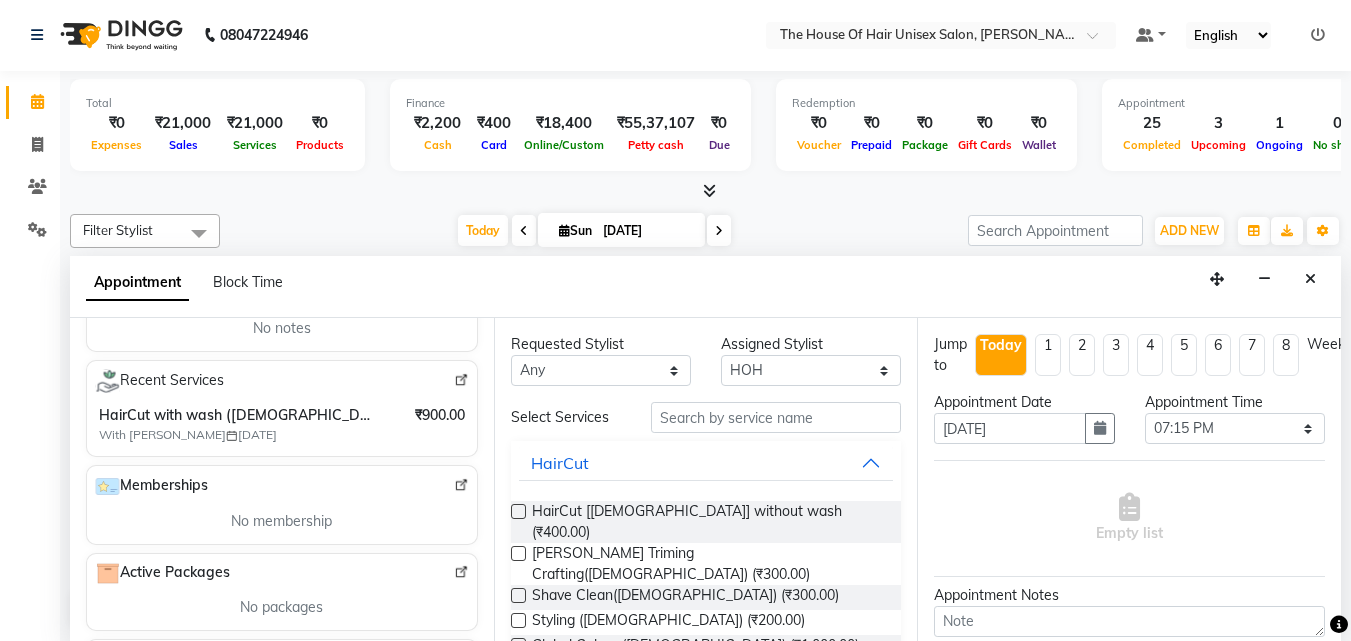 scroll, scrollTop: 328, scrollLeft: 0, axis: vertical 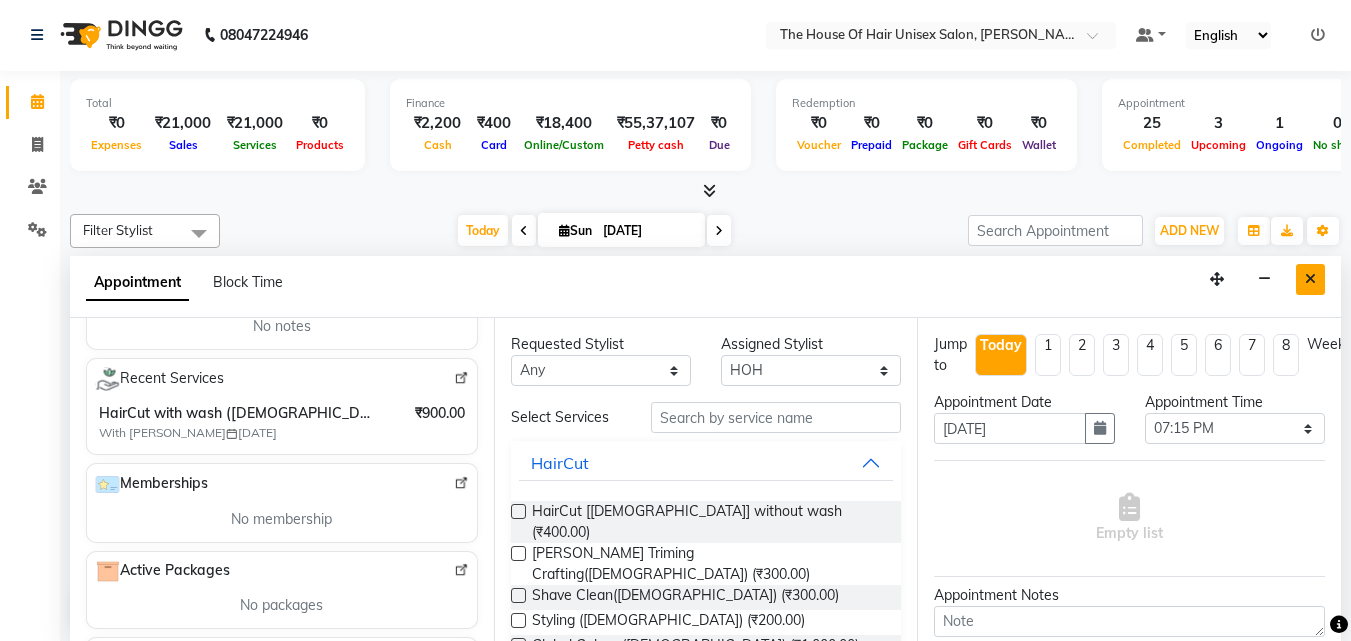 type on "9422304801" 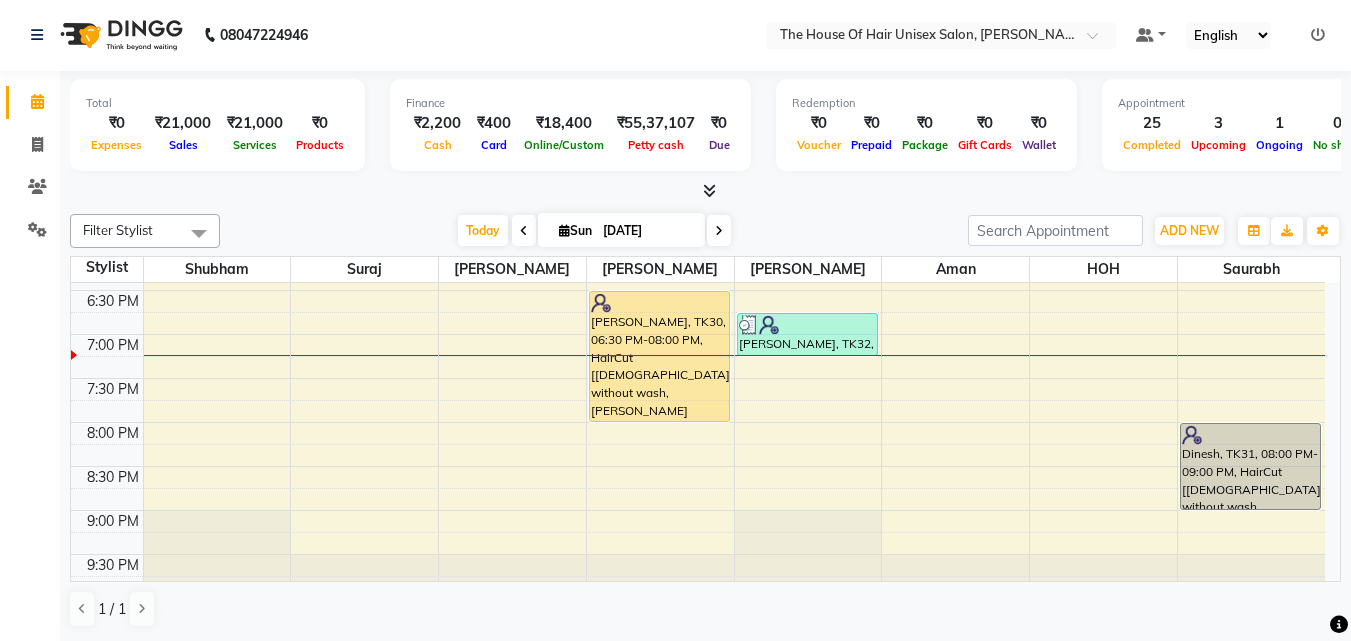 scroll, scrollTop: 1021, scrollLeft: 0, axis: vertical 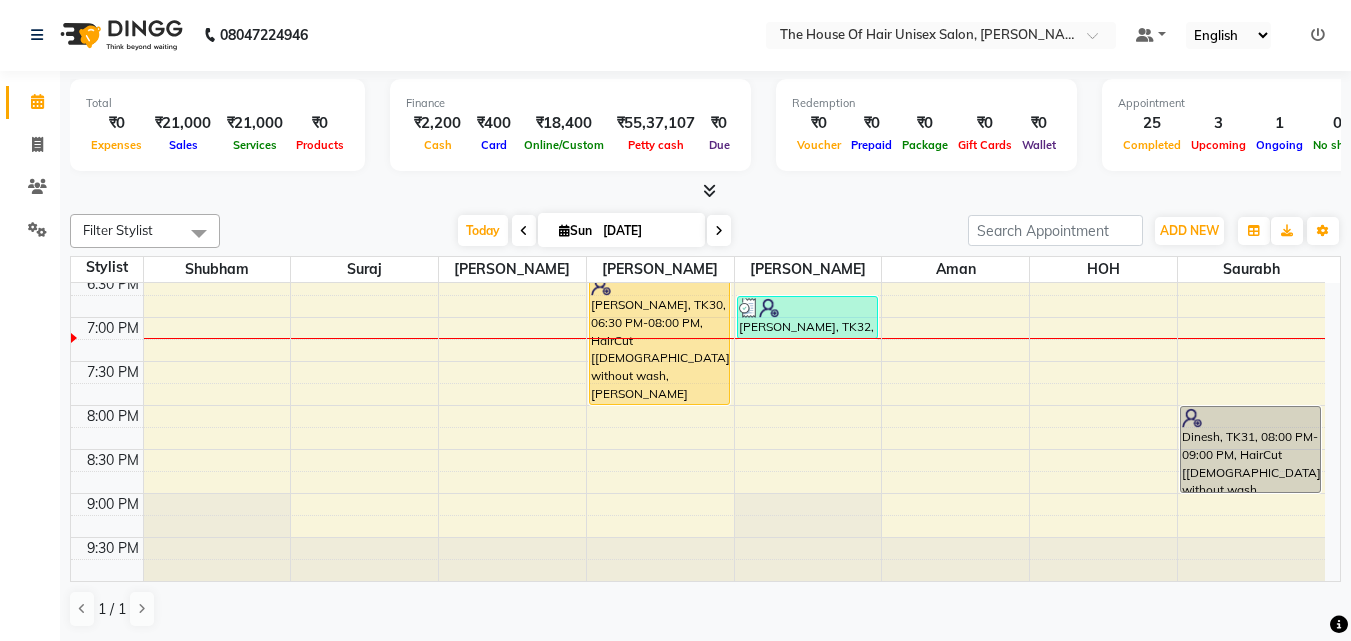 click on "7:00 AM 7:30 AM 8:00 AM 8:30 AM 9:00 AM 9:30 AM 10:00 AM 10:30 AM 11:00 AM 11:30 AM 12:00 PM 12:30 PM 1:00 PM 1:30 PM 2:00 PM 2:30 PM 3:00 PM 3:30 PM 4:00 PM 4:30 PM 5:00 PM 5:30 PM 6:00 PM 6:30 PM 7:00 PM 7:30 PM 8:00 PM 8:30 PM 9:00 PM 9:30 PM     [PERSON_NAME], TK03, 11:30 AM-03:15 PM, Hightlights & Babylights([DEMOGRAPHIC_DATA]),HairCut with wash ([DEMOGRAPHIC_DATA])     [PERSON_NAME], TK11, 03:30 PM-04:30 PM, HairCut [[DEMOGRAPHIC_DATA]] without wash     [PERSON_NAME], TK13, 04:30 PM-05:00 PM, Haircut without wash ([DEMOGRAPHIC_DATA])     [PERSON_NAME], TK25, 05:00 PM-06:00 PM, HairCut [[DEMOGRAPHIC_DATA]] without wash,[PERSON_NAME] Triming Crafting([DEMOGRAPHIC_DATA])     [PERSON_NAME], TK05, 11:00 AM-11:30 AM, Haircut without wash ([DEMOGRAPHIC_DATA])     [PERSON_NAME], TK21, 01:00 PM-01:30 PM, HairCut [[DEMOGRAPHIC_DATA]] without wash     Luv [PERSON_NAME], TK23, 01:30 PM-02:30 PM, HairCut [[DEMOGRAPHIC_DATA]] without wash,[PERSON_NAME] Triming Crafting([DEMOGRAPHIC_DATA])     [PERSON_NAME], TK16, 03:30 PM-04:00 PM, HairCut [[DEMOGRAPHIC_DATA]] without wash     [PERSON_NAME], TK26, 04:15 PM-04:45 PM, [PERSON_NAME] Triming Crafting([DEMOGRAPHIC_DATA])" at bounding box center [698, -79] 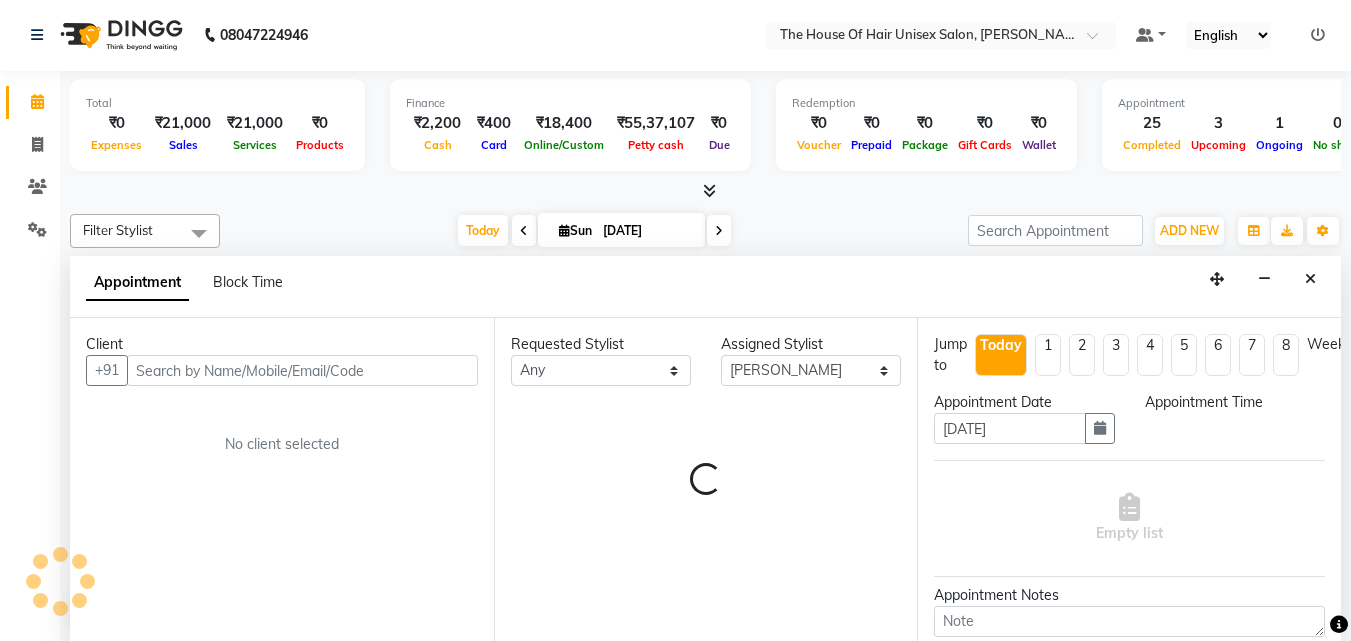 select on "1200" 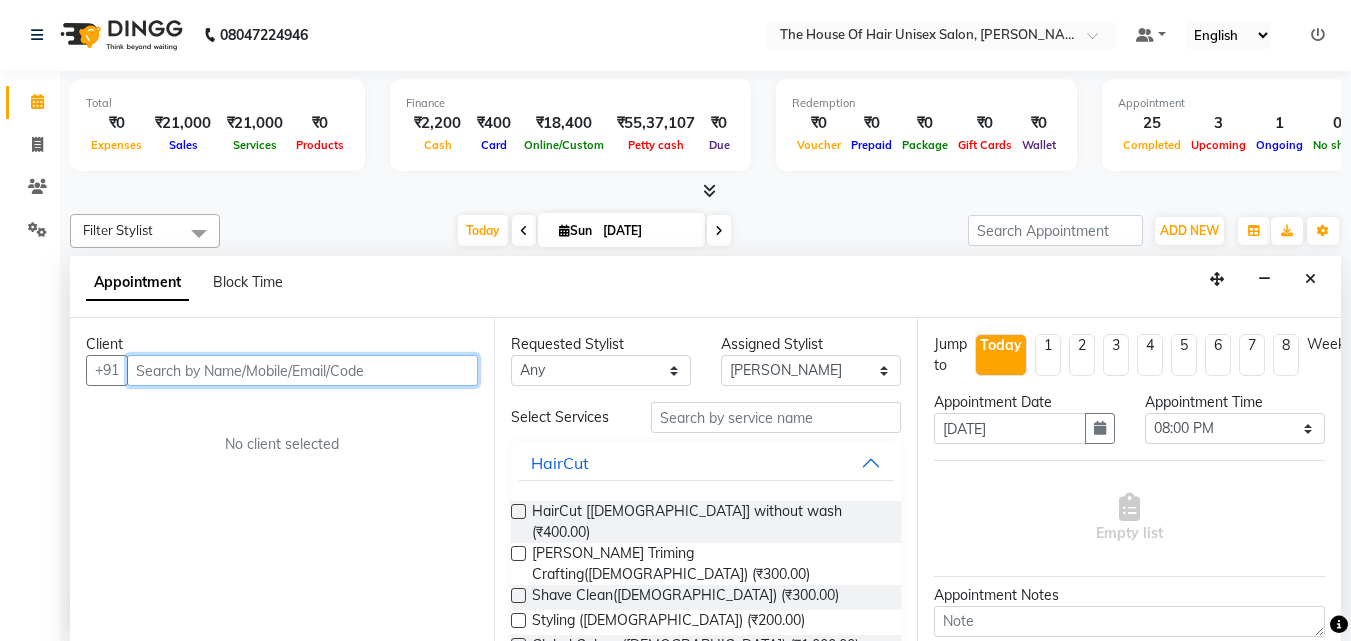 click at bounding box center [302, 370] 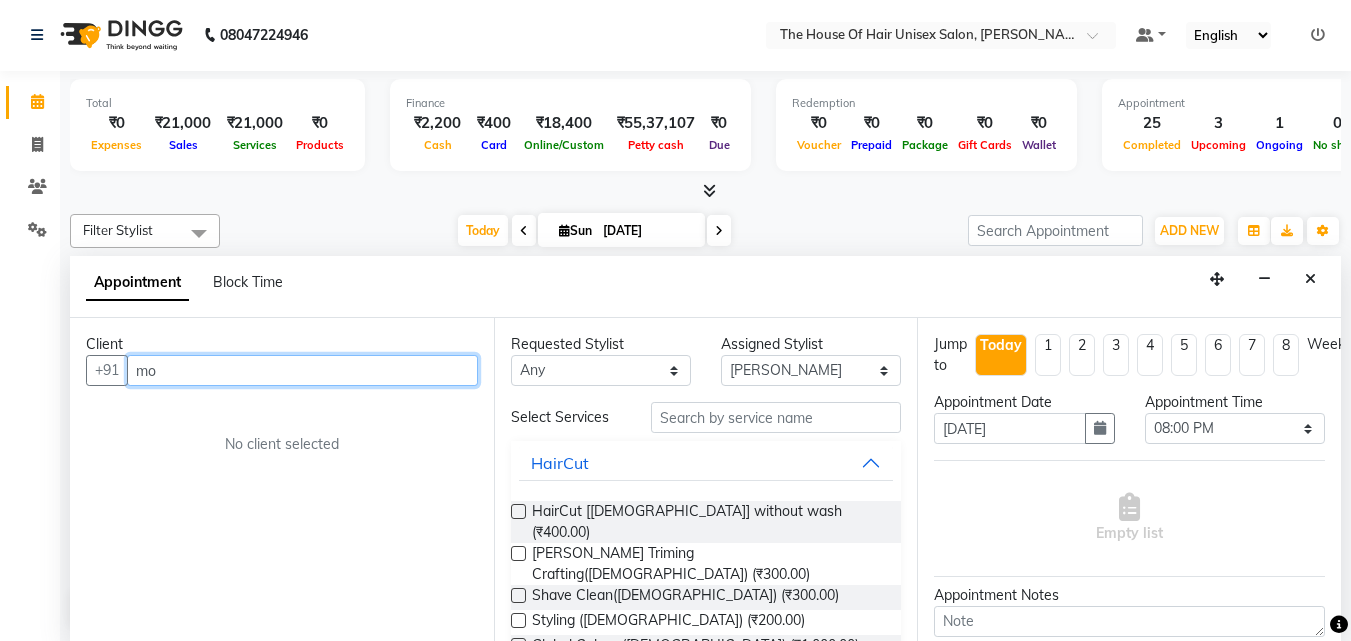 type on "m" 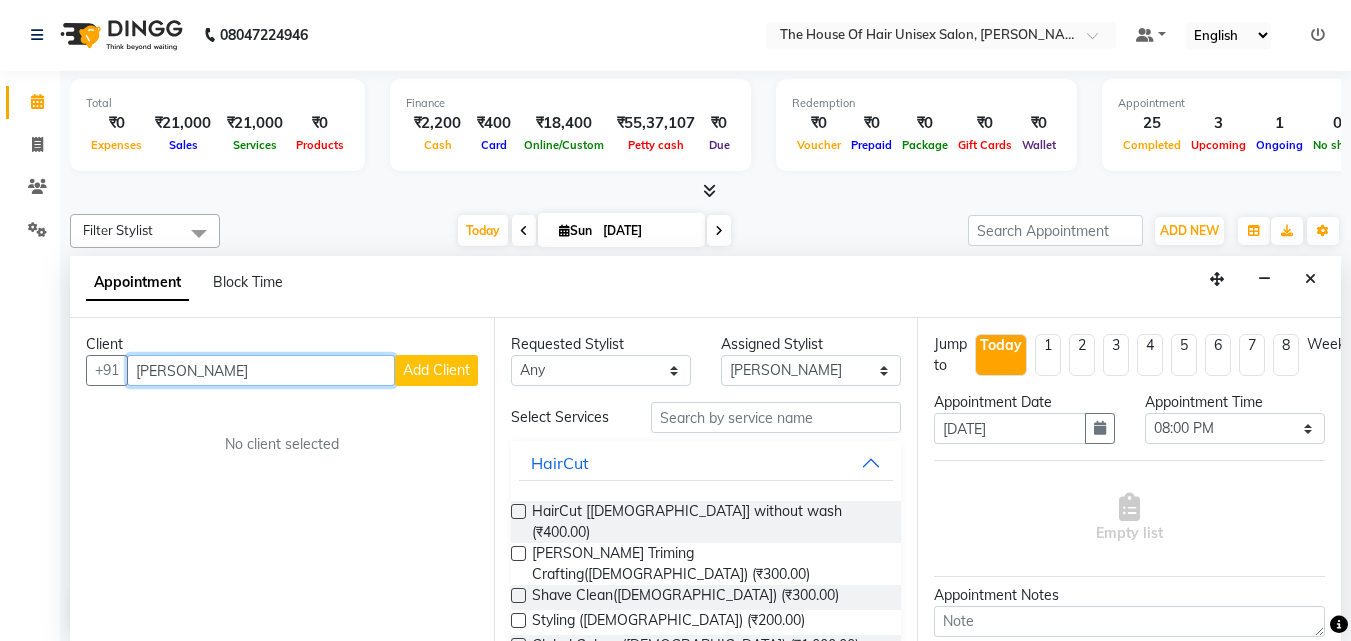 click on "[PERSON_NAME]" at bounding box center [261, 370] 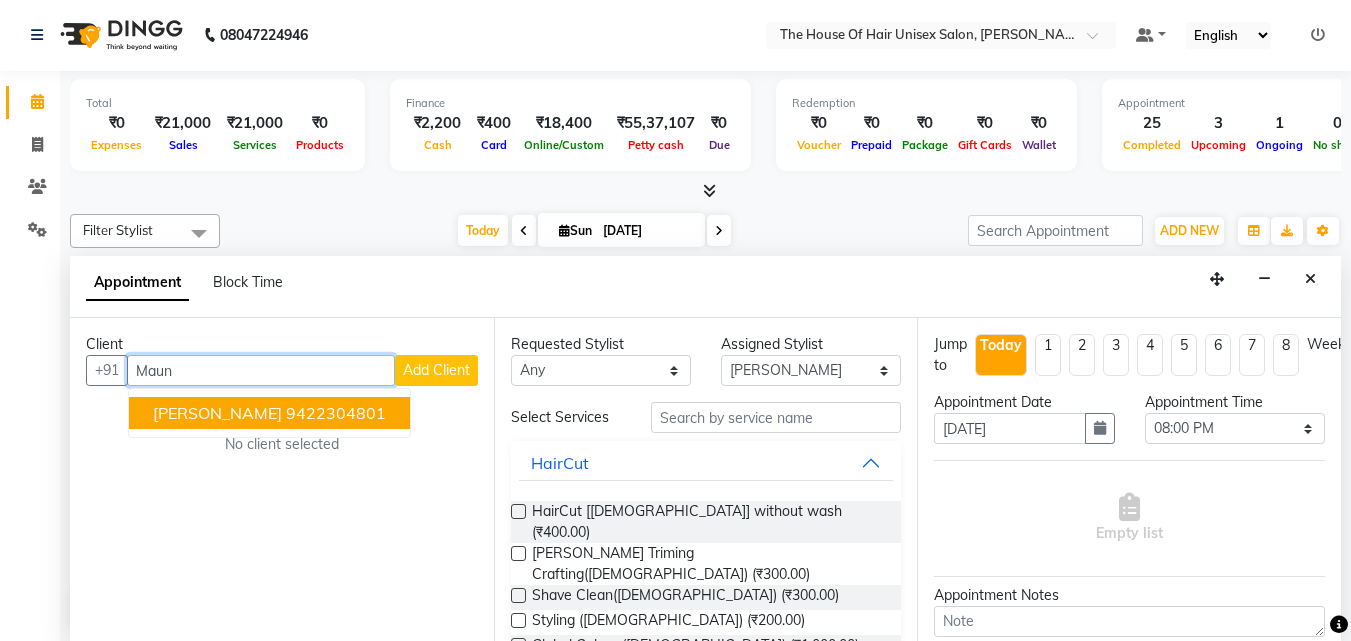 click on "9422304801" at bounding box center (336, 413) 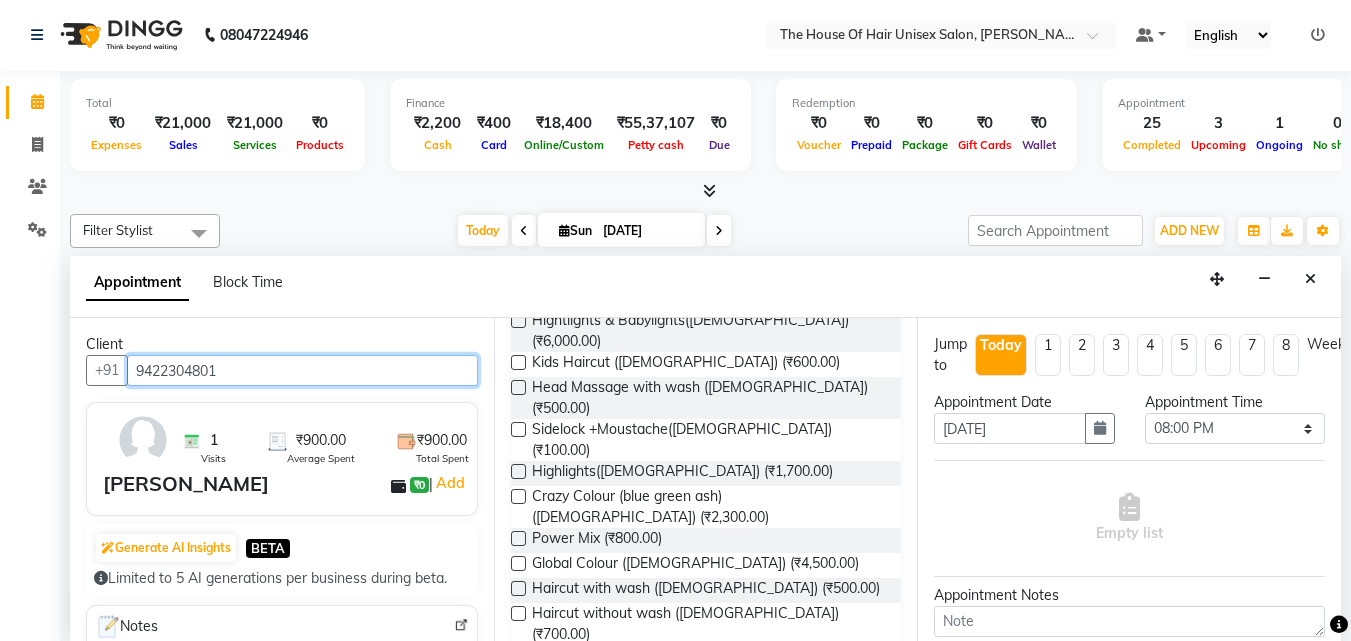 scroll, scrollTop: 938, scrollLeft: 0, axis: vertical 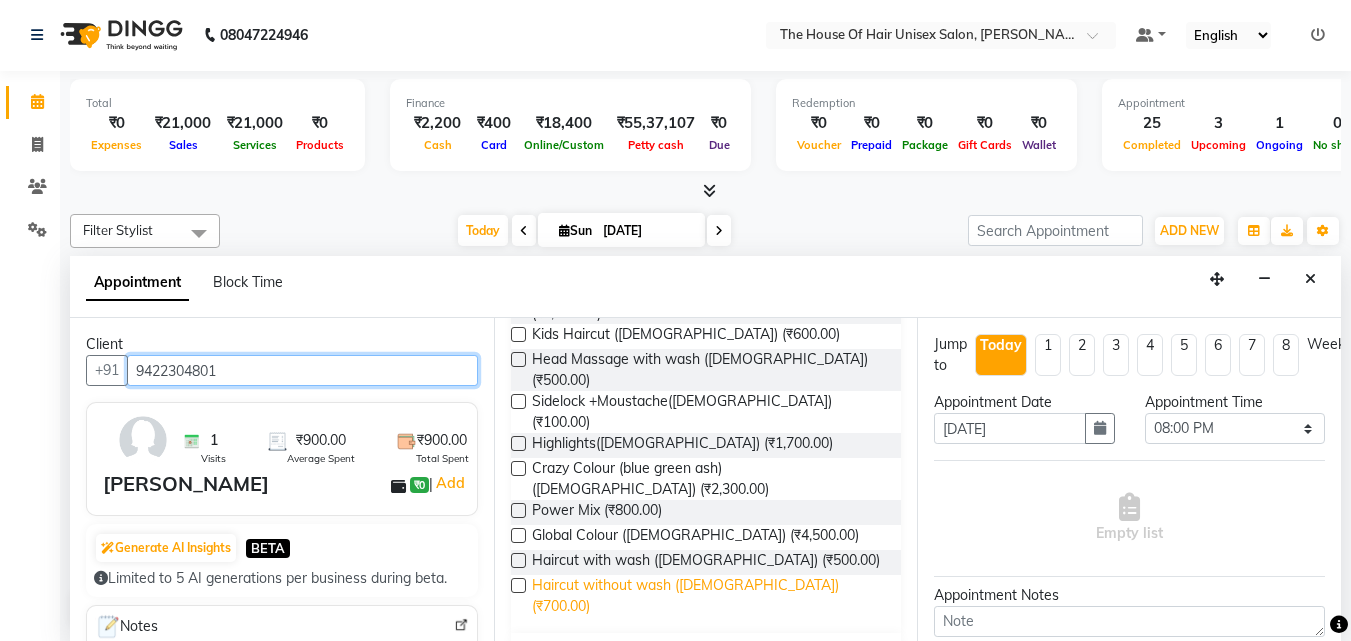 type on "9422304801" 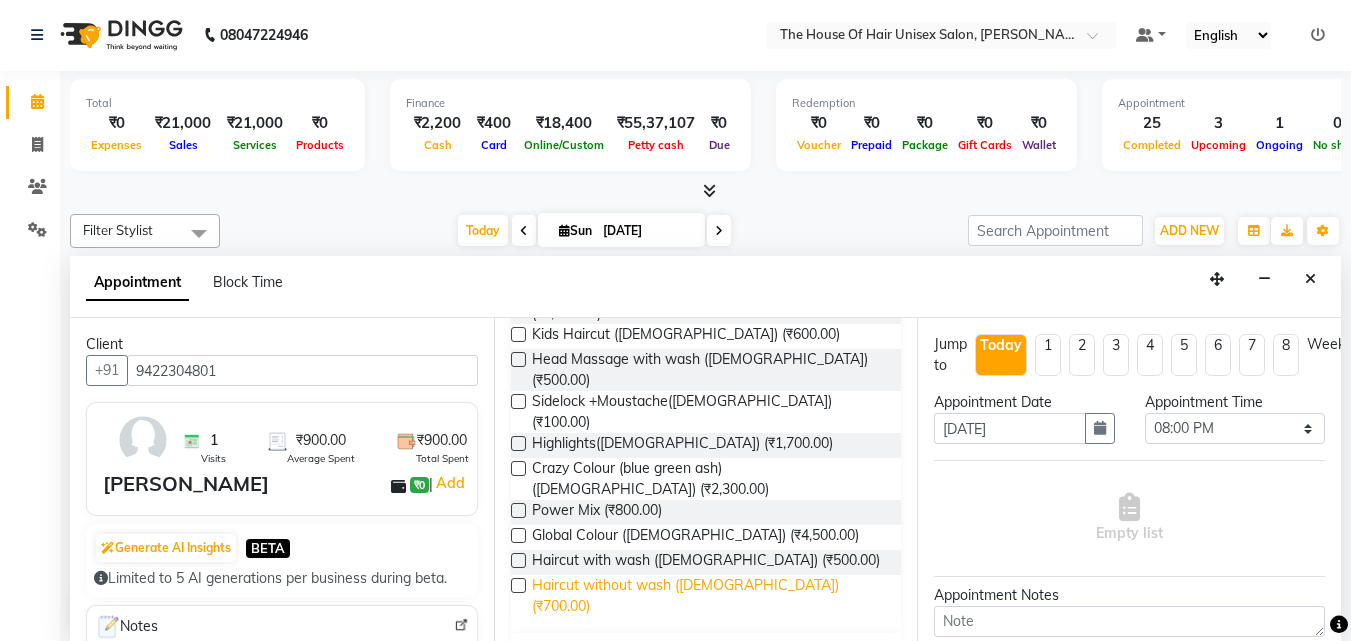 click on "Haircut without wash ([DEMOGRAPHIC_DATA]) (₹700.00)" at bounding box center [709, 596] 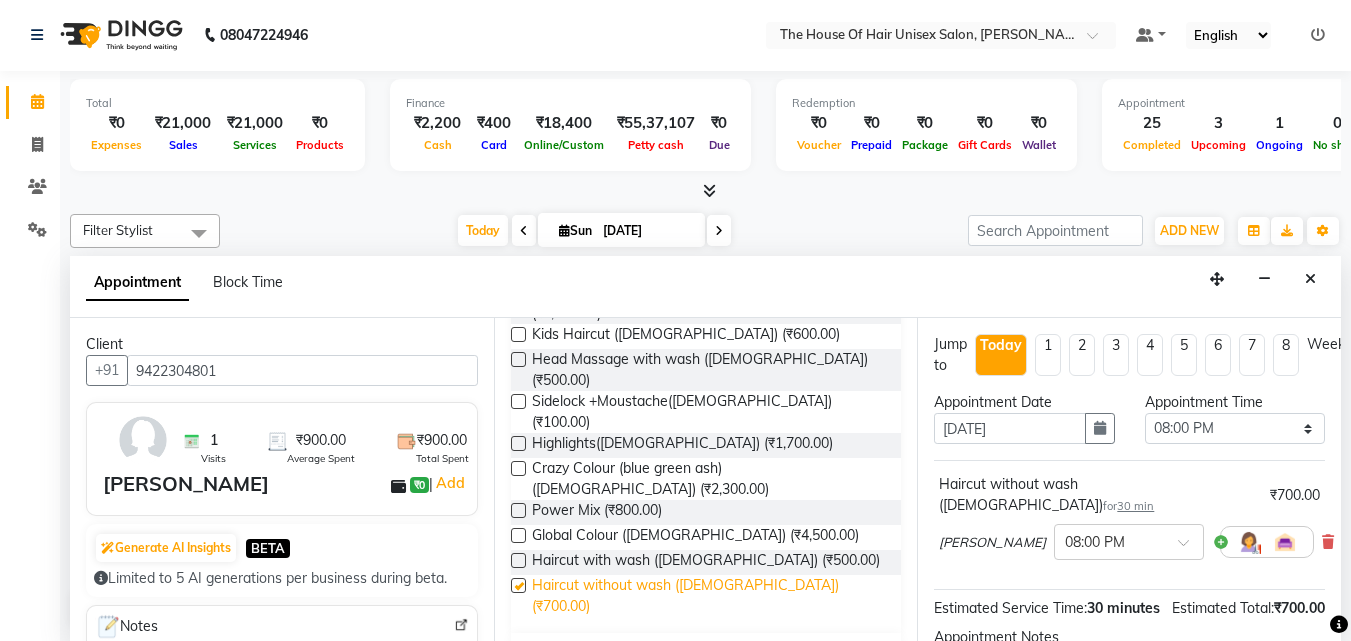 checkbox on "false" 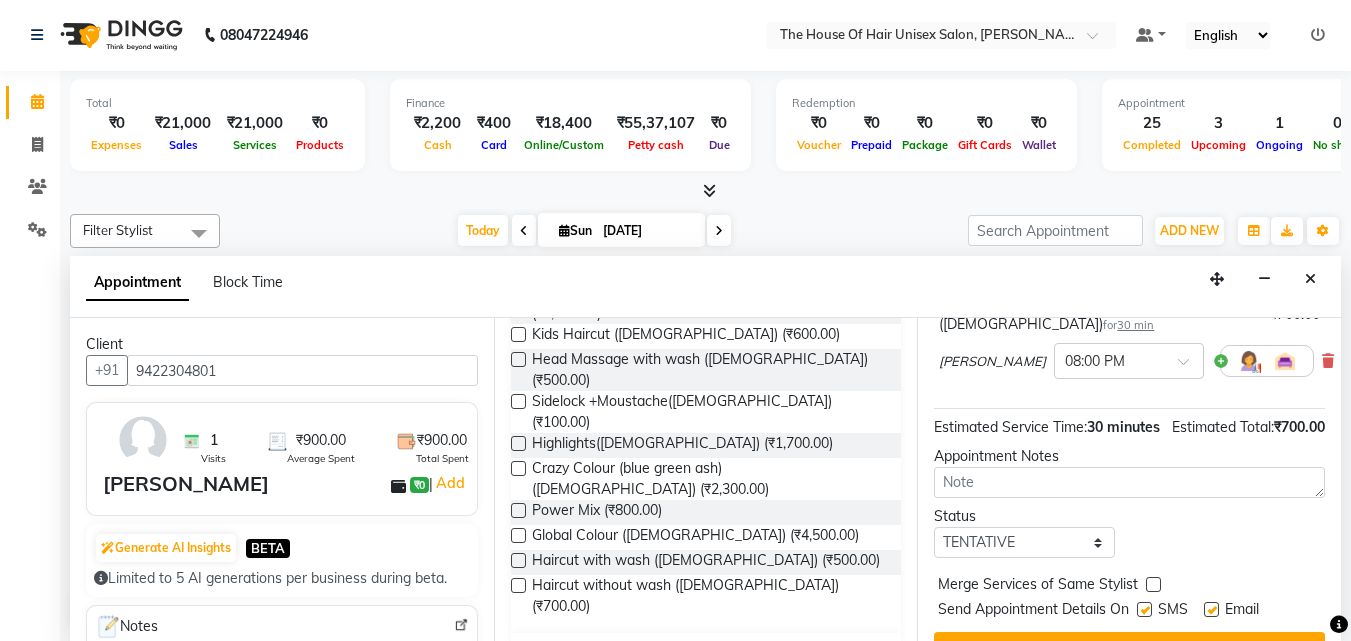 scroll, scrollTop: 239, scrollLeft: 0, axis: vertical 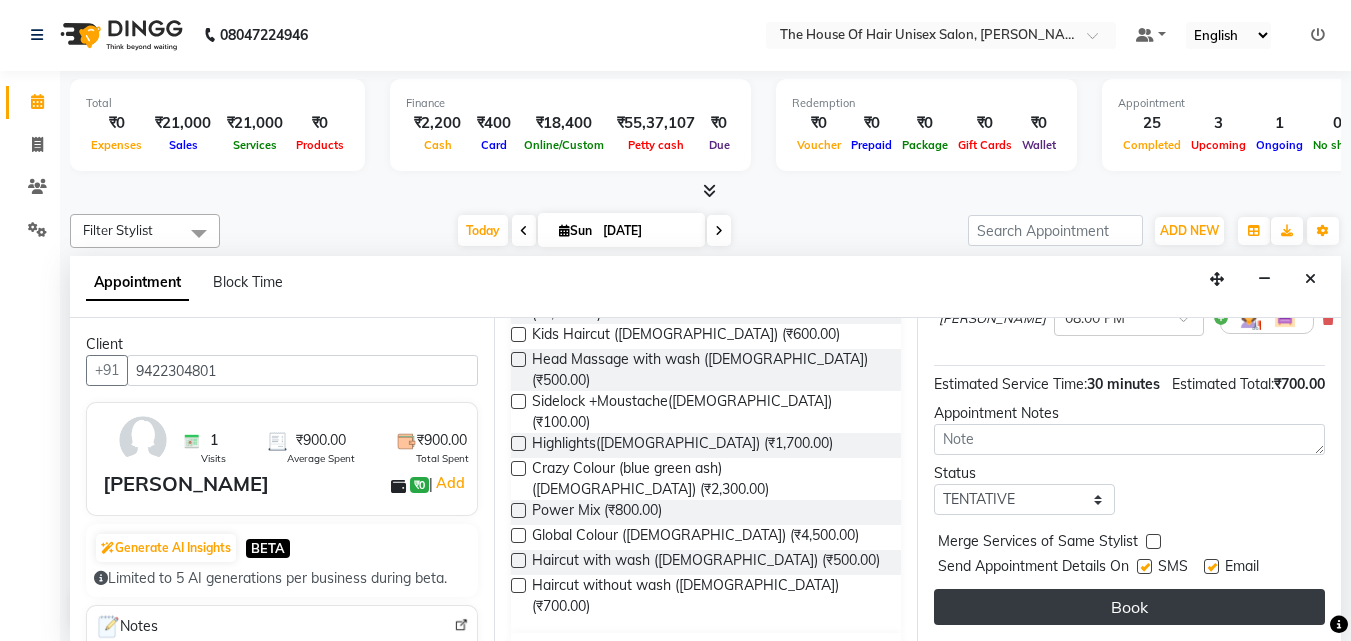click on "Book" at bounding box center (1129, 607) 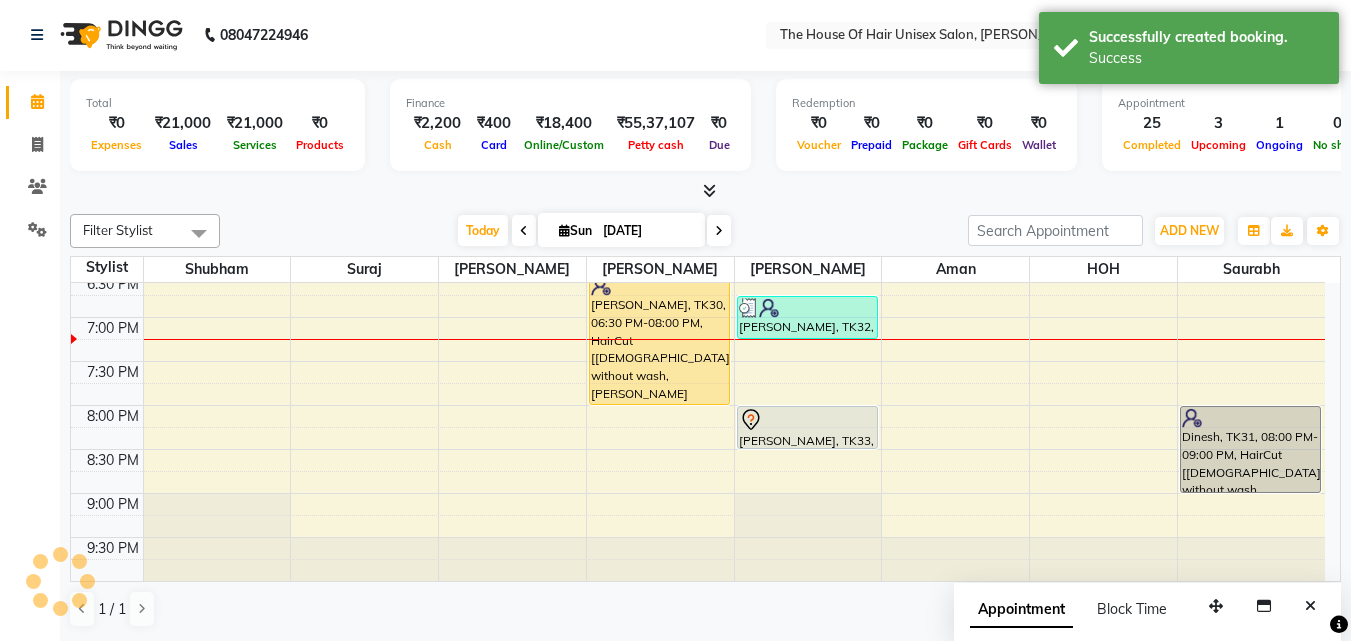 scroll, scrollTop: 0, scrollLeft: 0, axis: both 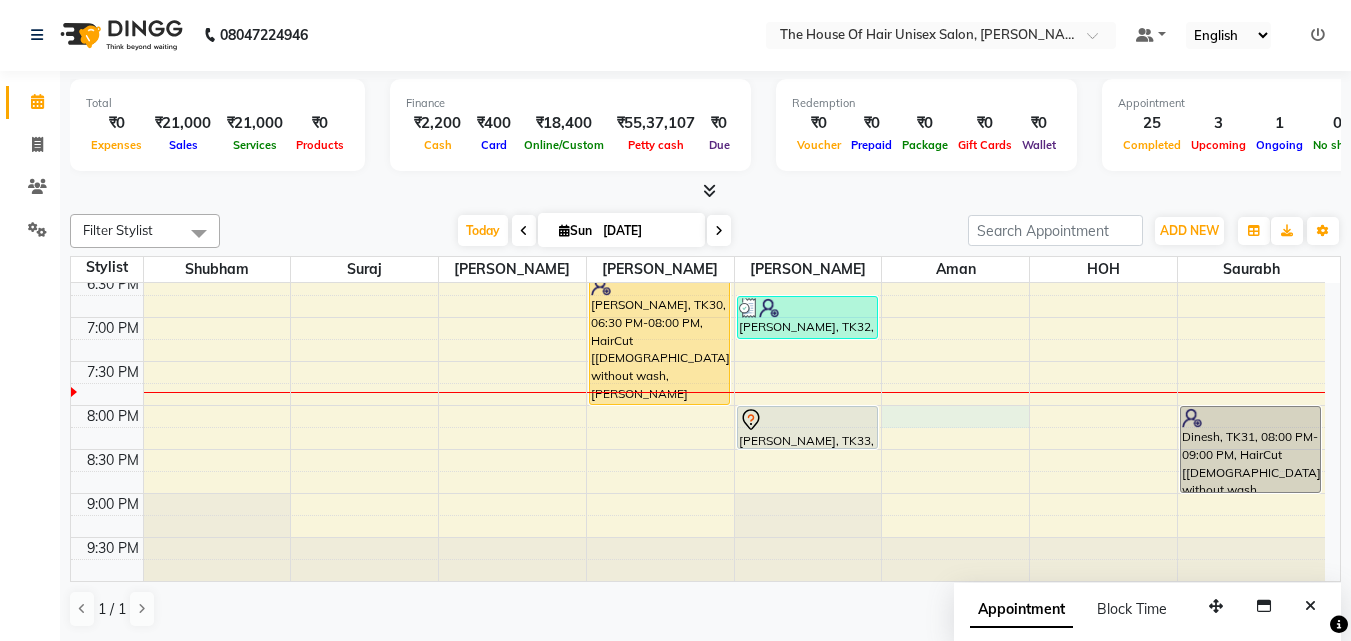 click on "7:00 AM 7:30 AM 8:00 AM 8:30 AM 9:00 AM 9:30 AM 10:00 AM 10:30 AM 11:00 AM 11:30 AM 12:00 PM 12:30 PM 1:00 PM 1:30 PM 2:00 PM 2:30 PM 3:00 PM 3:30 PM 4:00 PM 4:30 PM 5:00 PM 5:30 PM 6:00 PM 6:30 PM 7:00 PM 7:30 PM 8:00 PM 8:30 PM 9:00 PM 9:30 PM     [PERSON_NAME], TK03, 11:30 AM-03:15 PM, Hightlights & Babylights([DEMOGRAPHIC_DATA]),HairCut with wash ([DEMOGRAPHIC_DATA])     [PERSON_NAME], TK11, 03:30 PM-04:30 PM, HairCut [[DEMOGRAPHIC_DATA]] without wash     [PERSON_NAME], TK13, 04:30 PM-05:00 PM, Haircut without wash ([DEMOGRAPHIC_DATA])     [PERSON_NAME], TK25, 05:00 PM-06:00 PM, HairCut [[DEMOGRAPHIC_DATA]] without wash,[PERSON_NAME] Triming Crafting([DEMOGRAPHIC_DATA])     [PERSON_NAME], TK05, 11:00 AM-11:30 AM, Haircut without wash ([DEMOGRAPHIC_DATA])     [PERSON_NAME], TK21, 01:00 PM-01:30 PM, HairCut [[DEMOGRAPHIC_DATA]] without wash     Luv [PERSON_NAME], TK23, 01:30 PM-02:30 PM, HairCut [[DEMOGRAPHIC_DATA]] without wash,[PERSON_NAME] Triming Crafting([DEMOGRAPHIC_DATA])     [PERSON_NAME], TK16, 03:30 PM-04:00 PM, HairCut [[DEMOGRAPHIC_DATA]] without wash     [PERSON_NAME], TK26, 04:15 PM-04:45 PM, [PERSON_NAME] Triming Crafting([DEMOGRAPHIC_DATA])" at bounding box center [698, -79] 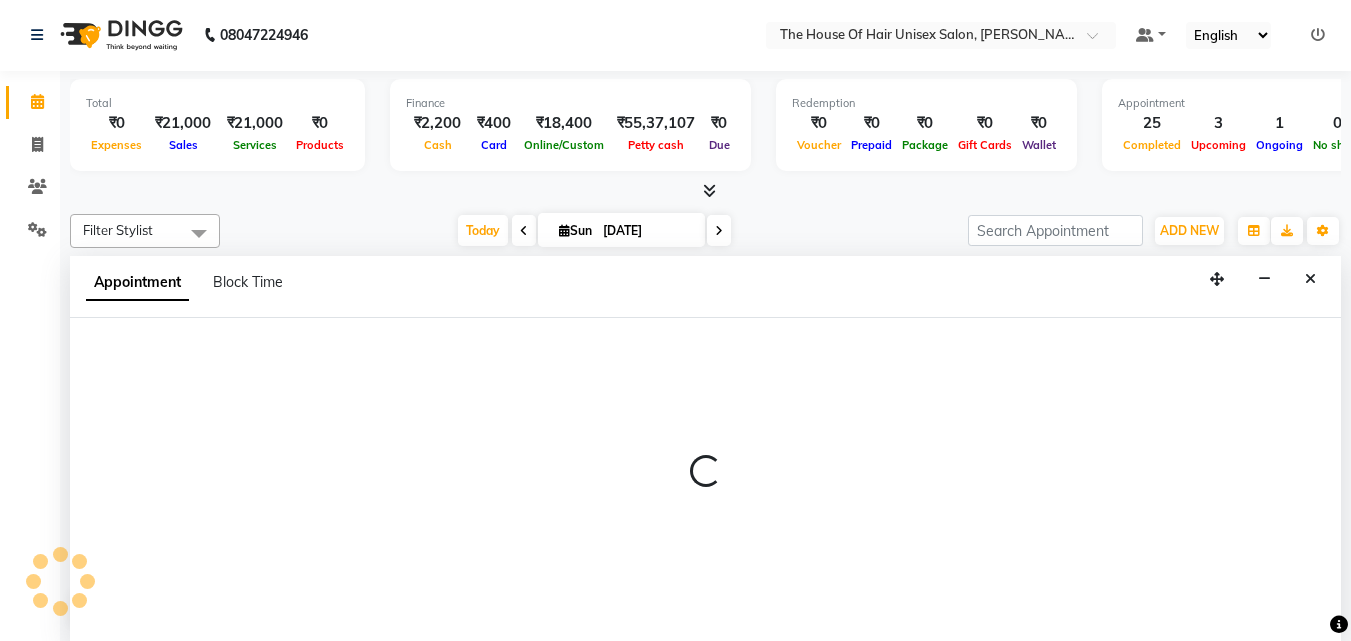 select on "68981" 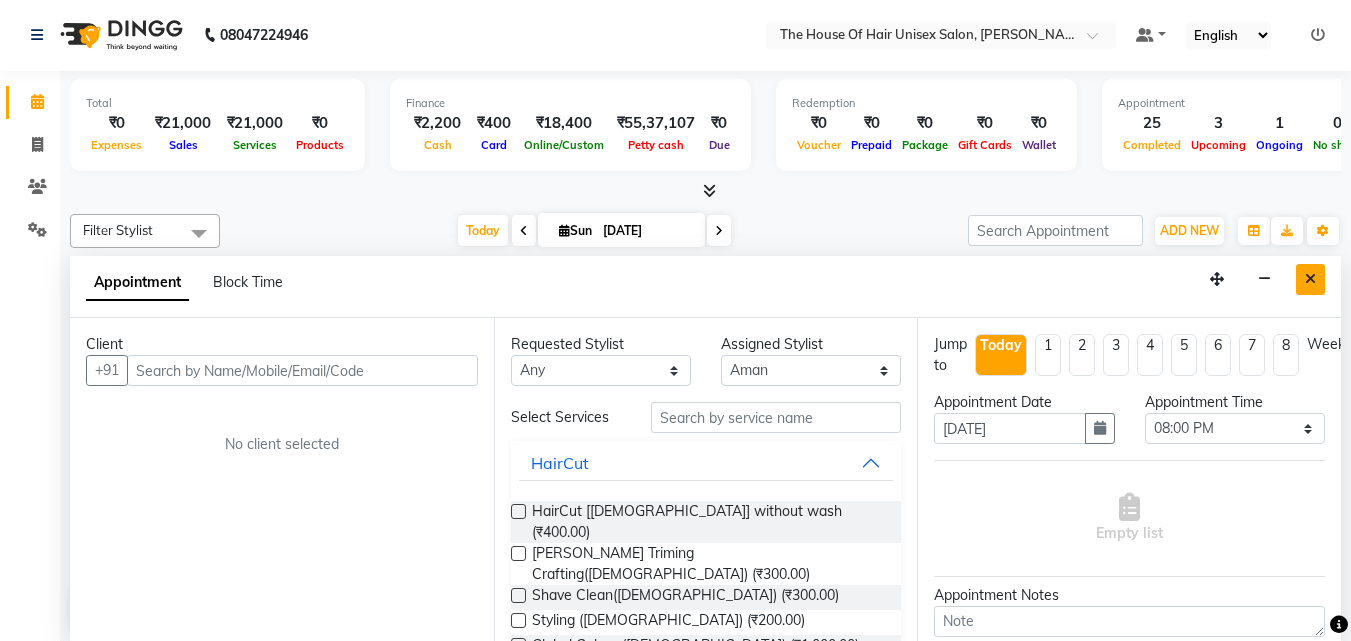 click at bounding box center [1310, 279] 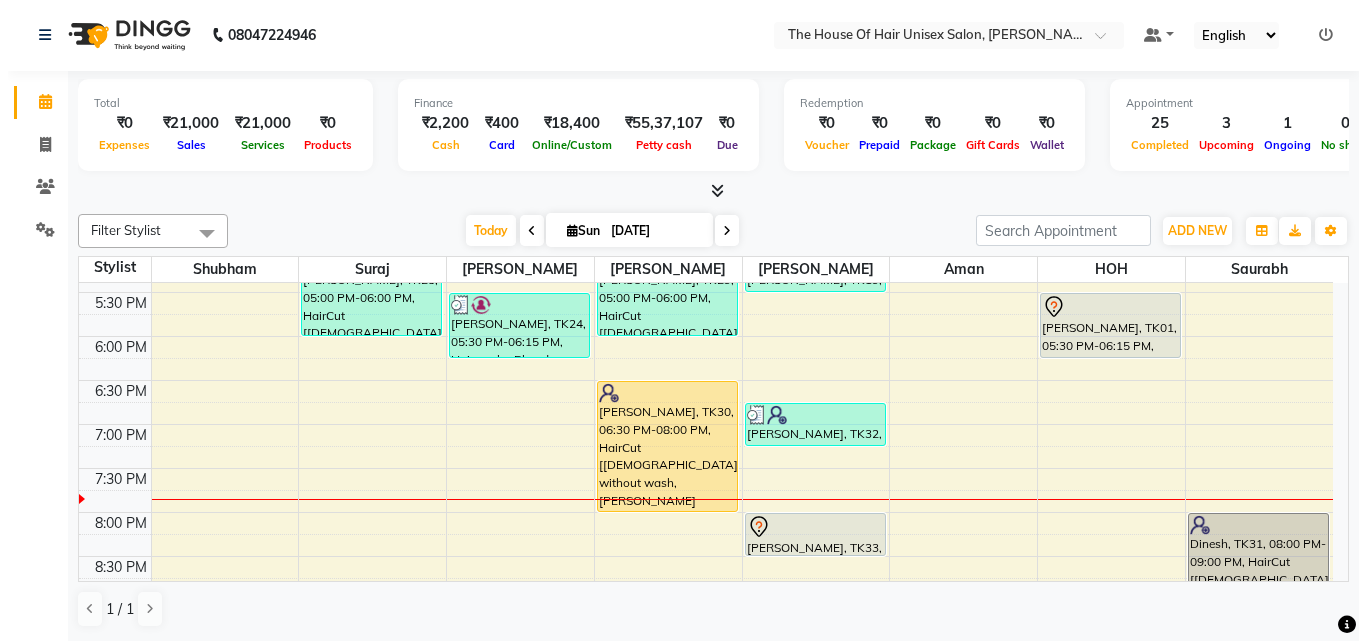 scroll, scrollTop: 821, scrollLeft: 0, axis: vertical 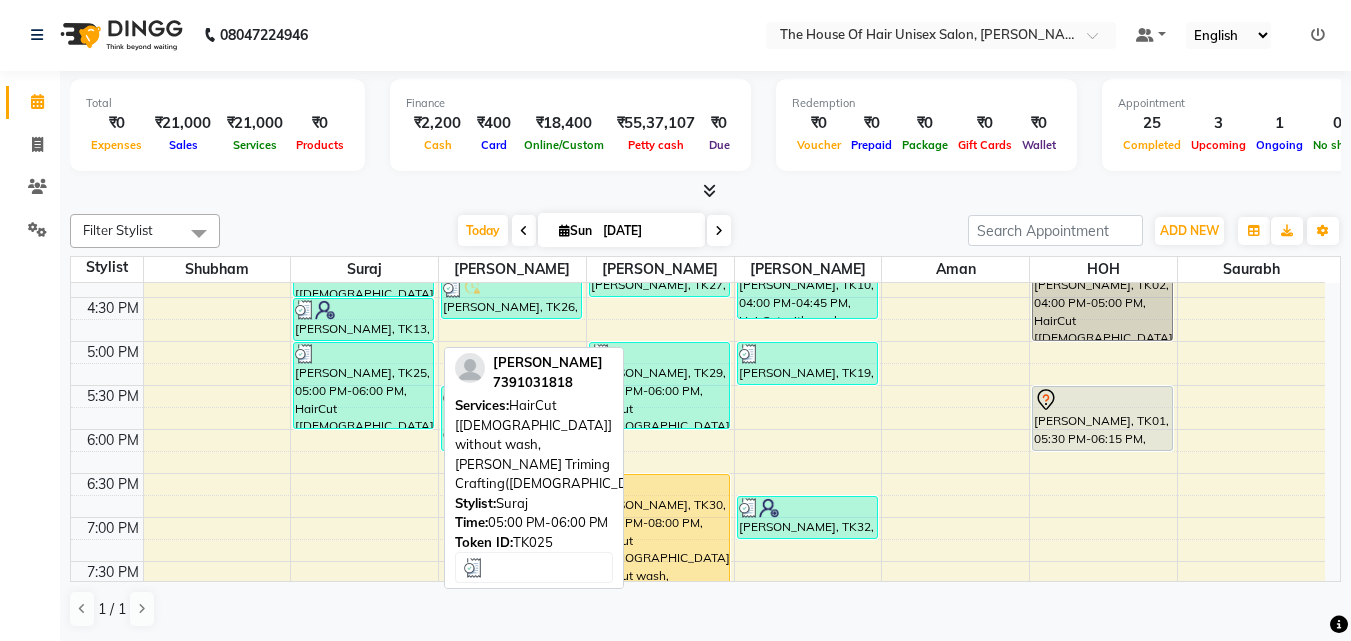 click on "[PERSON_NAME], TK25, 05:00 PM-06:00 PM, HairCut [[DEMOGRAPHIC_DATA]] without wash,[PERSON_NAME] Triming Crafting([DEMOGRAPHIC_DATA])" at bounding box center [363, 385] 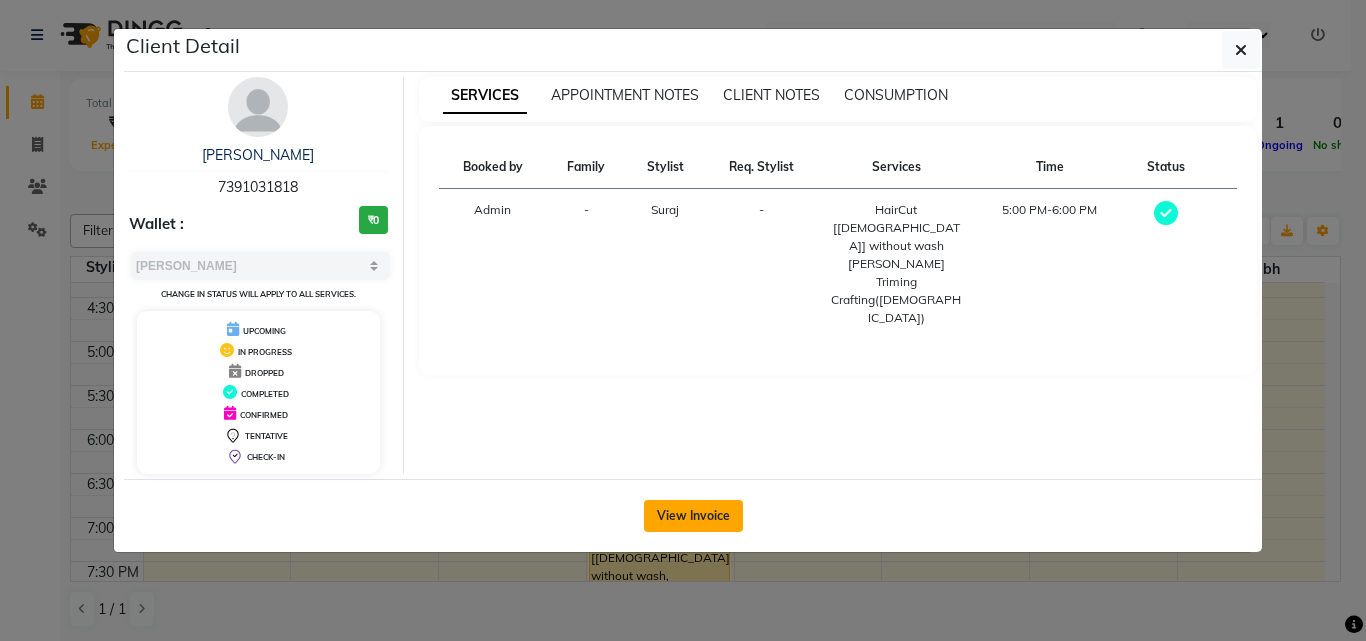 click on "View Invoice" 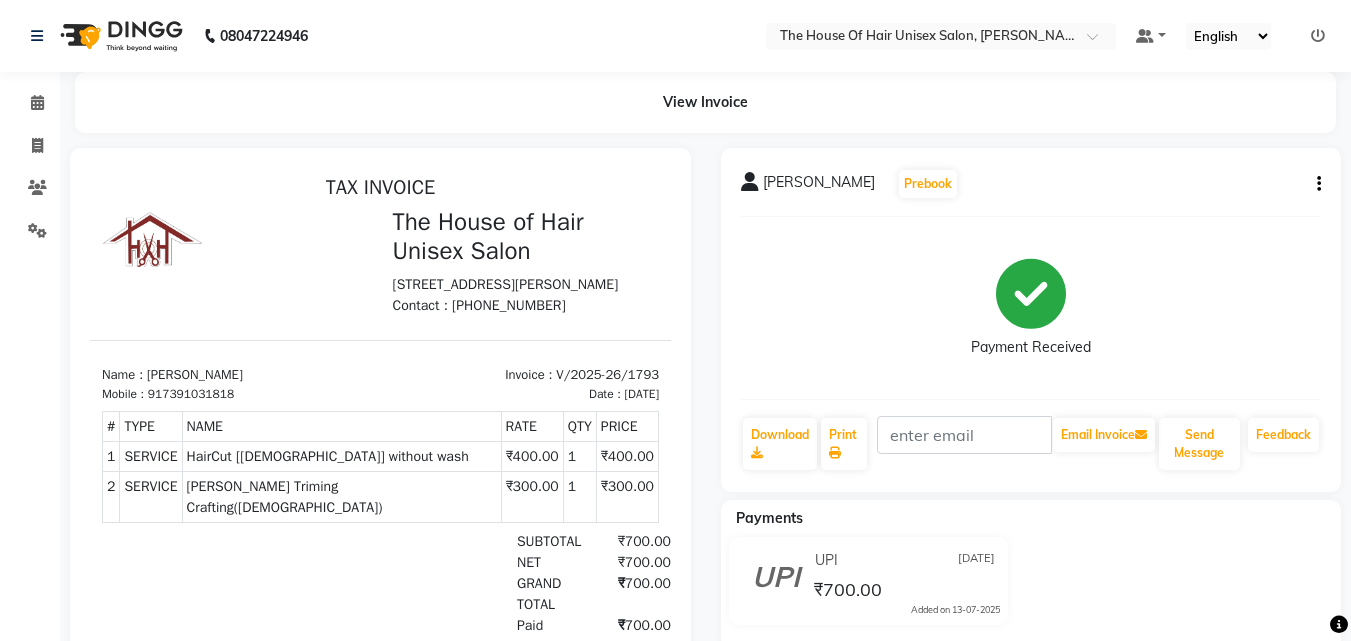 scroll, scrollTop: 0, scrollLeft: 0, axis: both 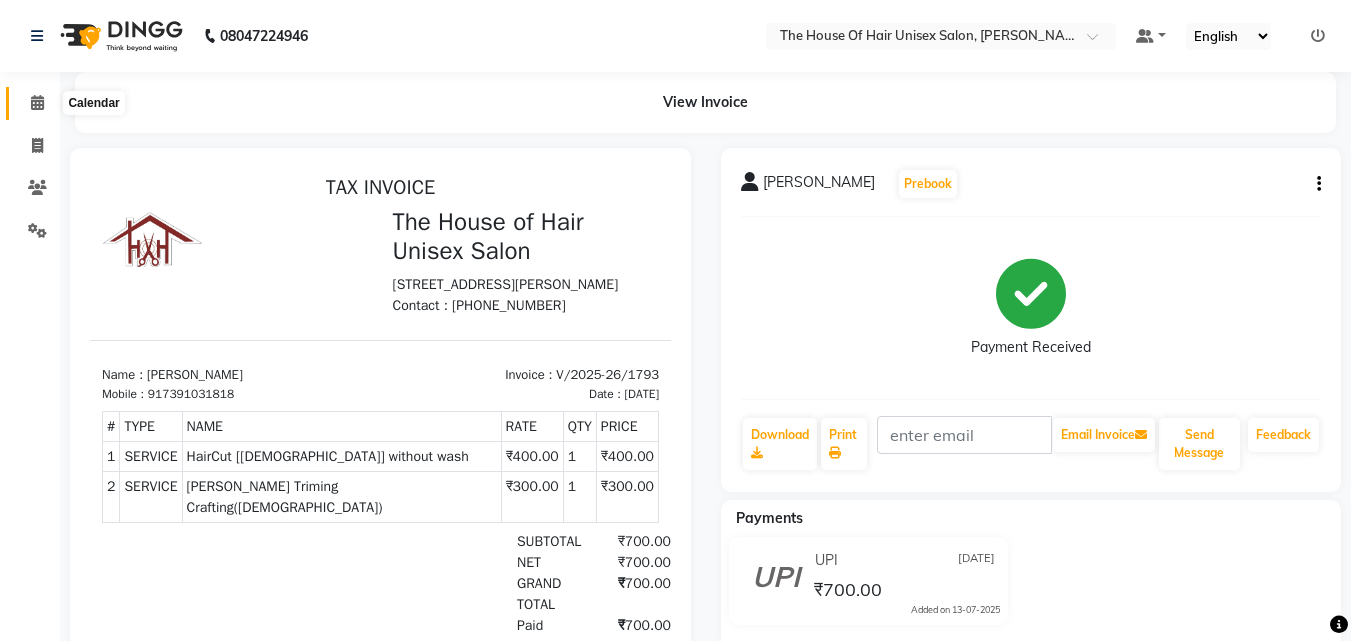 click 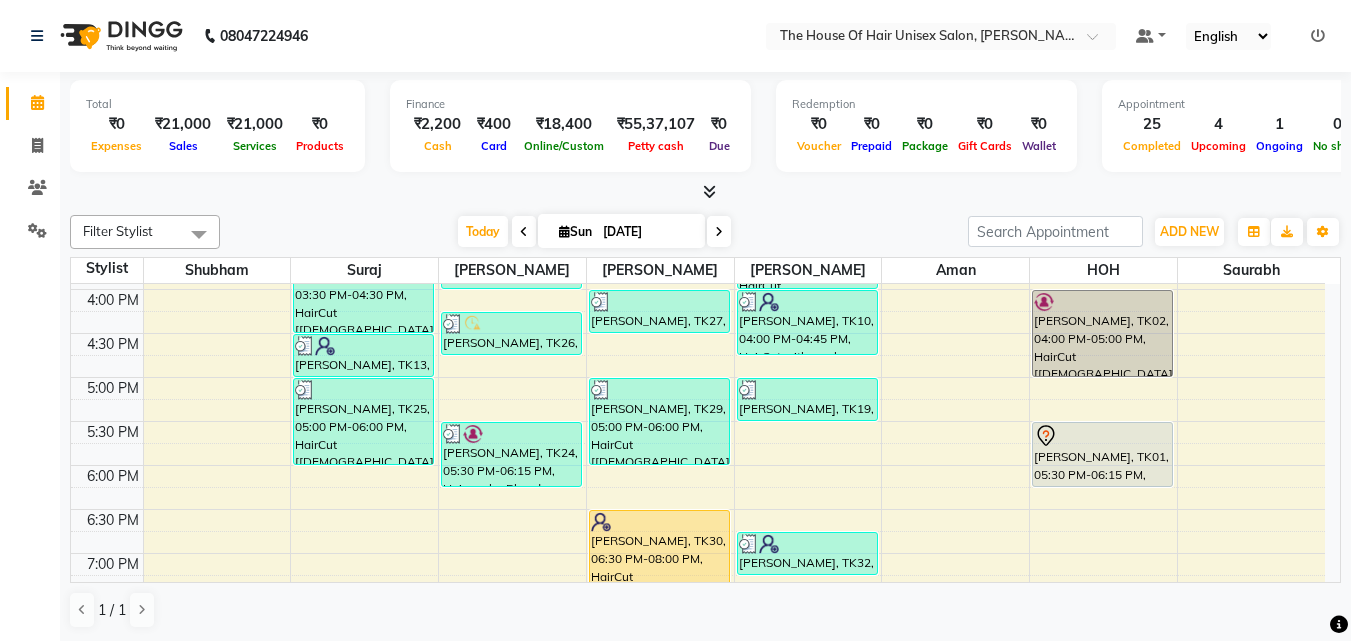 scroll, scrollTop: 763, scrollLeft: 0, axis: vertical 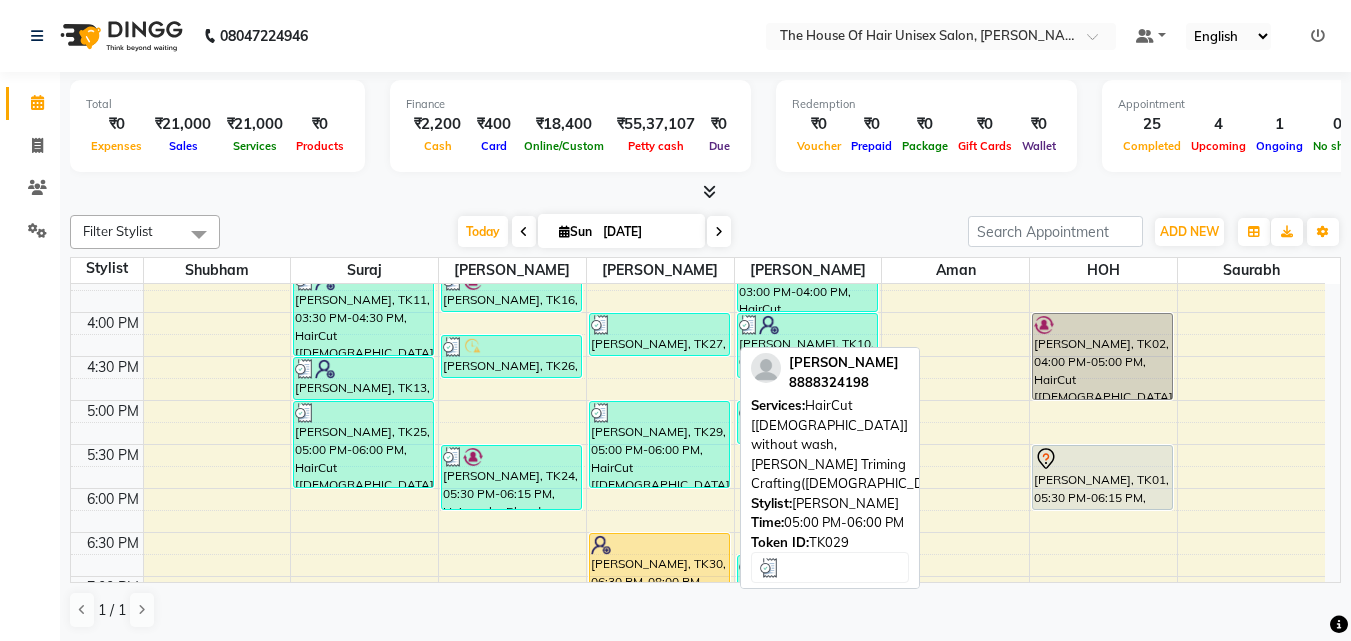 click on "[PERSON_NAME], TK29, 05:00 PM-06:00 PM, HairCut [[DEMOGRAPHIC_DATA]] without wash,[PERSON_NAME] Triming Crafting([DEMOGRAPHIC_DATA])" at bounding box center (659, 444) 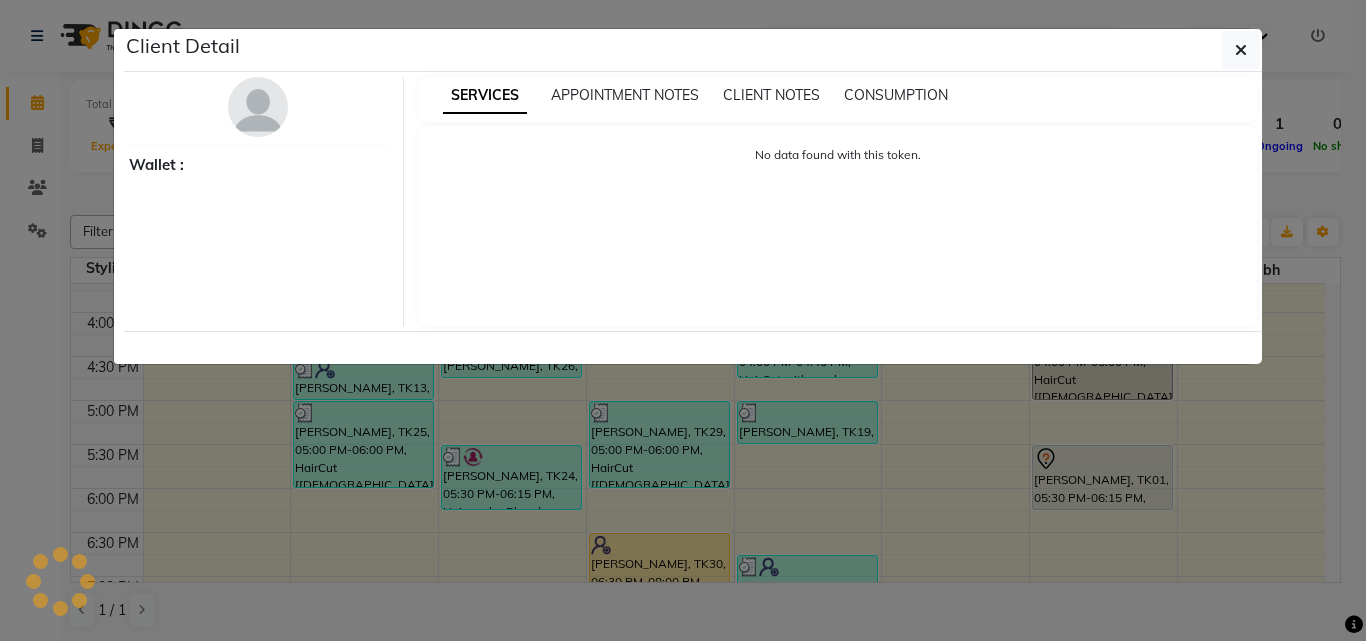 select on "3" 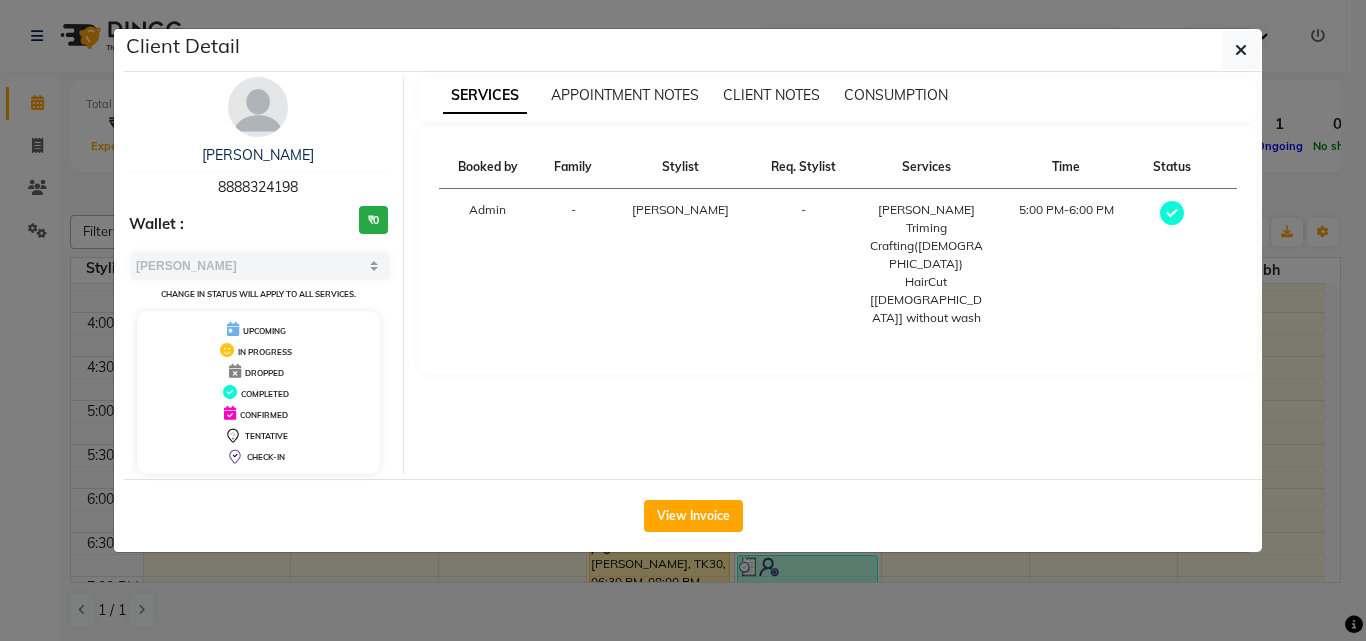 click on "SERVICES APPOINTMENT NOTES CLIENT NOTES CONSUMPTION Booked by Family Stylist Req. Stylist Services Time Status  Admin  - [PERSON_NAME] -  [PERSON_NAME] Triming Crafting([DEMOGRAPHIC_DATA])   HairCut [[DEMOGRAPHIC_DATA]] without wash   5:00 PM-6:00 PM" at bounding box center [838, 275] 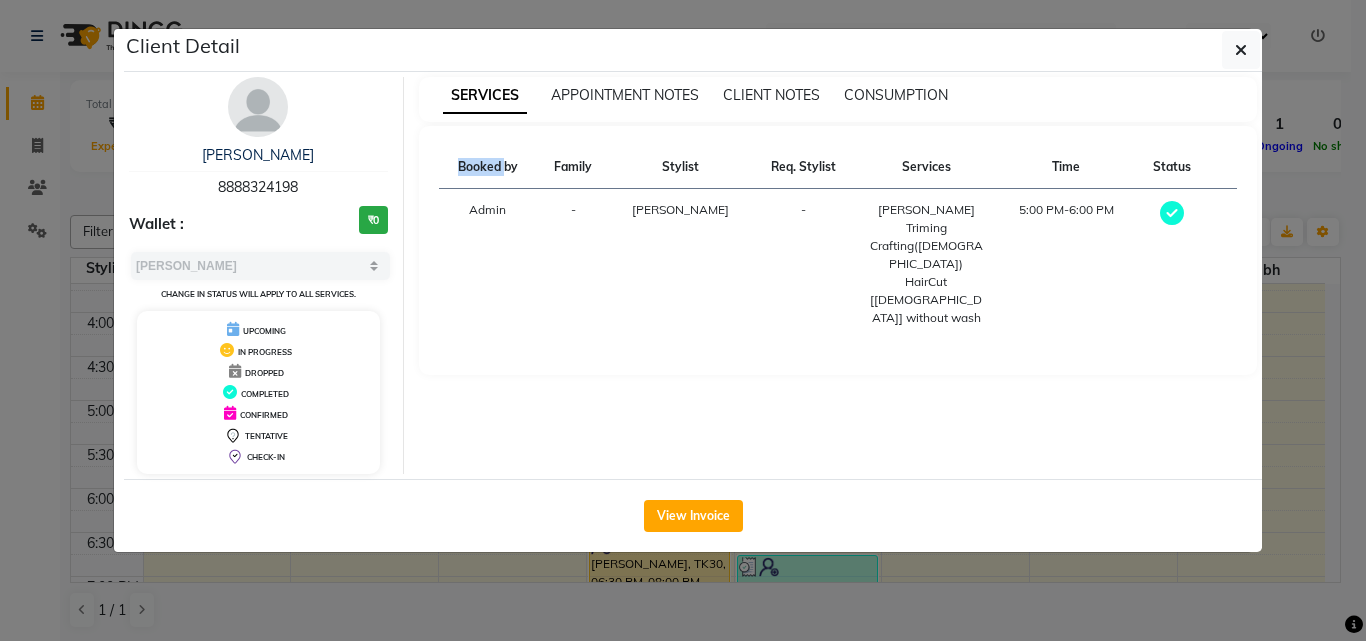 click on "SERVICES APPOINTMENT NOTES CLIENT NOTES CONSUMPTION Booked by Family Stylist Req. Stylist Services Time Status  Admin  - [PERSON_NAME] -  [PERSON_NAME] Triming Crafting([DEMOGRAPHIC_DATA])   HairCut [[DEMOGRAPHIC_DATA]] without wash   5:00 PM-6:00 PM" at bounding box center (838, 275) 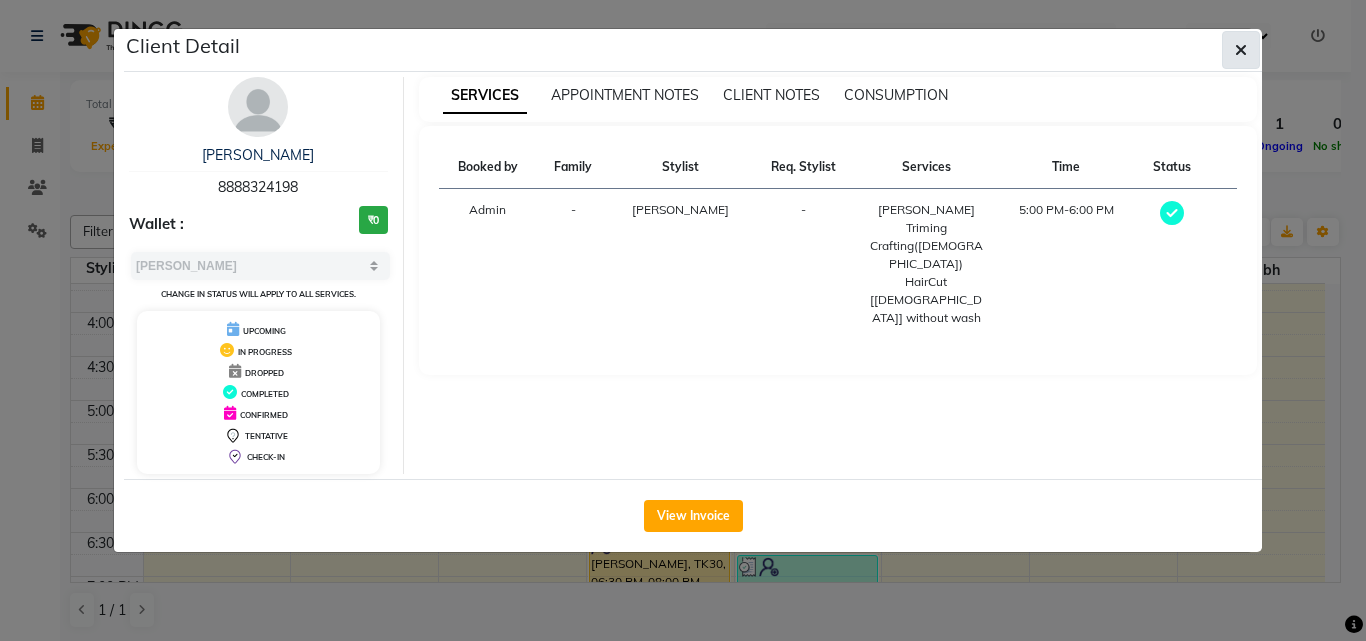 click 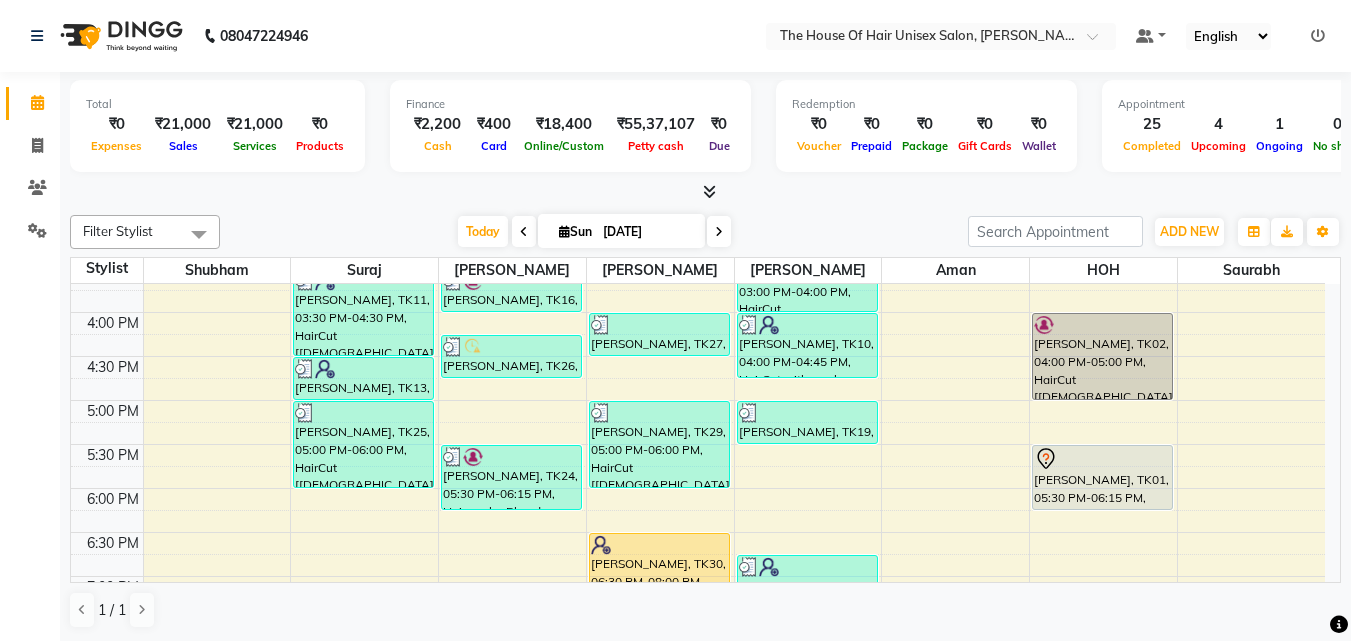 click on "08047224946 Select Location × The House Of Hair Unisex Salon, [PERSON_NAME] Nagar Default Panel My Panel English ENGLISH Español العربية मराठी हिंदी ગુજરાતી தமிழ் 中文 Notifications nothing to show" 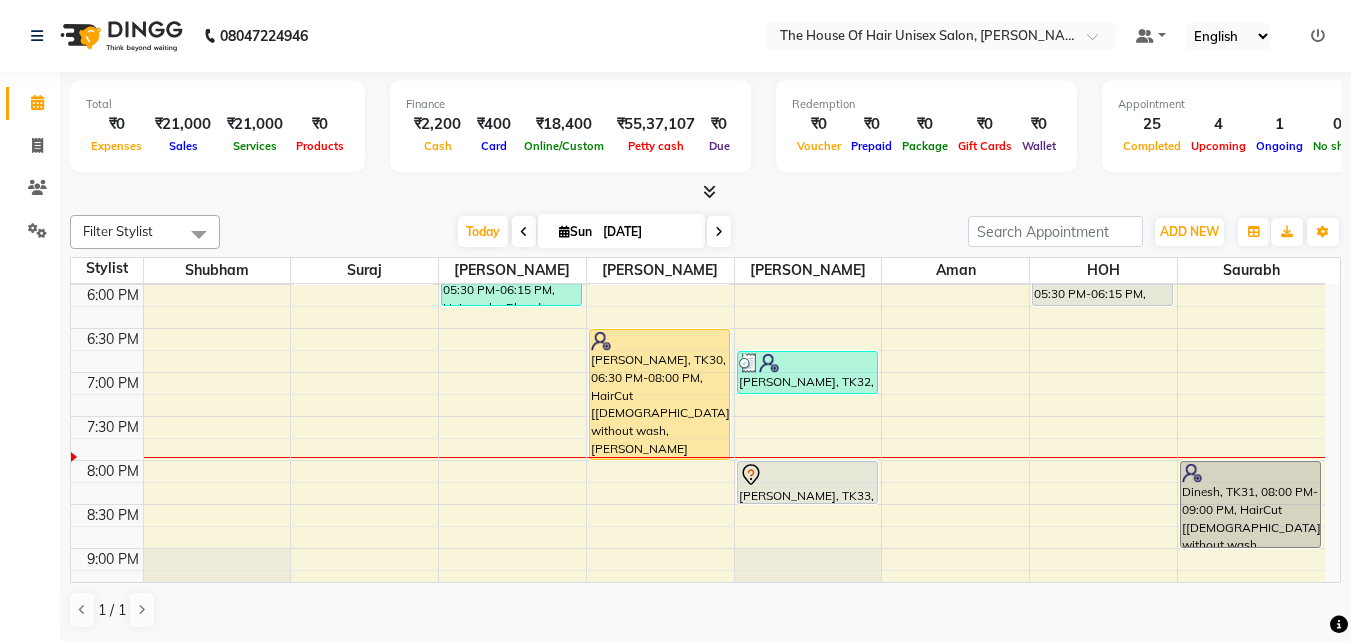 scroll, scrollTop: 1021, scrollLeft: 0, axis: vertical 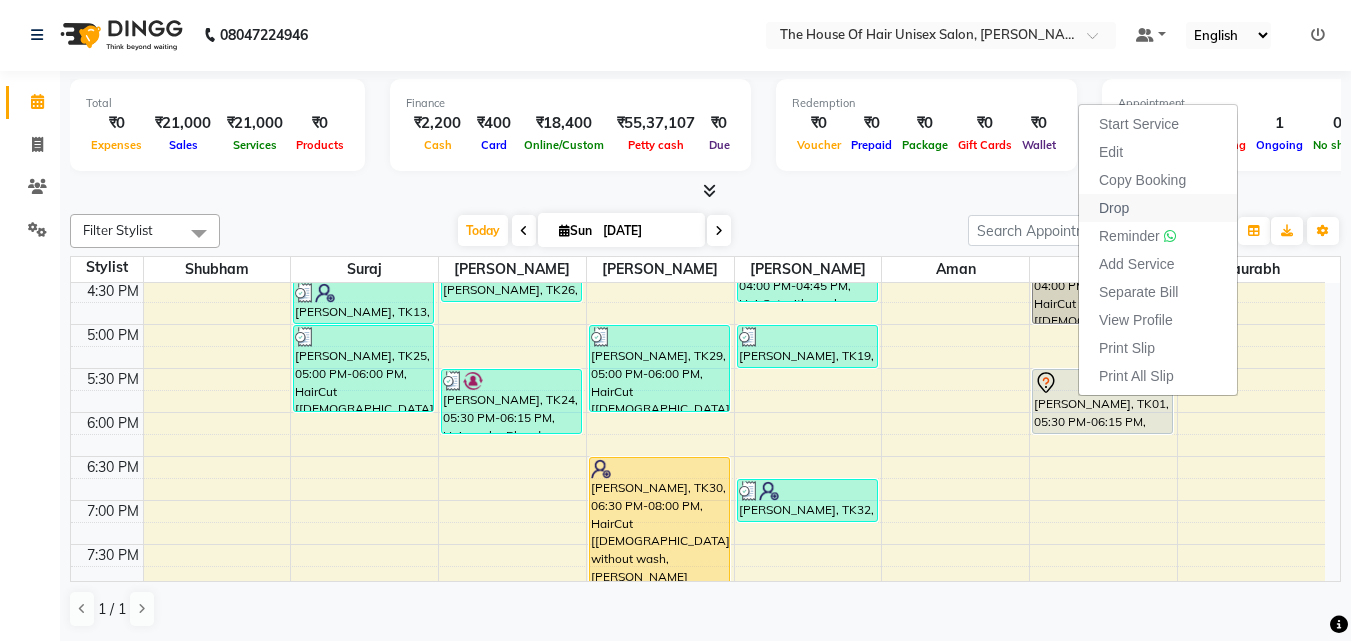 click on "Drop" at bounding box center [1158, 208] 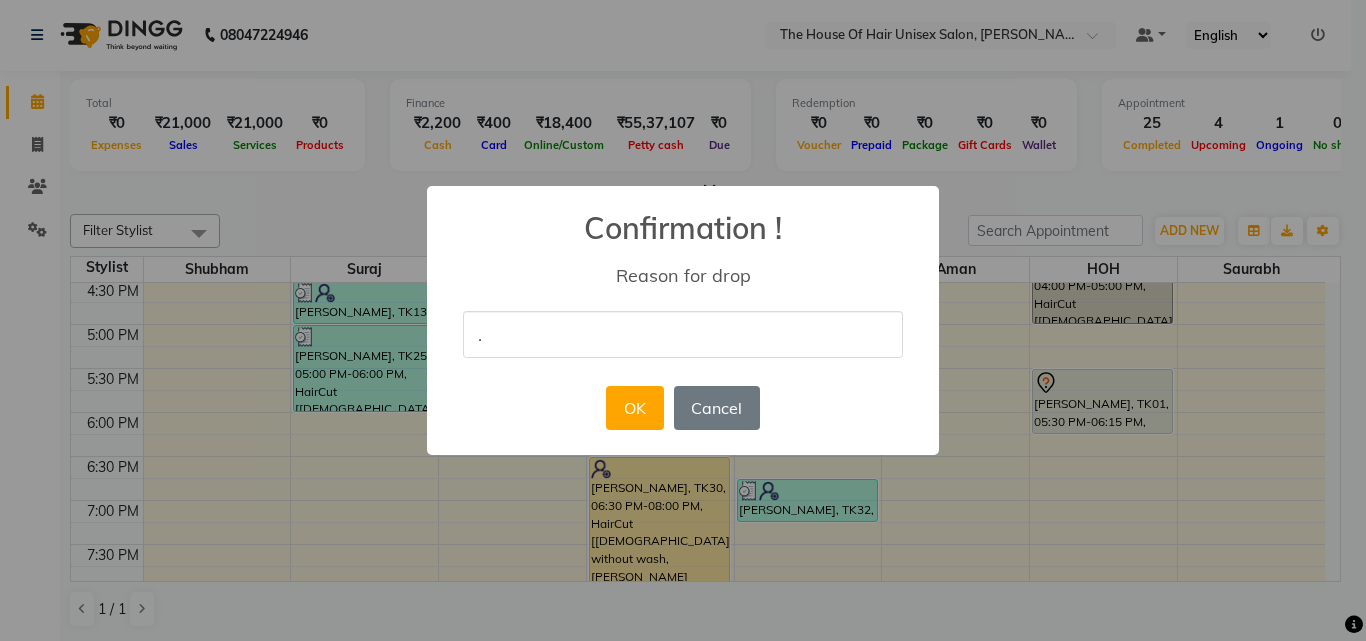 type on "." 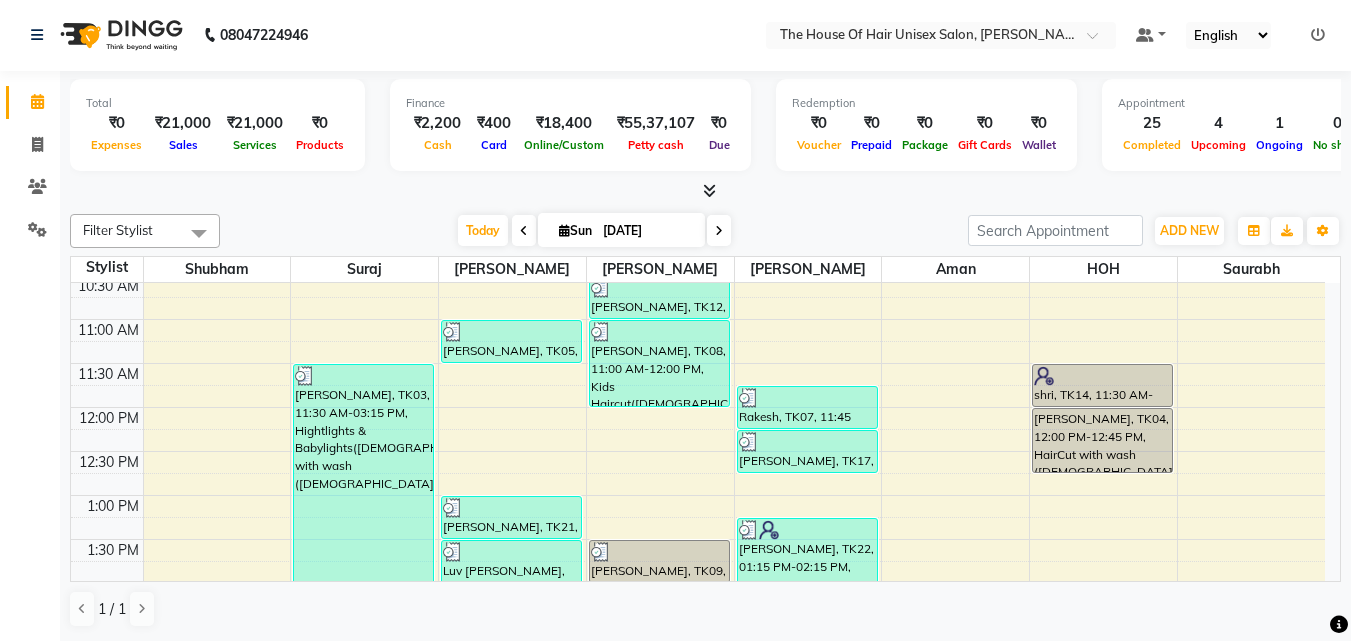 scroll, scrollTop: 311, scrollLeft: 0, axis: vertical 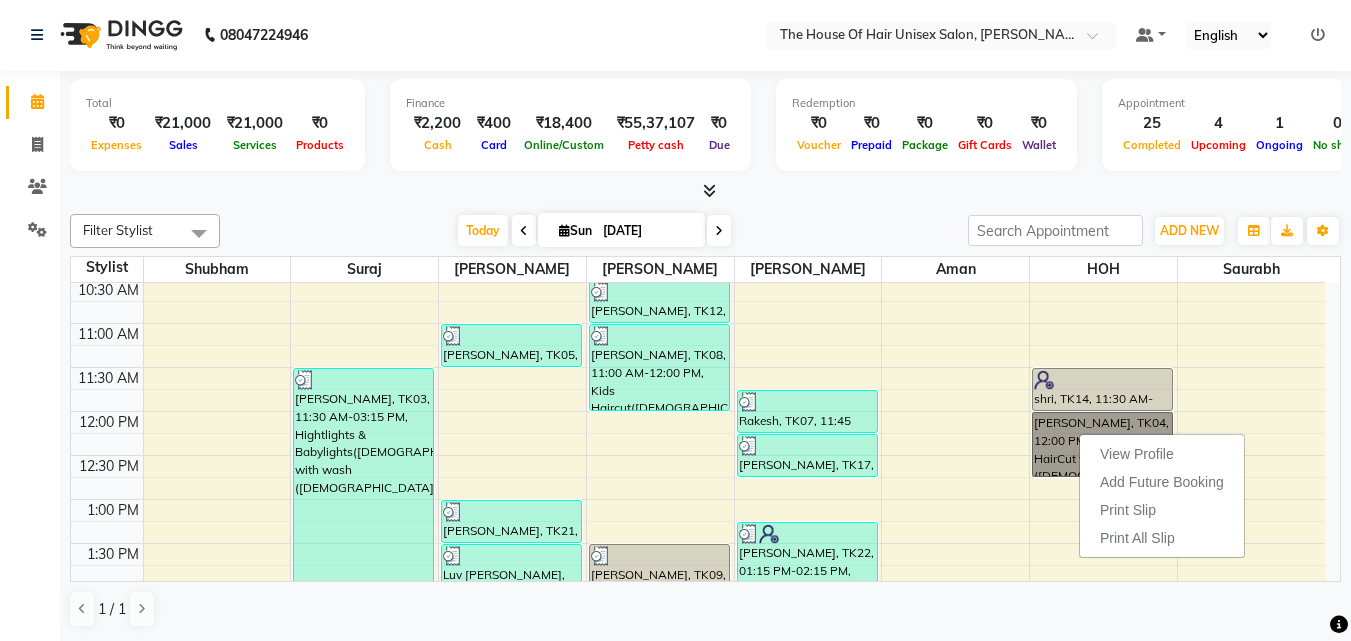 click on "7:00 AM 7:30 AM 8:00 AM 8:30 AM 9:00 AM 9:30 AM 10:00 AM 10:30 AM 11:00 AM 11:30 AM 12:00 PM 12:30 PM 1:00 PM 1:30 PM 2:00 PM 2:30 PM 3:00 PM 3:30 PM 4:00 PM 4:30 PM 5:00 PM 5:30 PM 6:00 PM 6:30 PM 7:00 PM 7:30 PM 8:00 PM 8:30 PM 9:00 PM 9:30 PM     [PERSON_NAME], TK03, 11:30 AM-03:15 PM, Hightlights & Babylights([DEMOGRAPHIC_DATA]),HairCut with wash ([DEMOGRAPHIC_DATA])     [PERSON_NAME], TK11, 03:30 PM-04:30 PM, HairCut [[DEMOGRAPHIC_DATA]] without wash     [PERSON_NAME], TK13, 04:30 PM-05:00 PM, Haircut without wash ([DEMOGRAPHIC_DATA])     [PERSON_NAME], TK25, 05:00 PM-06:00 PM, HairCut [[DEMOGRAPHIC_DATA]] without wash,[PERSON_NAME] Triming Crafting([DEMOGRAPHIC_DATA])     [PERSON_NAME], TK05, 11:00 AM-11:30 AM, Haircut without wash ([DEMOGRAPHIC_DATA])     [PERSON_NAME], TK21, 01:00 PM-01:30 PM, HairCut [[DEMOGRAPHIC_DATA]] without wash     Luv [PERSON_NAME], TK23, 01:30 PM-02:30 PM, HairCut [[DEMOGRAPHIC_DATA]] without wash,[PERSON_NAME] Triming Crafting([DEMOGRAPHIC_DATA])     [PERSON_NAME], TK16, 03:30 PM-04:00 PM, HairCut [[DEMOGRAPHIC_DATA]] without wash     [PERSON_NAME], TK26, 04:15 PM-04:45 PM, [PERSON_NAME] Triming Crafting([DEMOGRAPHIC_DATA])" at bounding box center (698, 631) 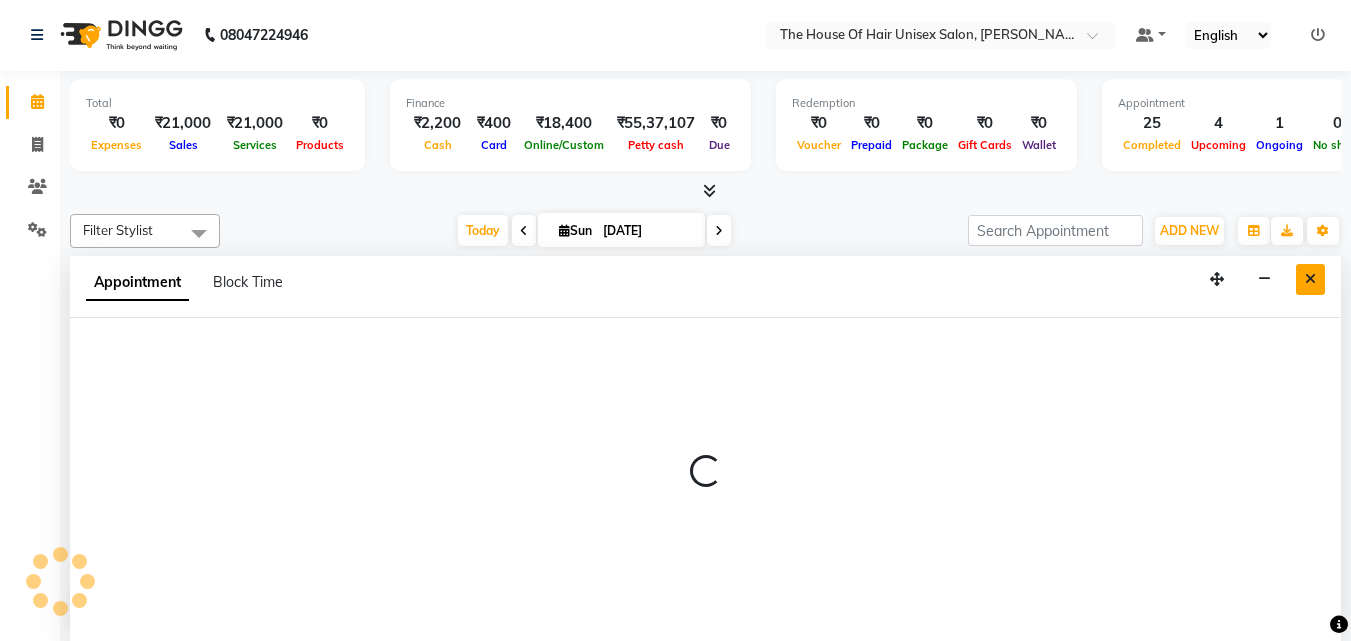 select on "68981" 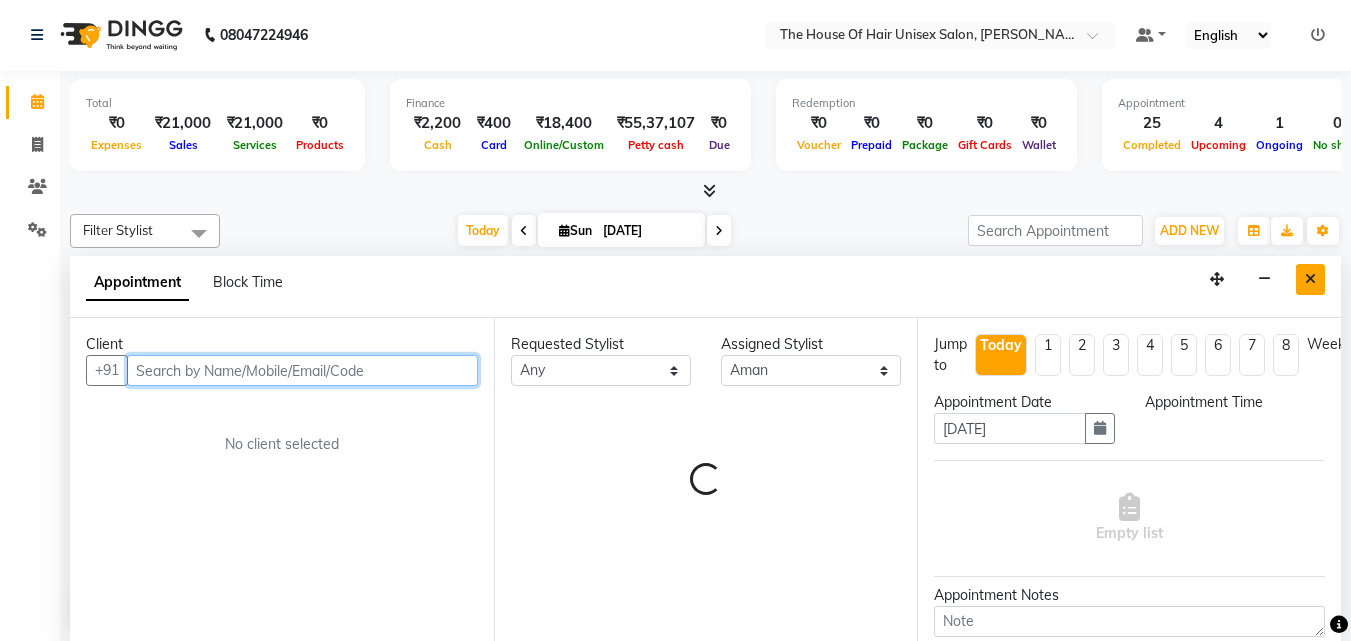 select on "705" 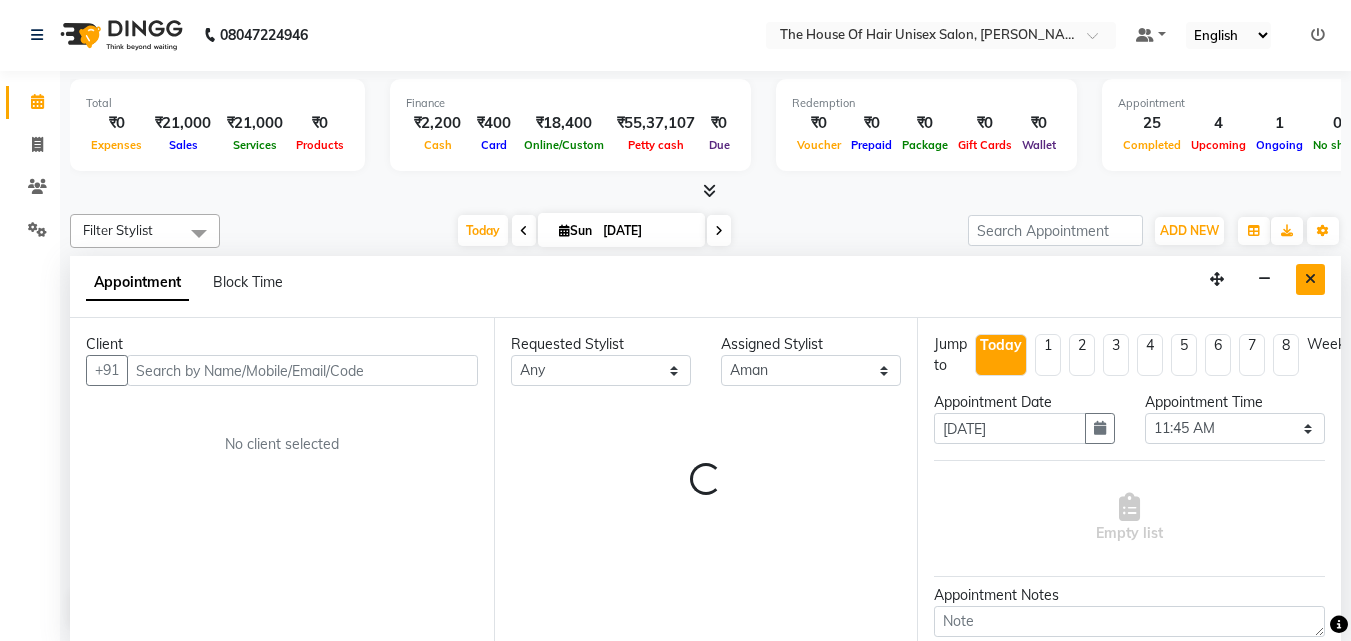 click at bounding box center (1310, 279) 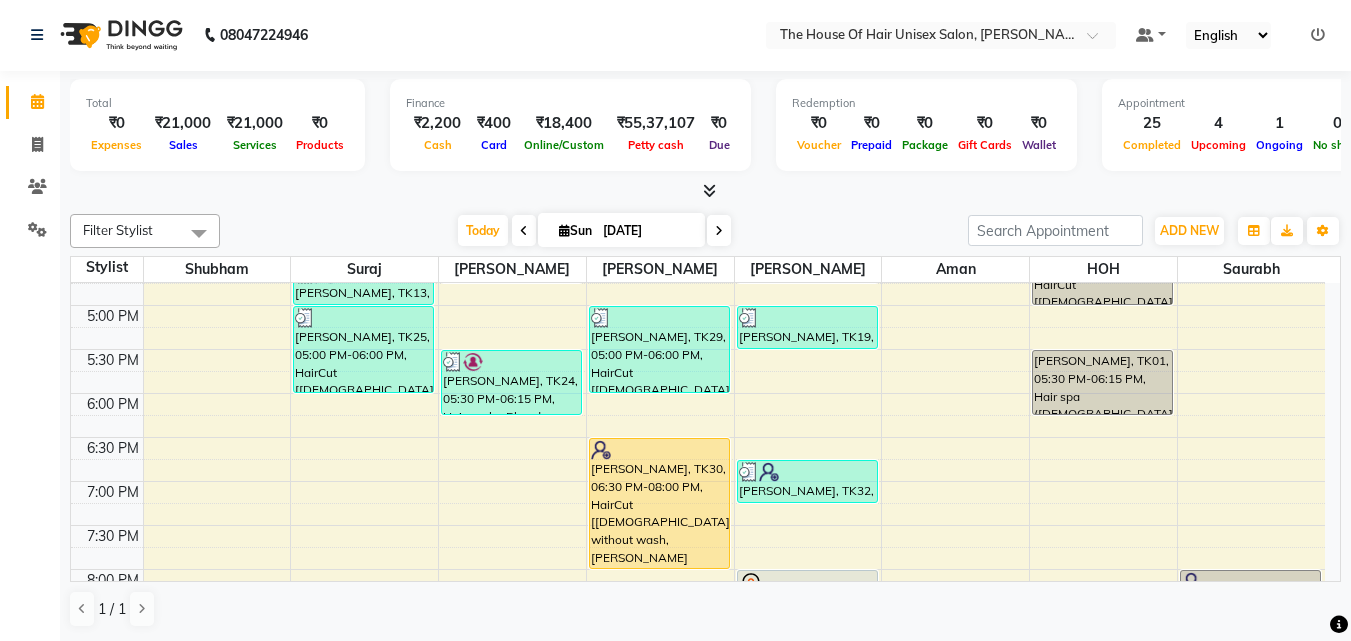 scroll, scrollTop: 884, scrollLeft: 0, axis: vertical 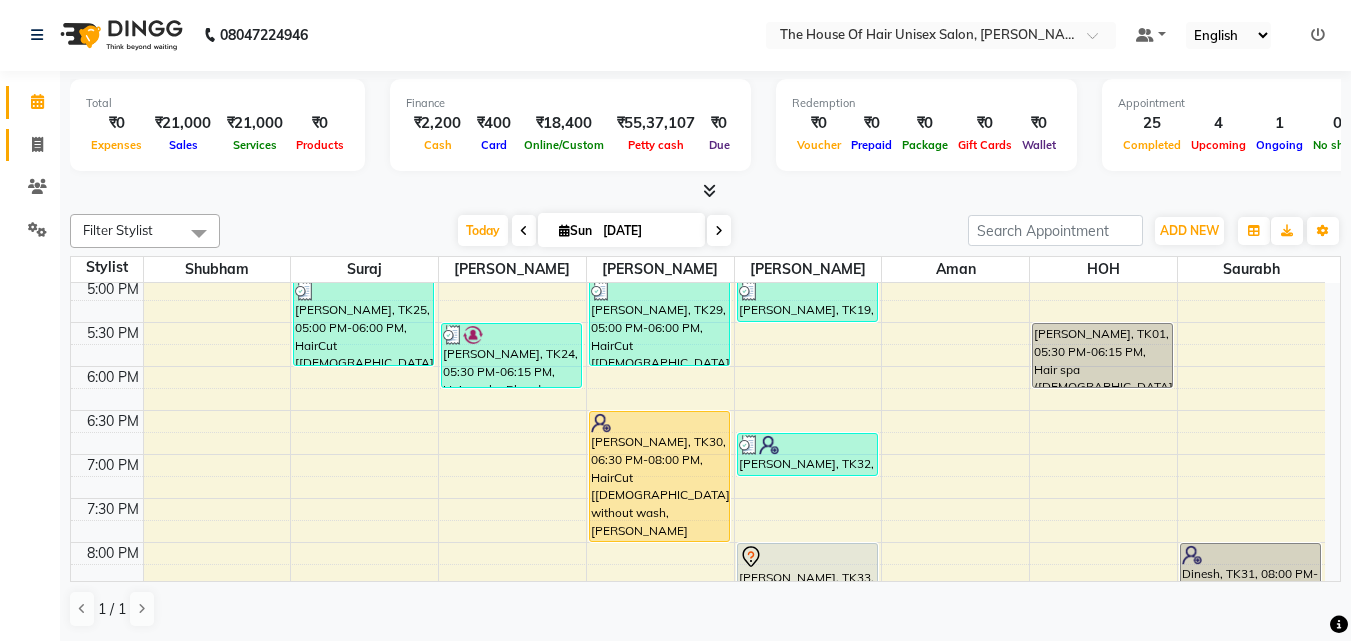 click on "Invoice" 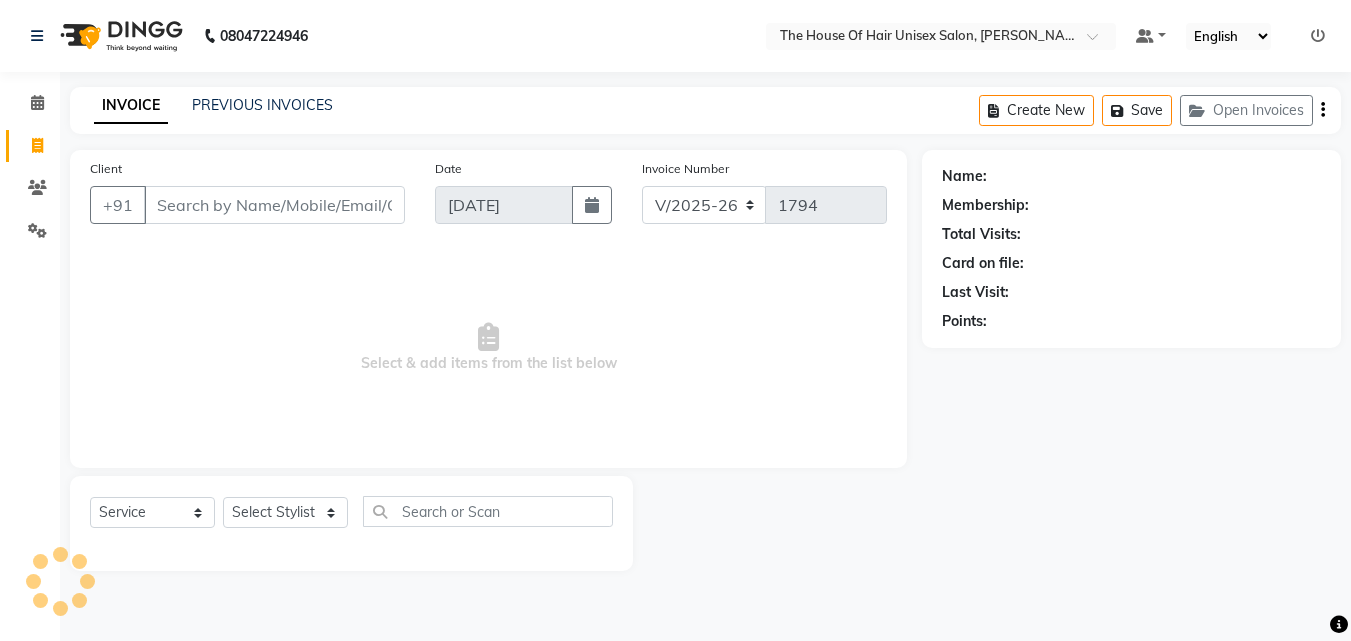 scroll, scrollTop: 0, scrollLeft: 0, axis: both 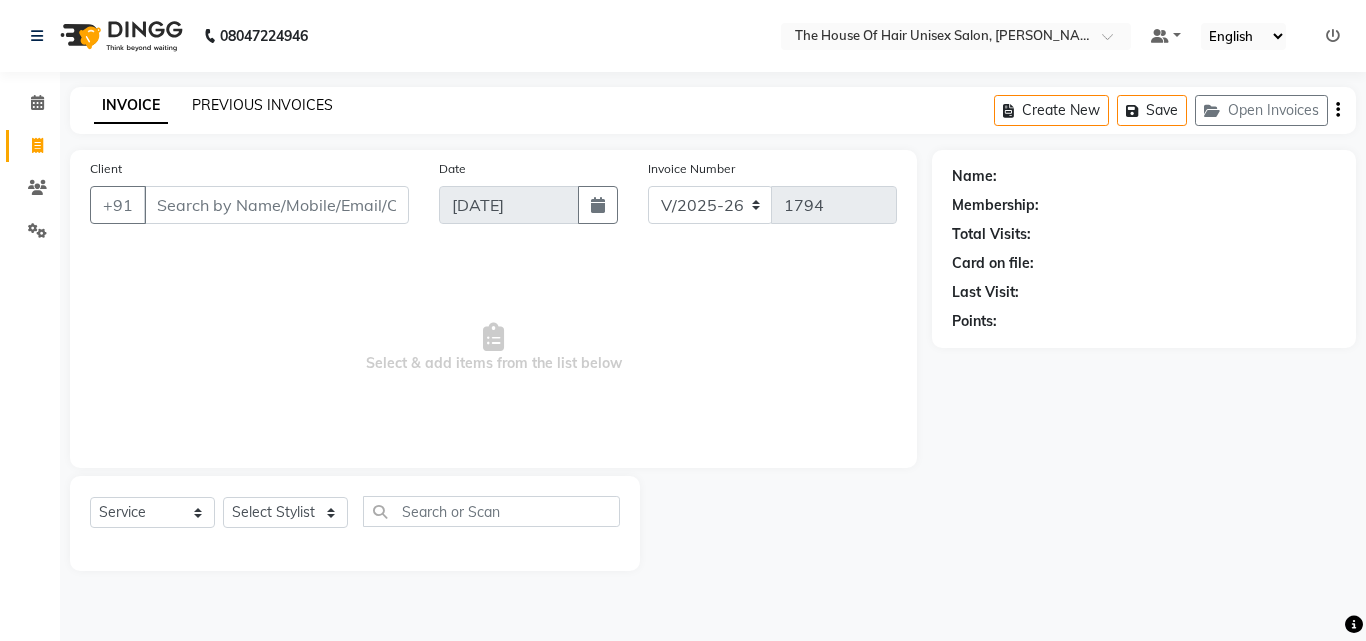 click on "PREVIOUS INVOICES" 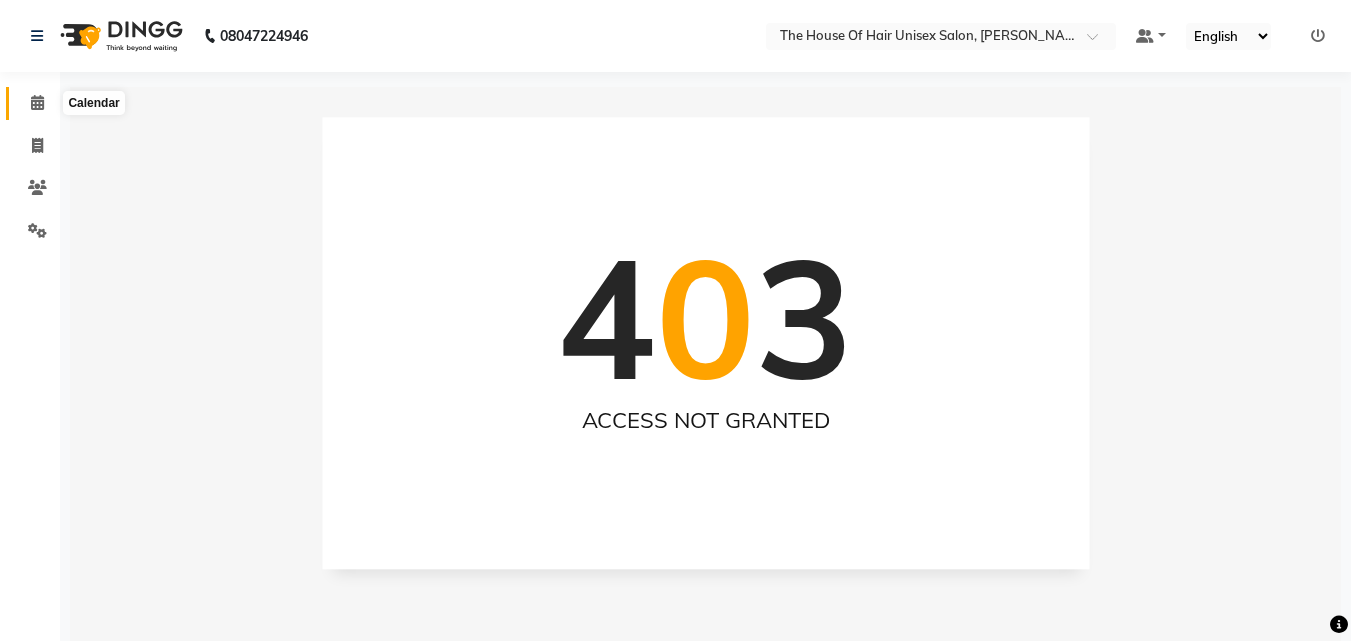 click 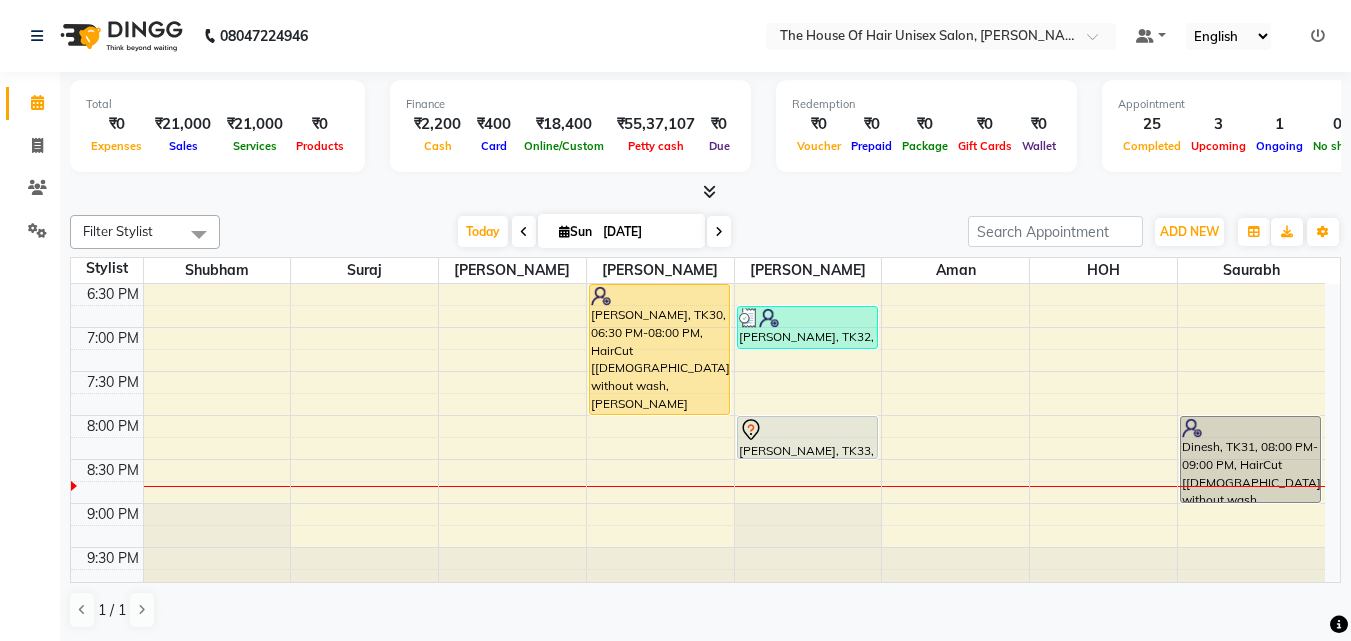 scroll, scrollTop: 1014, scrollLeft: 0, axis: vertical 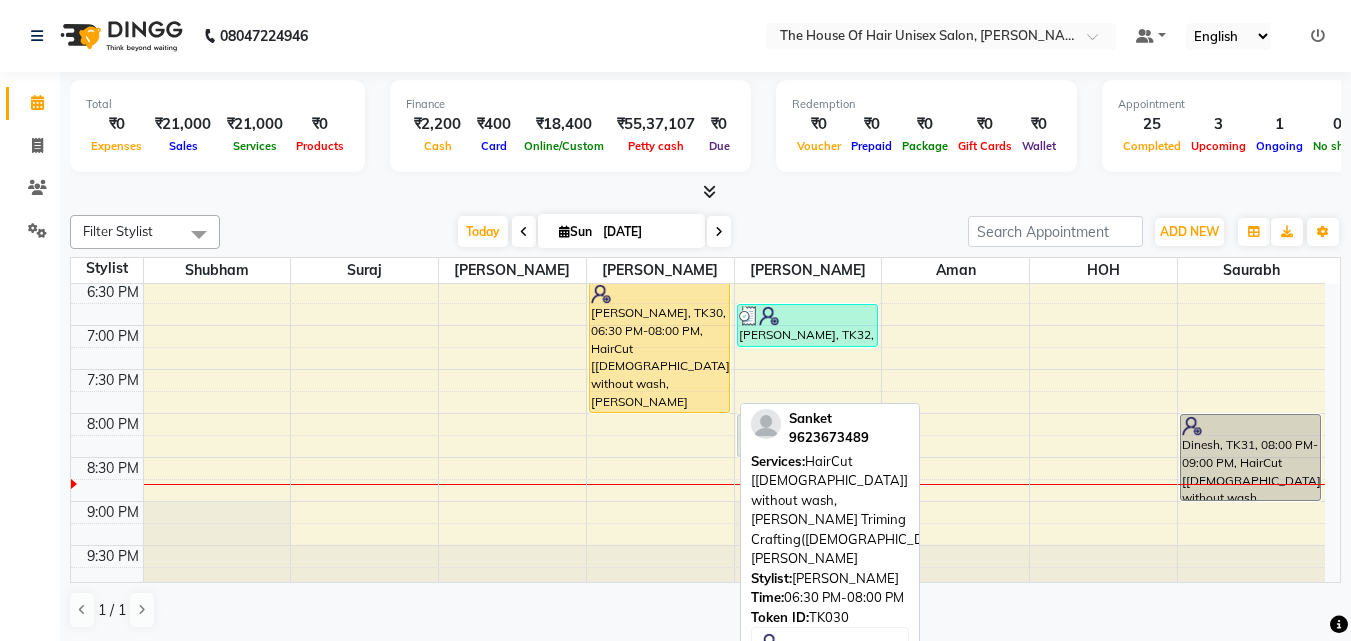 click on "[PERSON_NAME], TK30, 06:30 PM-08:00 PM, HairCut [[DEMOGRAPHIC_DATA]] without wash,[PERSON_NAME] Triming Crafting([DEMOGRAPHIC_DATA]),O3 [PERSON_NAME]" at bounding box center [659, 347] 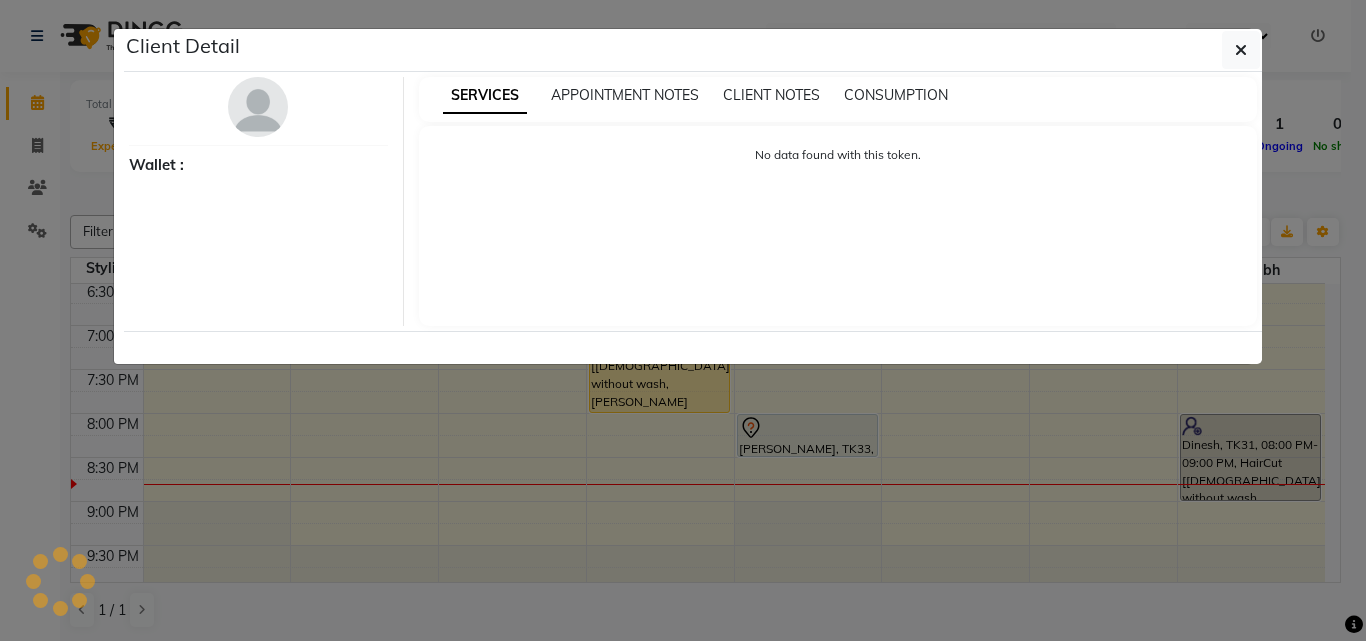 select on "1" 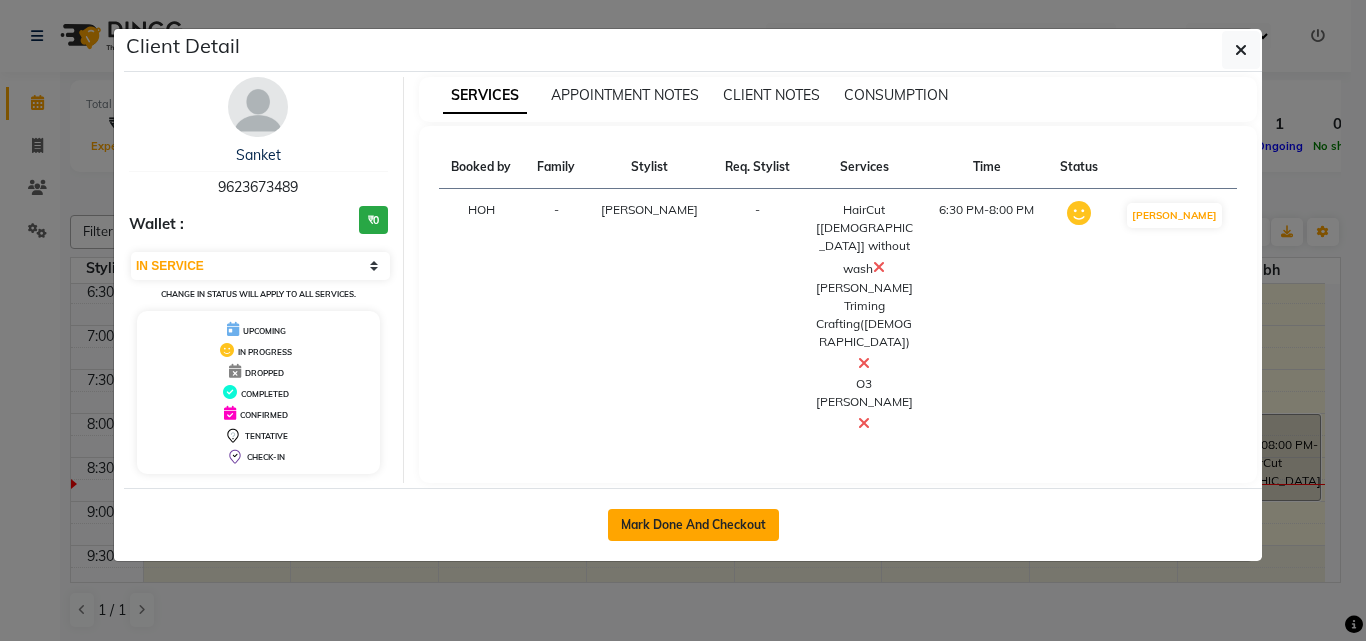 click on "Mark Done And Checkout" 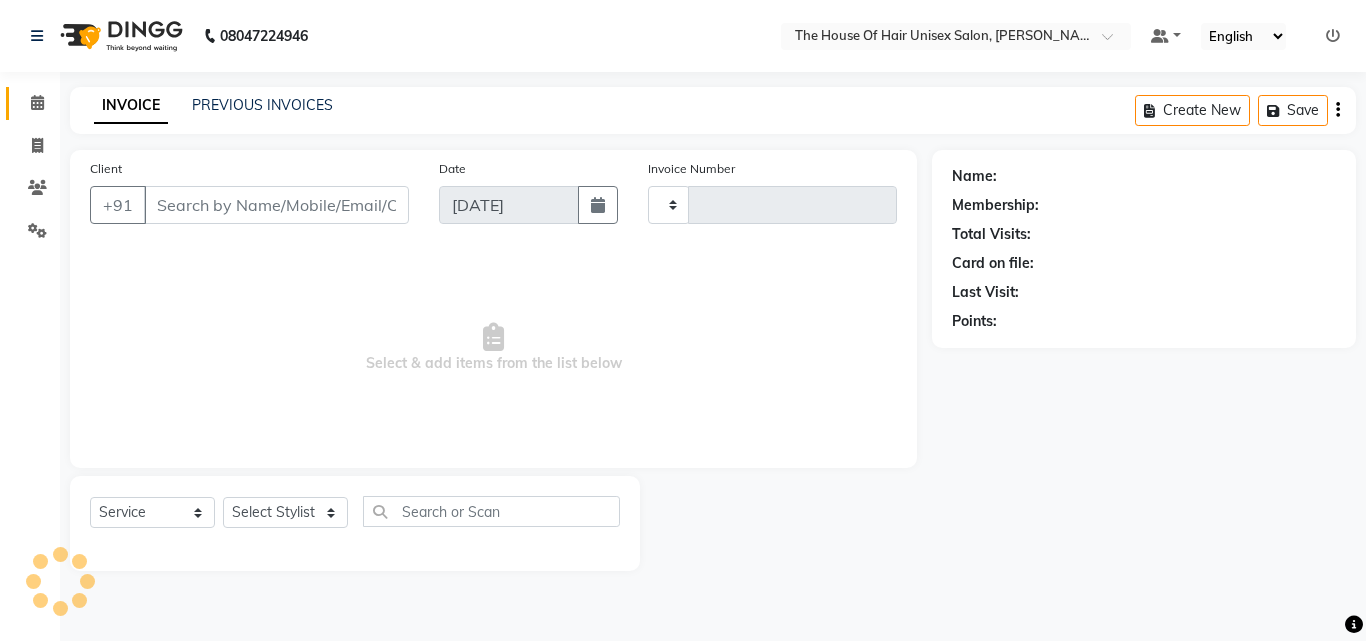 type on "1794" 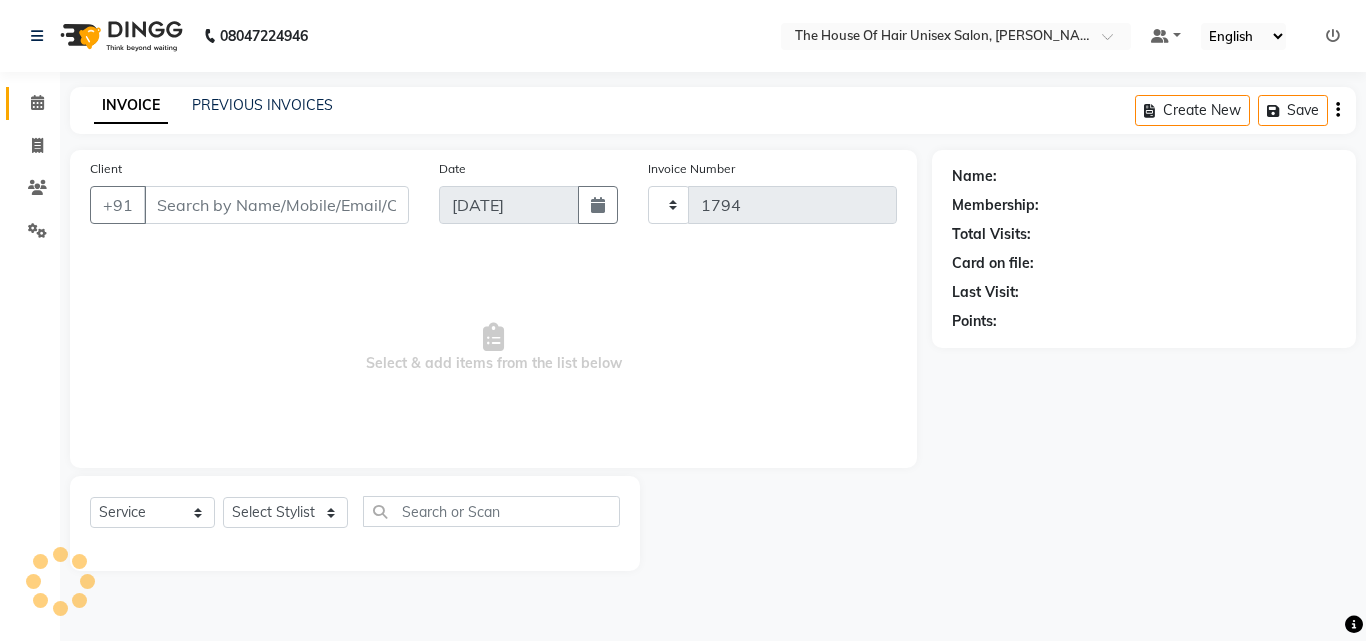 select on "598" 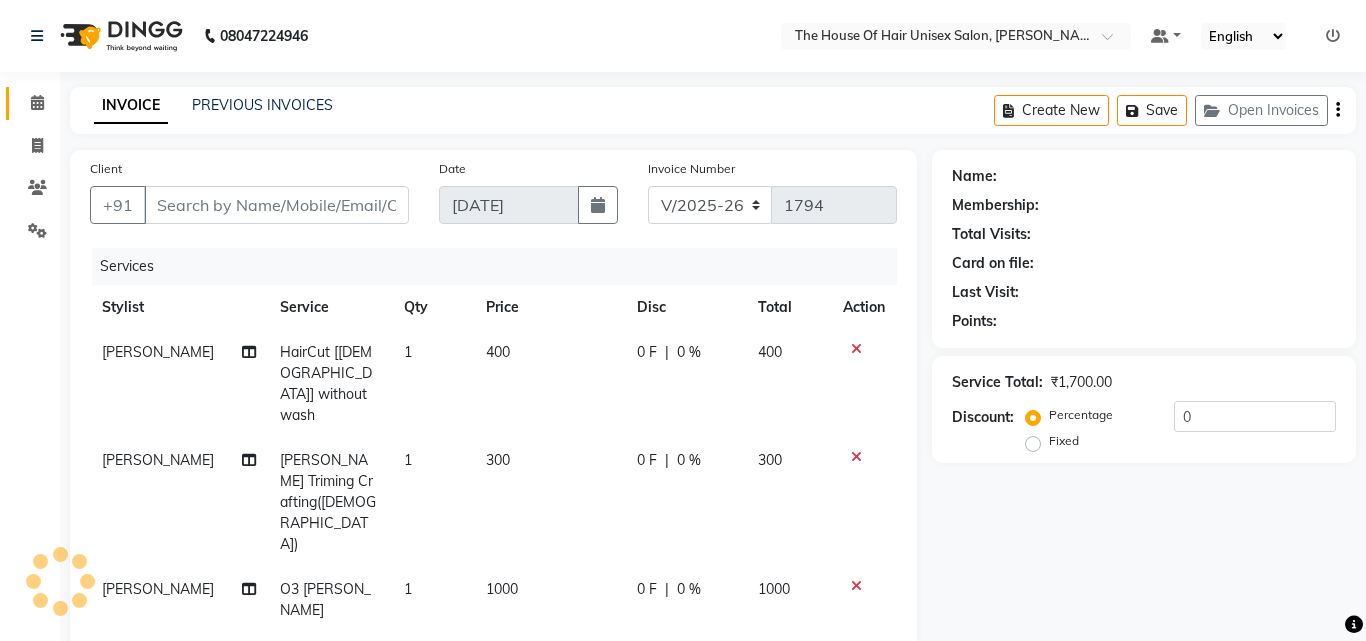 type on "9623673489" 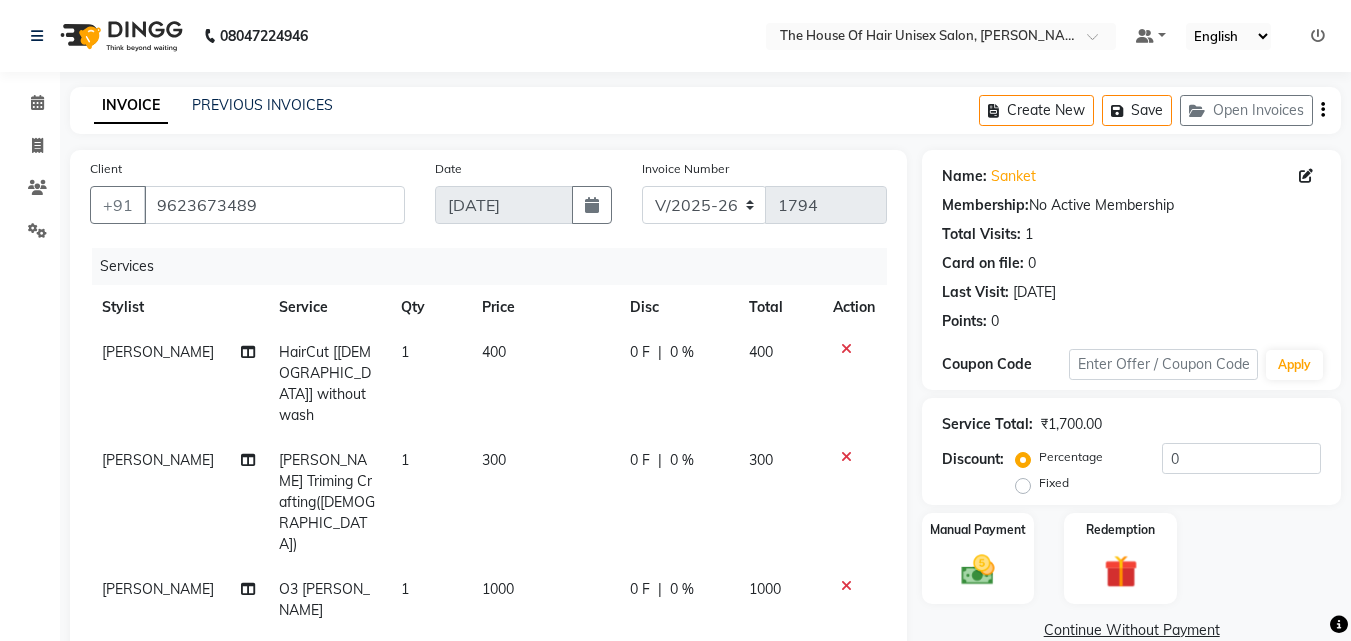 click 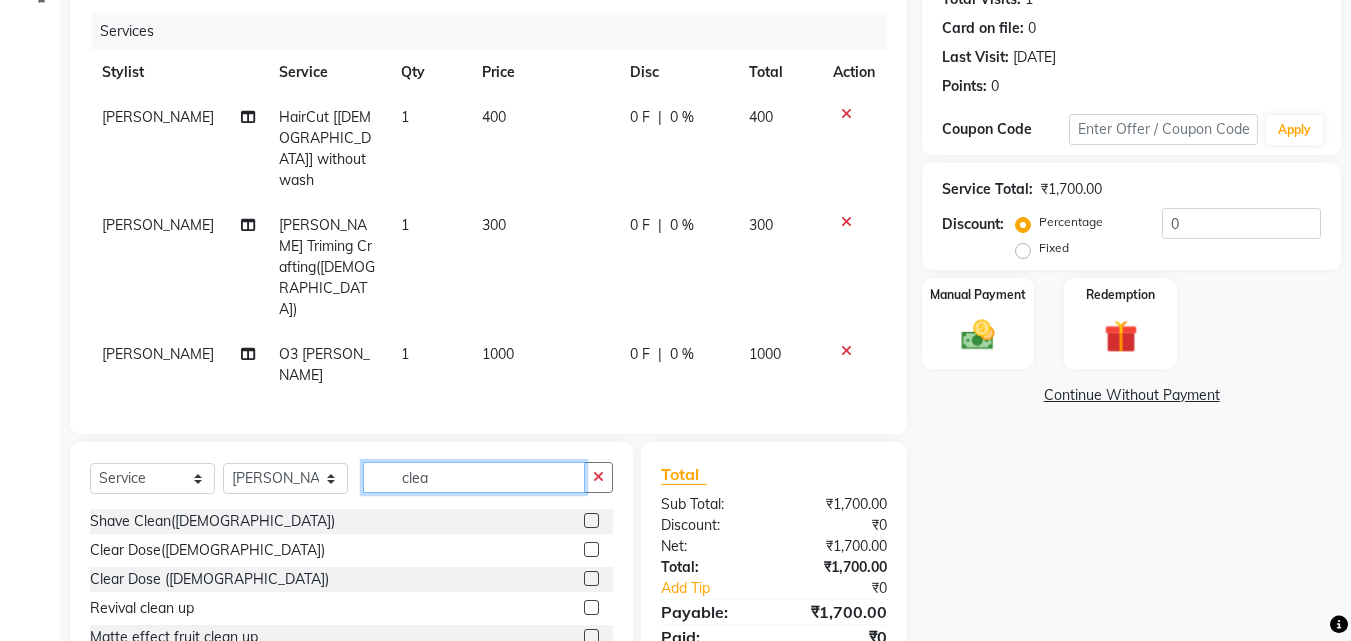 type on "clea" 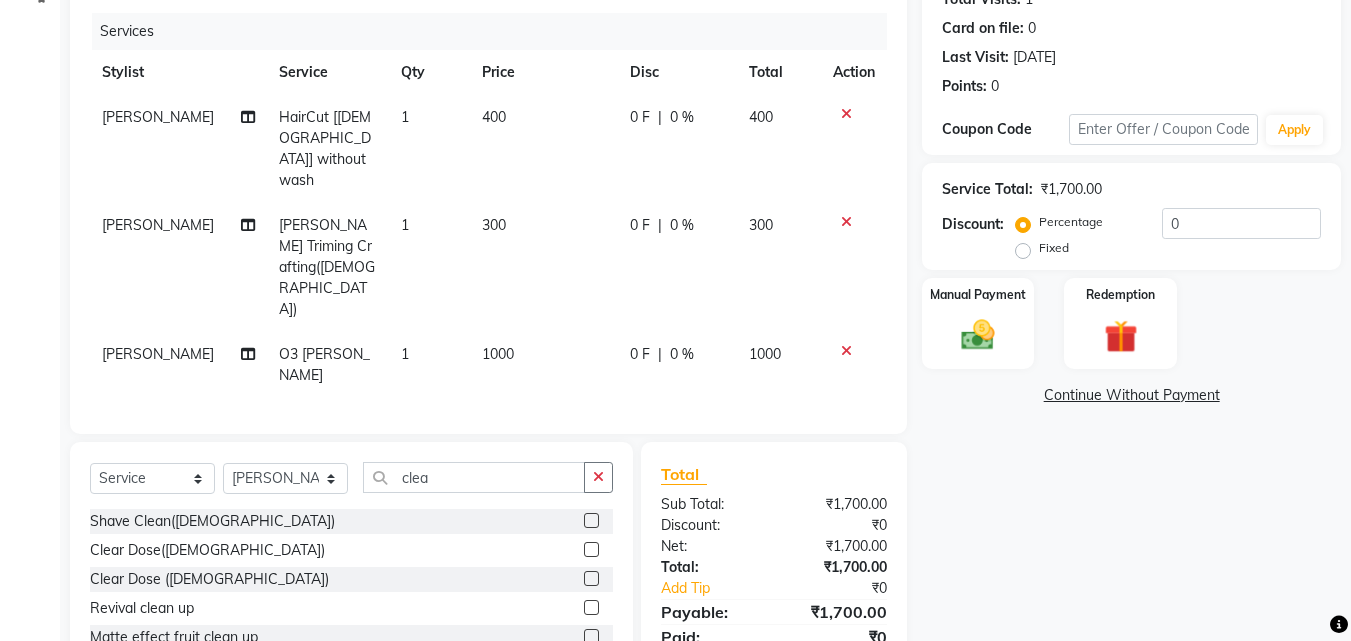 click 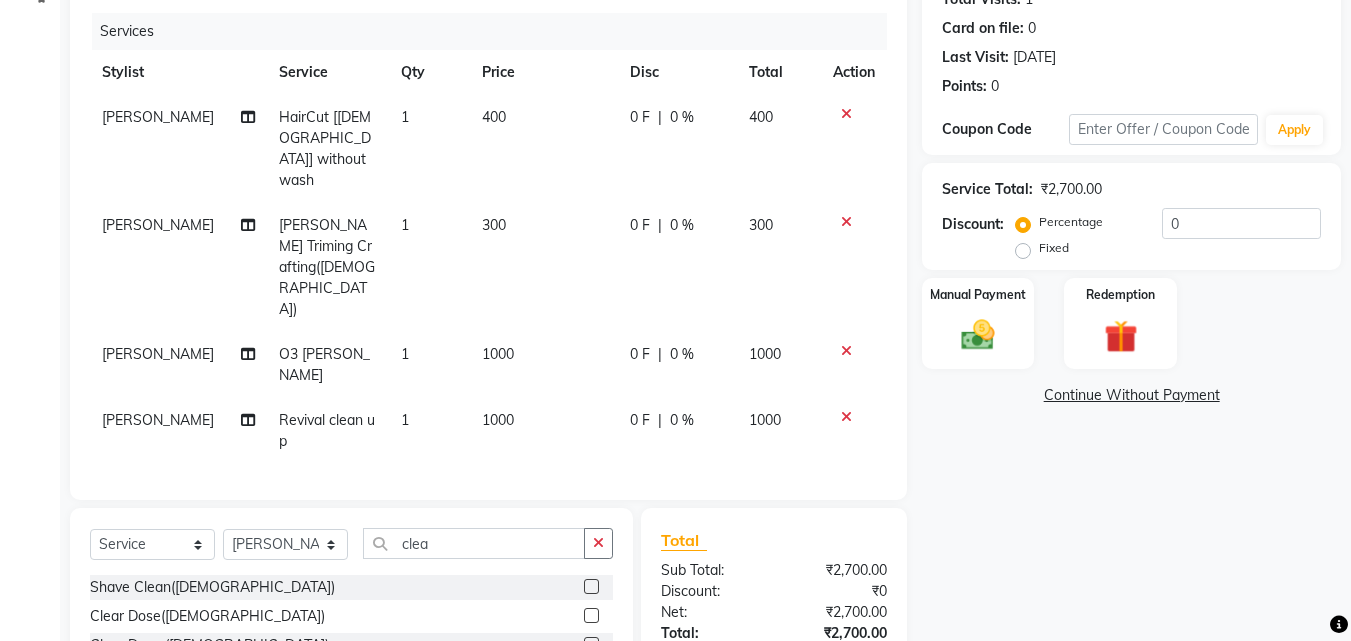checkbox on "false" 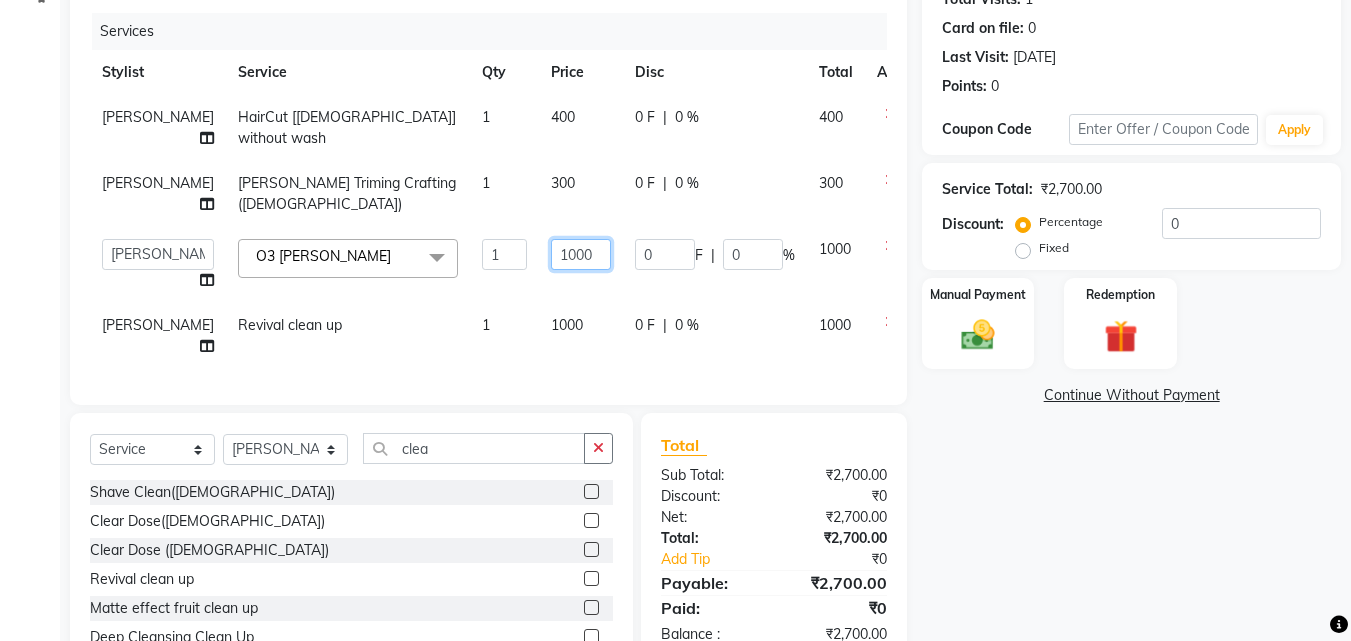 click on "1000" 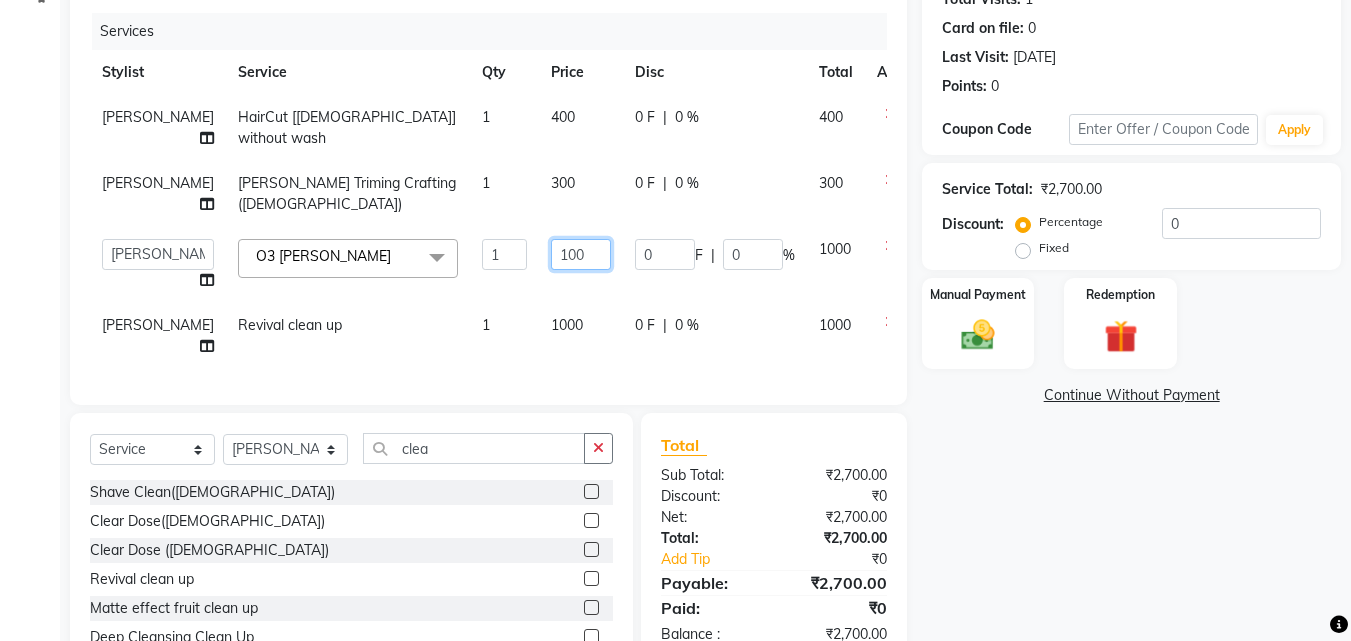 type on "1200" 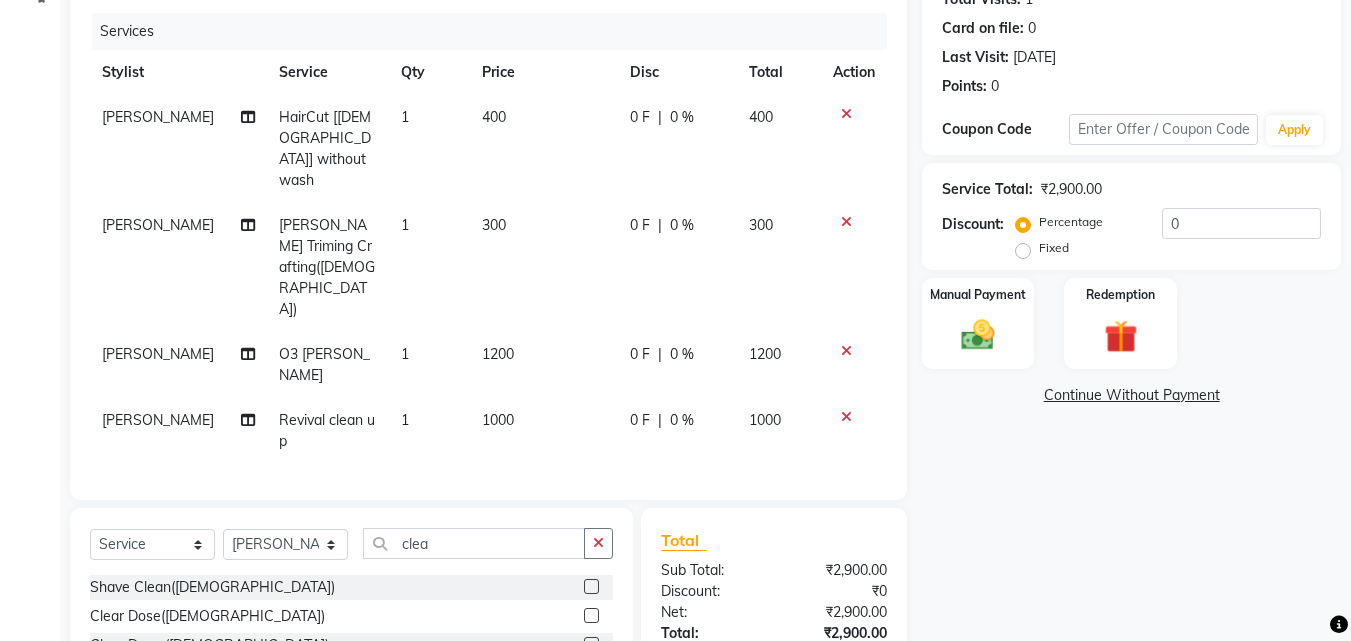click on "1000" 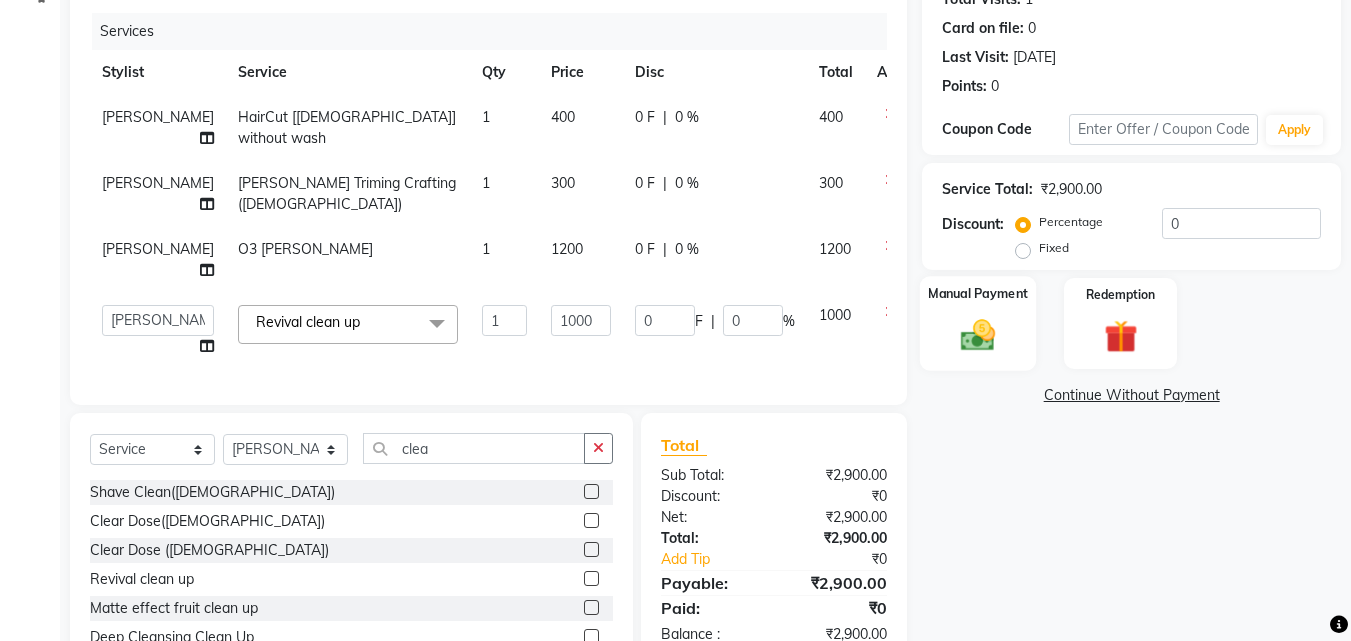 click on "Manual Payment" 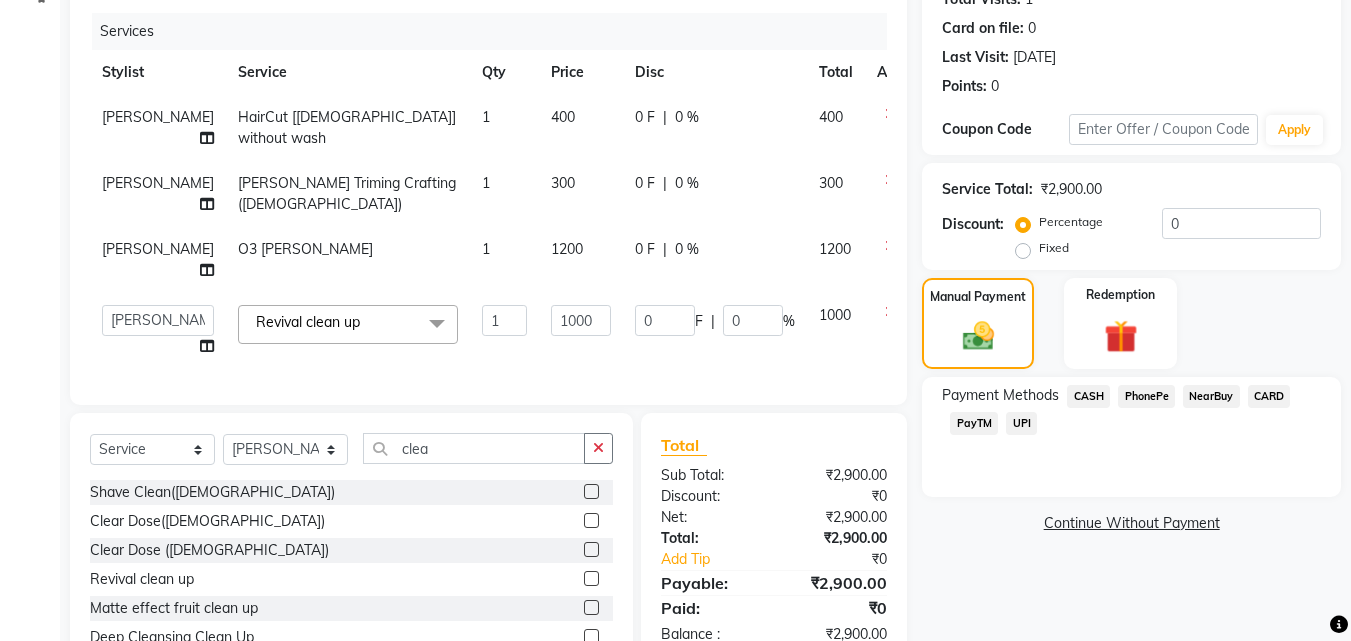 click on "UPI" 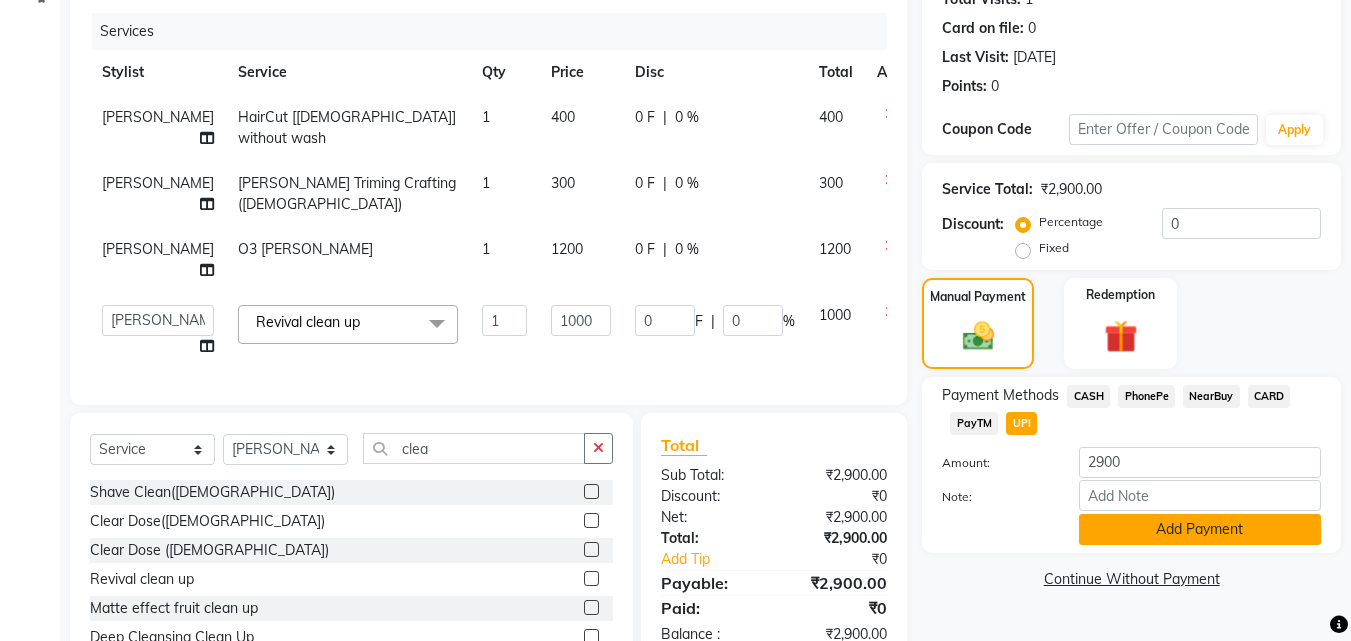 click on "Add Payment" 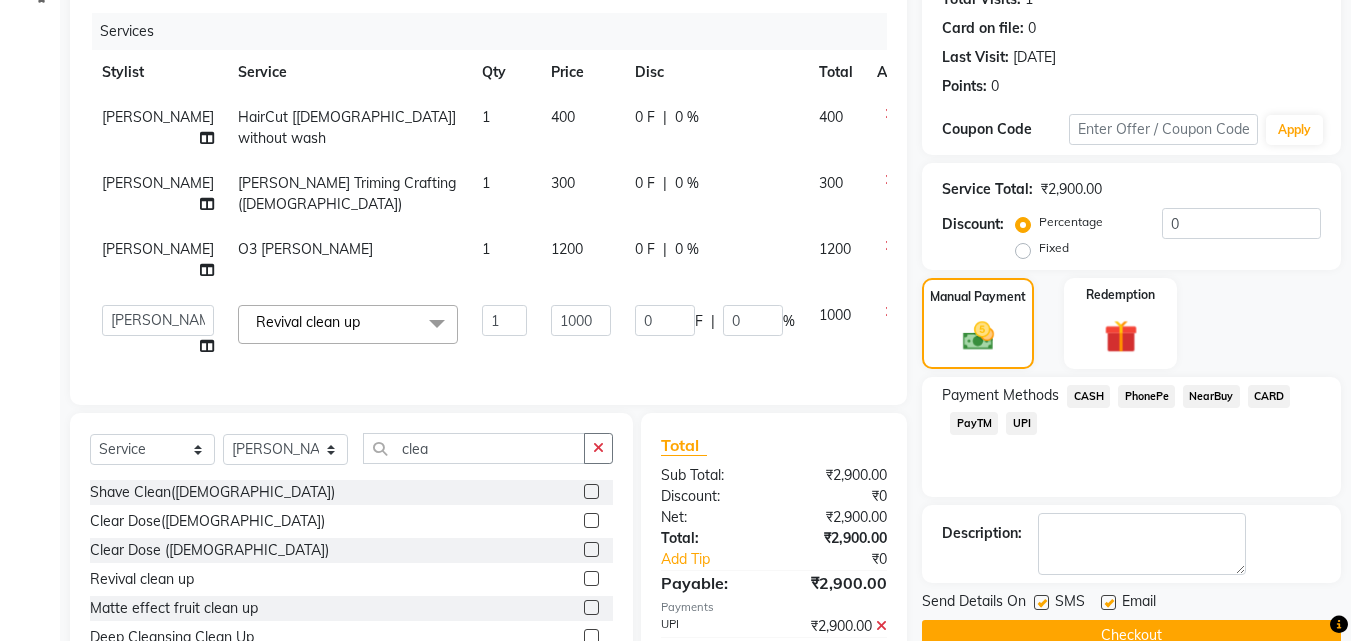 click on "Checkout" 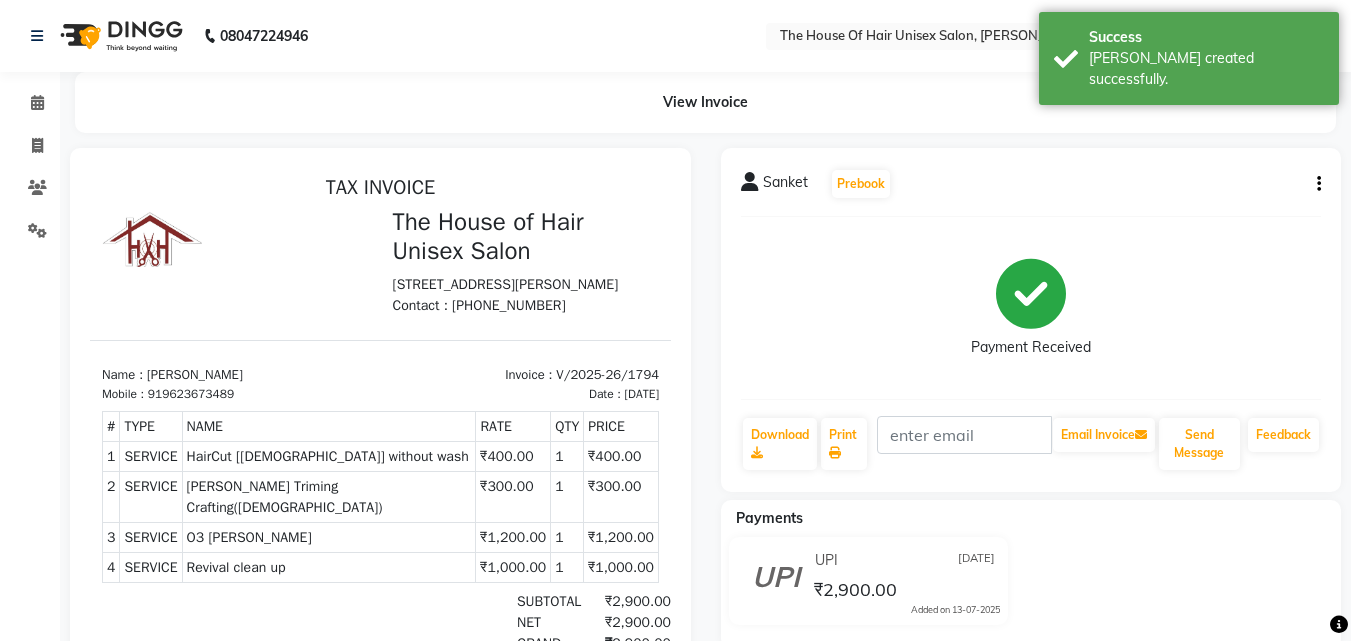scroll, scrollTop: 0, scrollLeft: 0, axis: both 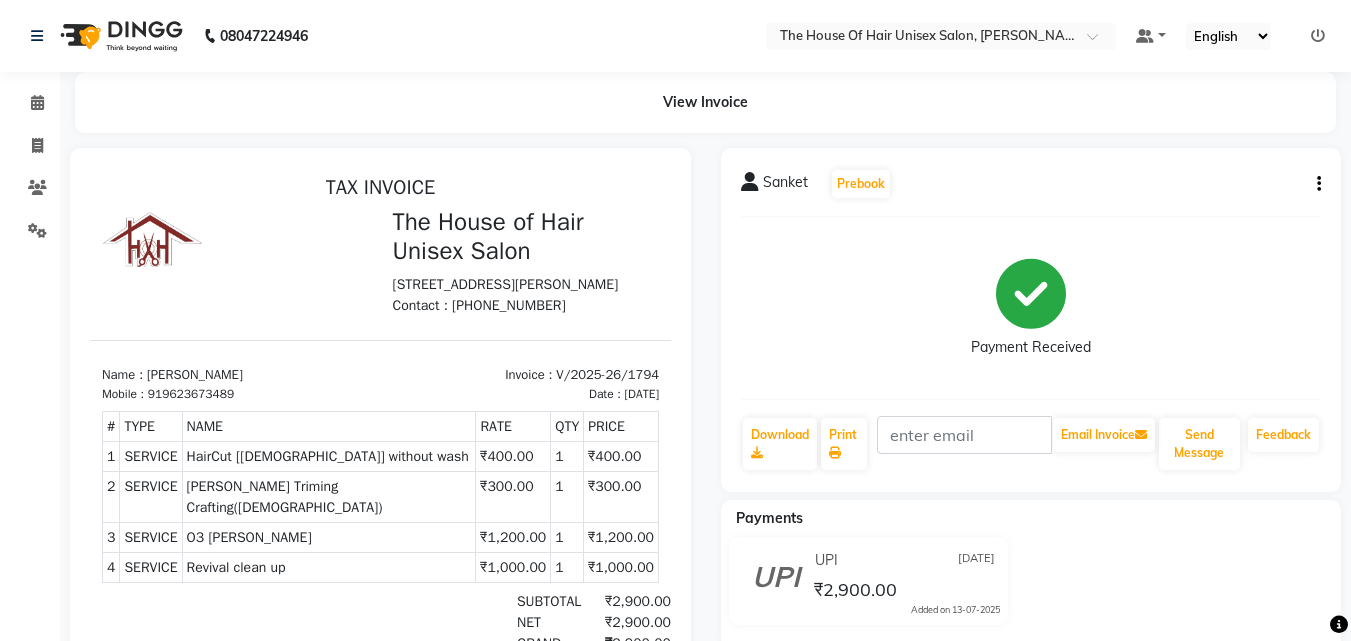 click on "08047224946 Select Location × The House Of Hair Unisex Salon, [PERSON_NAME] Nagar Default Panel My Panel English ENGLISH Español العربية मराठी हिंदी ગુજરાતી தமிழ் 中文 Notifications nothing to show ☀ The House of Hair Unisex Salon, [PERSON_NAME] Nagar  Calendar  Invoice  Clients  Settings Completed InProgress Upcoming Dropped Tentative Check-In Confirm Bookings Segments Page Builder  View Invoice      [PERSON_NAME]   Prebook   Payment Received  Download  Print   Email Invoice   Send Message Feedback  Payments UPI [DATE] ₹2,900.00  Added on [DATE]
Help
1 result available" at bounding box center [675, 320] 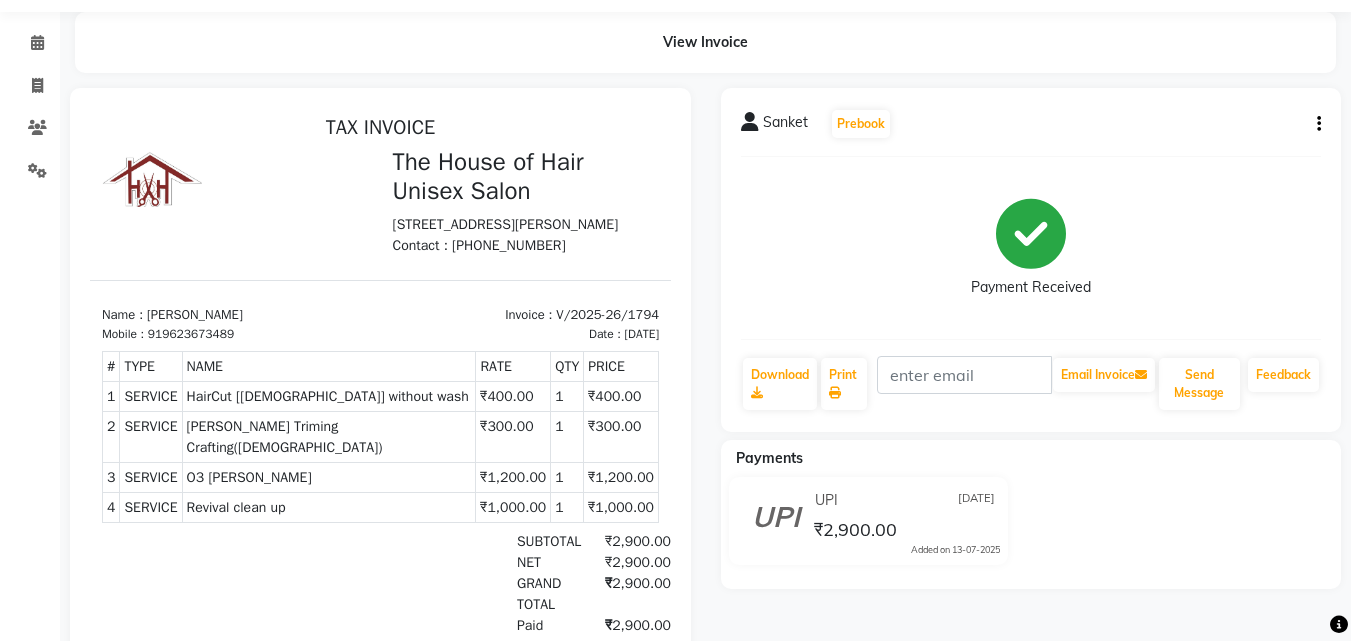 click on "[PERSON_NAME]   Prebook" 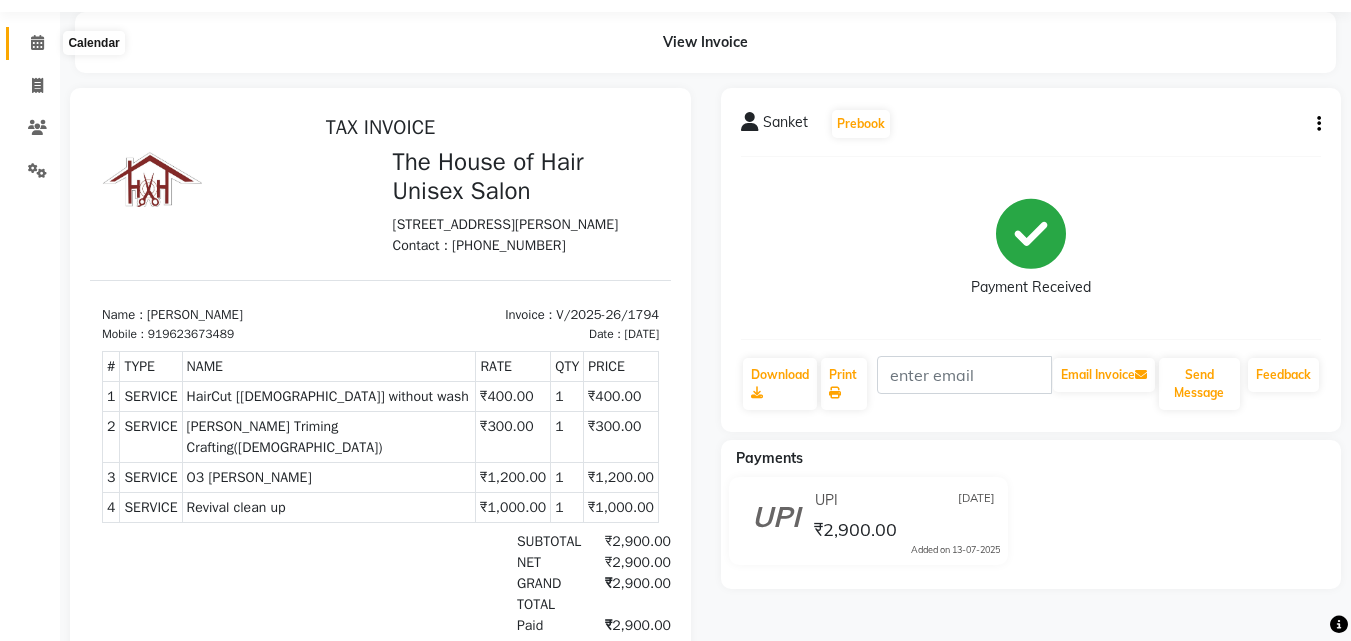 click 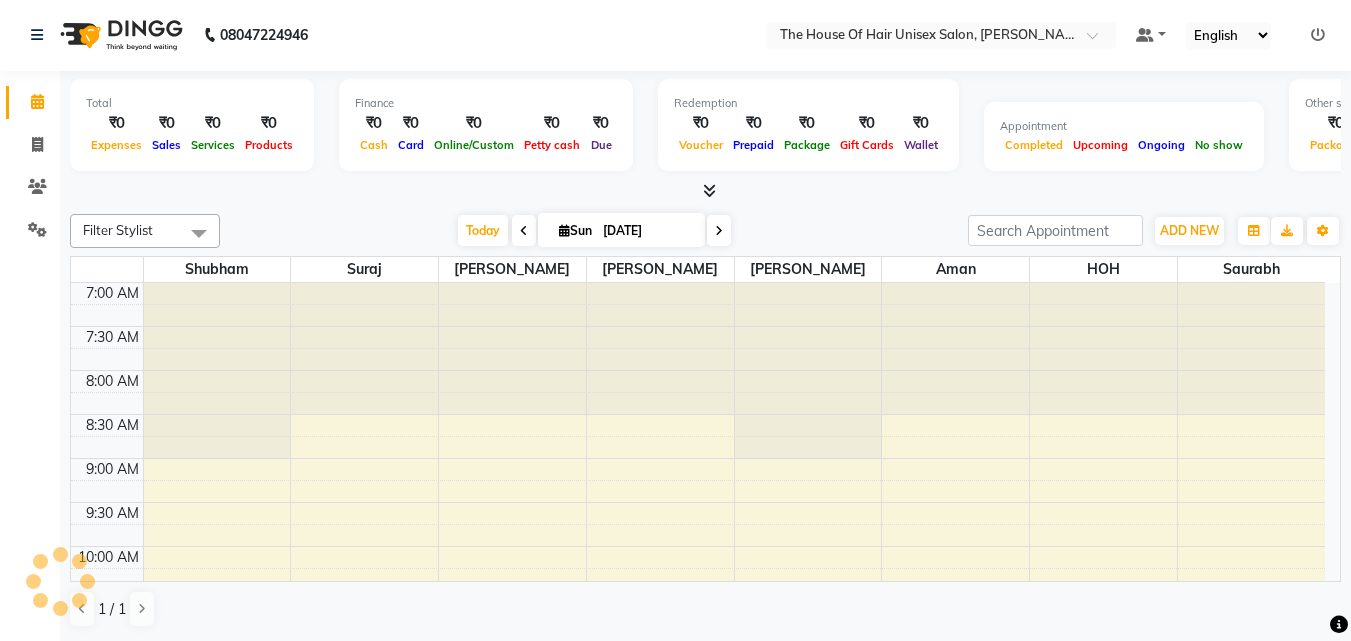 scroll, scrollTop: 0, scrollLeft: 0, axis: both 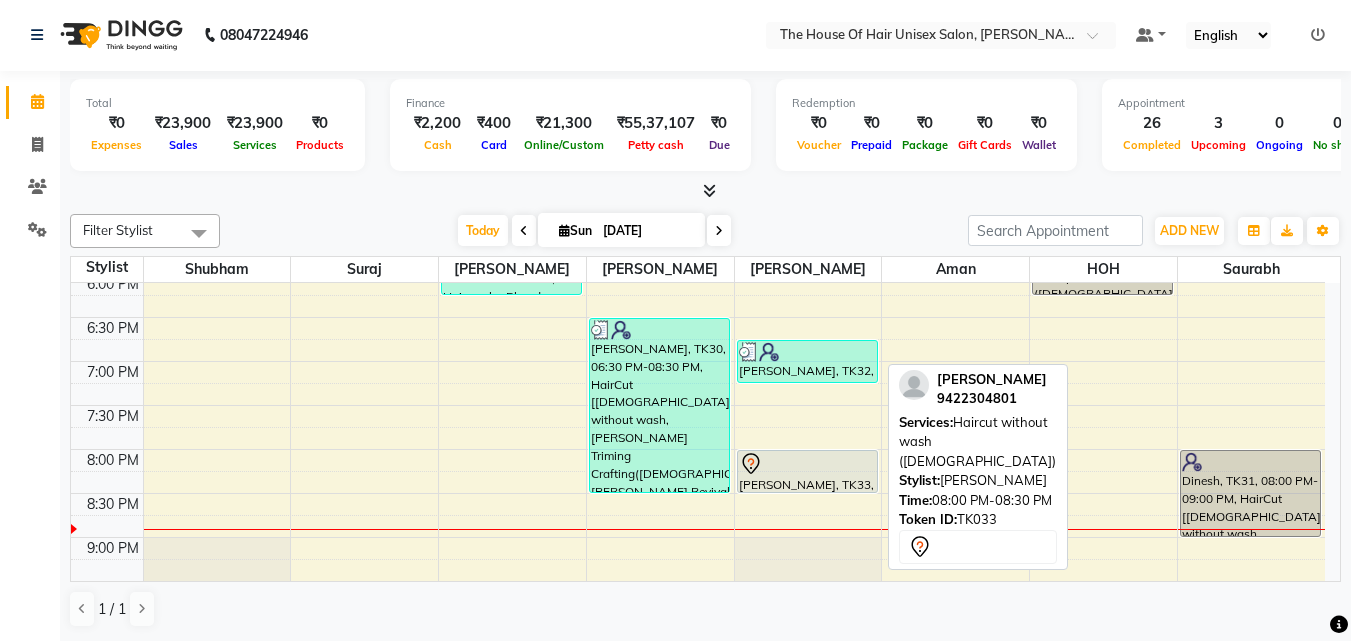 click at bounding box center (807, 464) 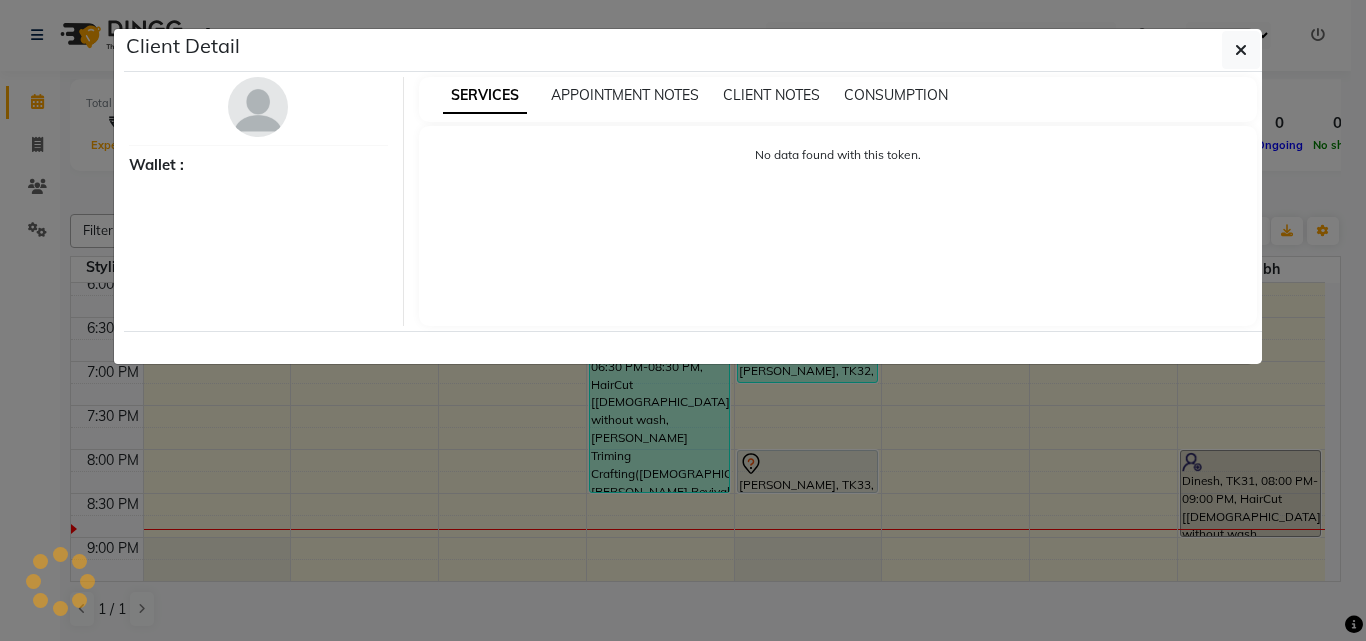 select on "7" 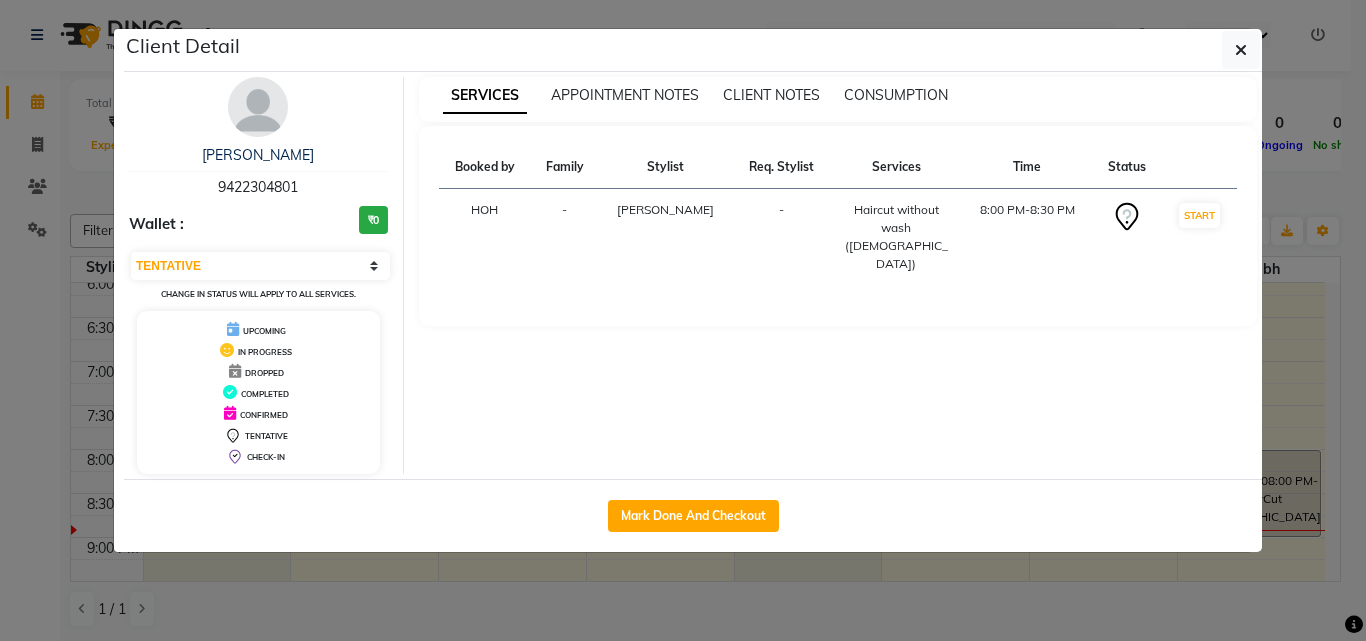 click on "SERVICES APPOINTMENT NOTES CLIENT NOTES CONSUMPTION Booked by Family Stylist Req. Stylist Services Time Status  HOH  - [PERSON_NAME] -  Haircut without wash ([DEMOGRAPHIC_DATA])   8:00 PM-8:30 PM   START" at bounding box center (838, 275) 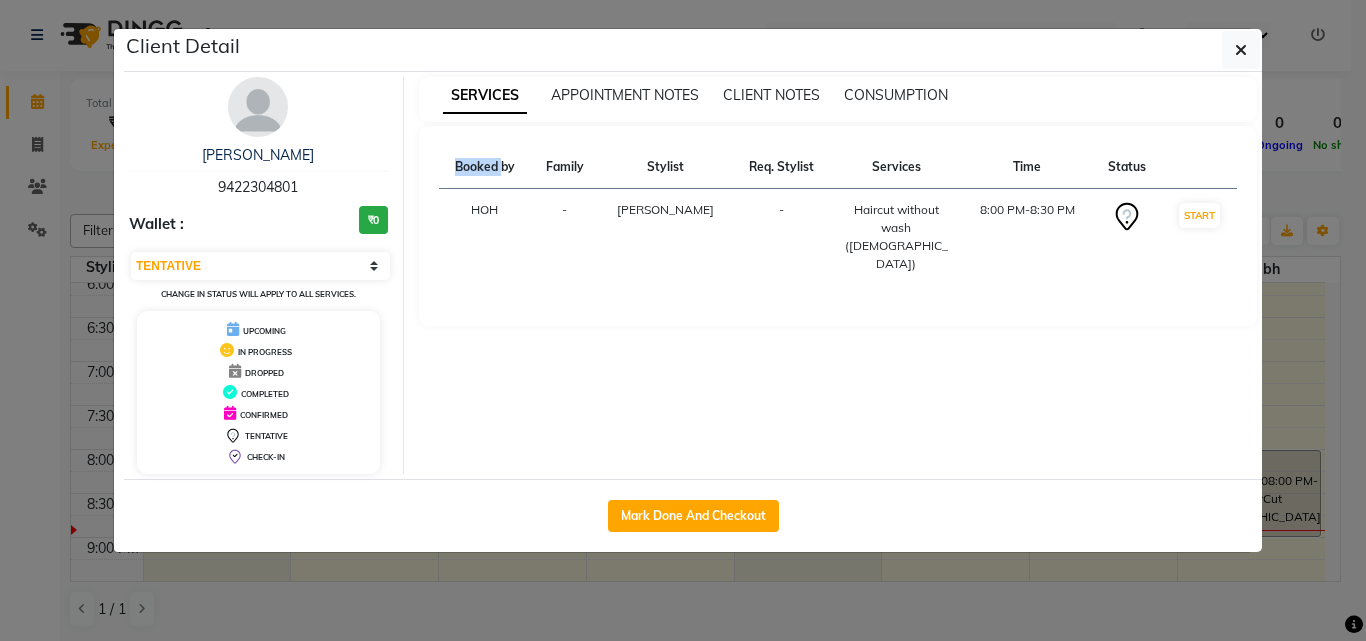 click on "SERVICES APPOINTMENT NOTES CLIENT NOTES CONSUMPTION Booked by Family Stylist Req. Stylist Services Time Status  HOH  - [PERSON_NAME] -  Haircut without wash ([DEMOGRAPHIC_DATA])   8:00 PM-8:30 PM   START" at bounding box center (838, 275) 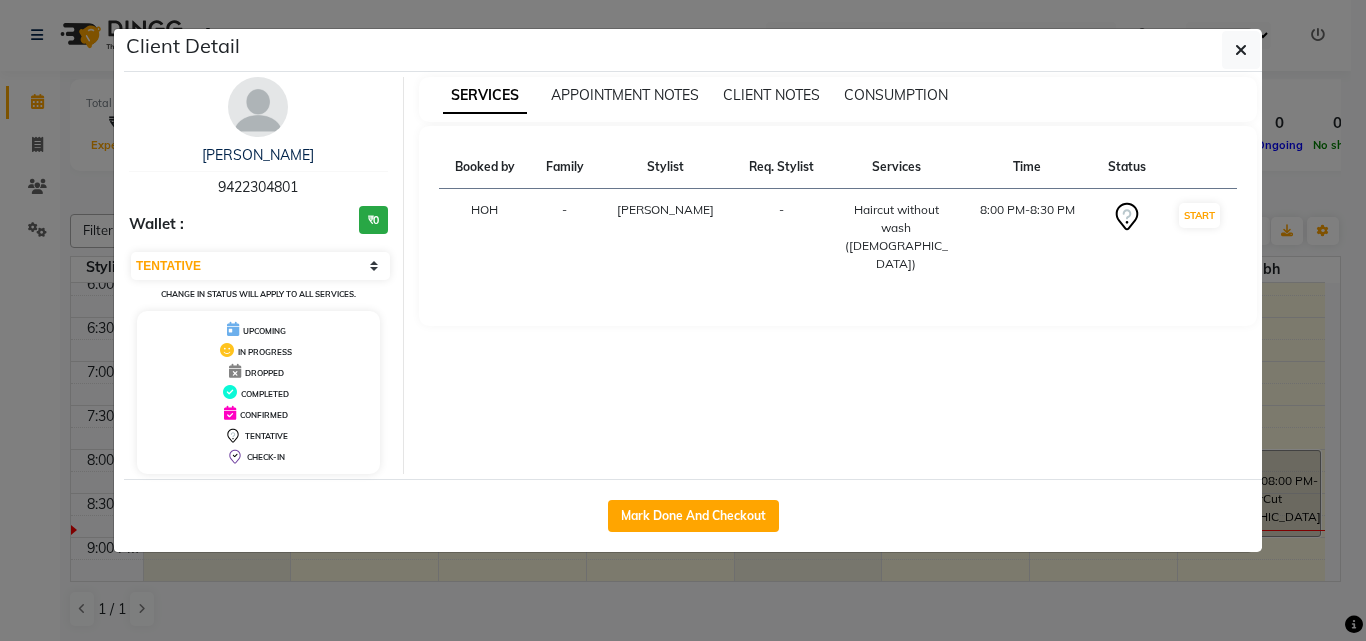 click on "SERVICES APPOINTMENT NOTES CLIENT NOTES CONSUMPTION Booked by Family Stylist Req. Stylist Services Time Status  HOH  - [PERSON_NAME] -  Haircut without wash ([DEMOGRAPHIC_DATA])   8:00 PM-8:30 PM   START" at bounding box center (838, 275) 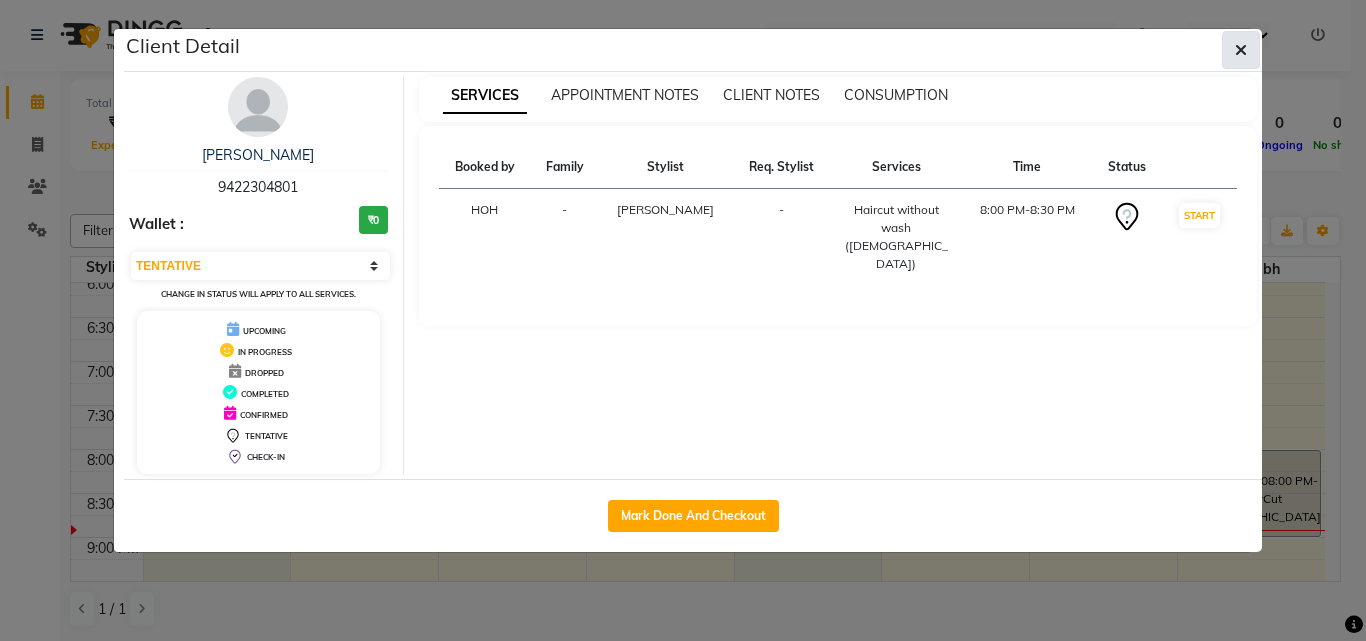 click 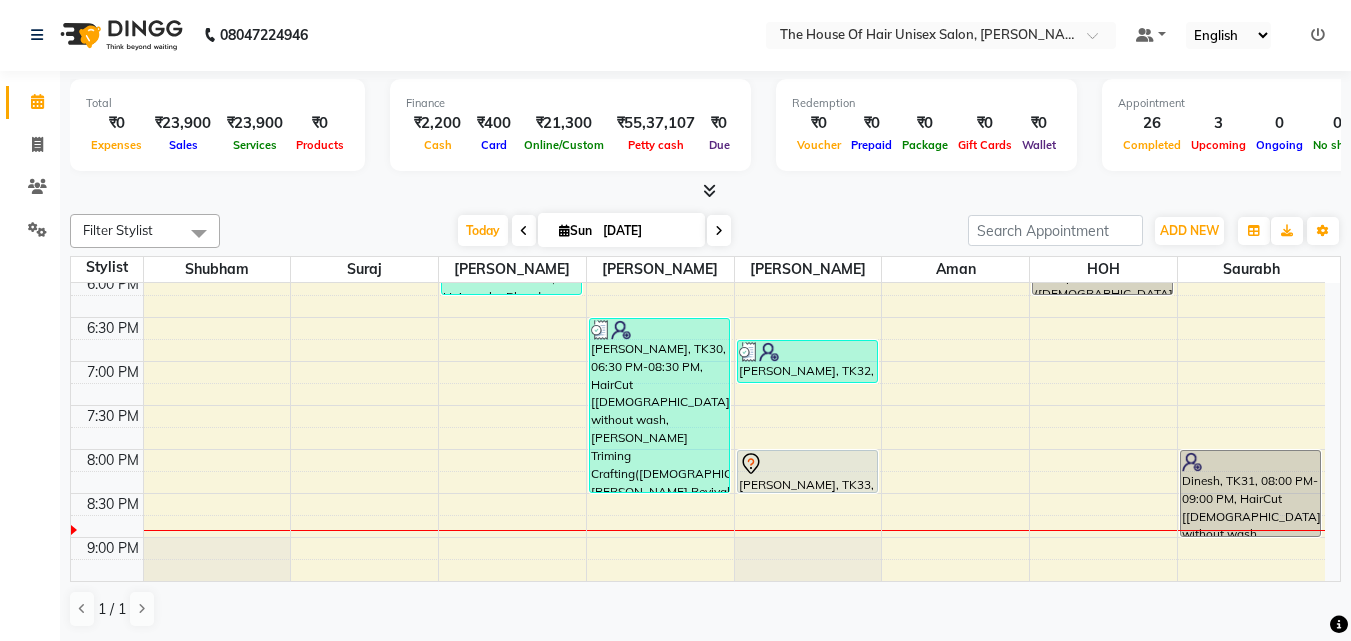 click at bounding box center [719, 230] 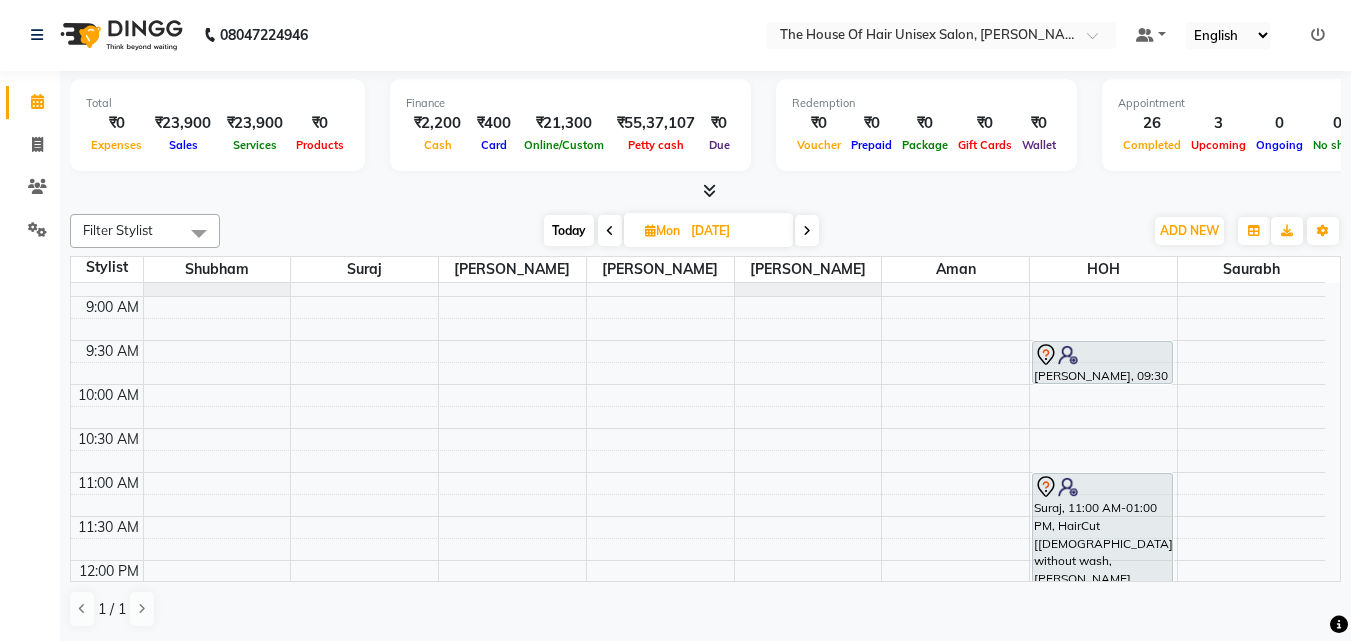 scroll, scrollTop: 163, scrollLeft: 0, axis: vertical 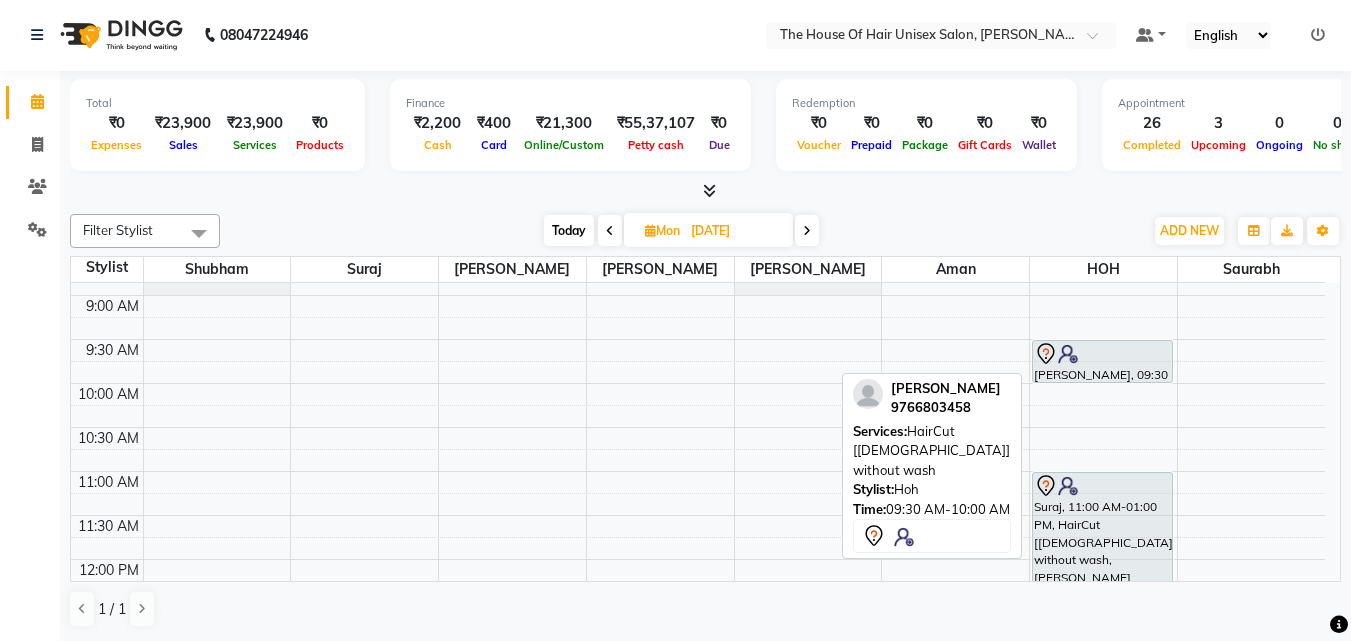 click on "[PERSON_NAME], 09:30 AM-10:00 AM, HairCut [[DEMOGRAPHIC_DATA]] without wash" at bounding box center [1102, 361] 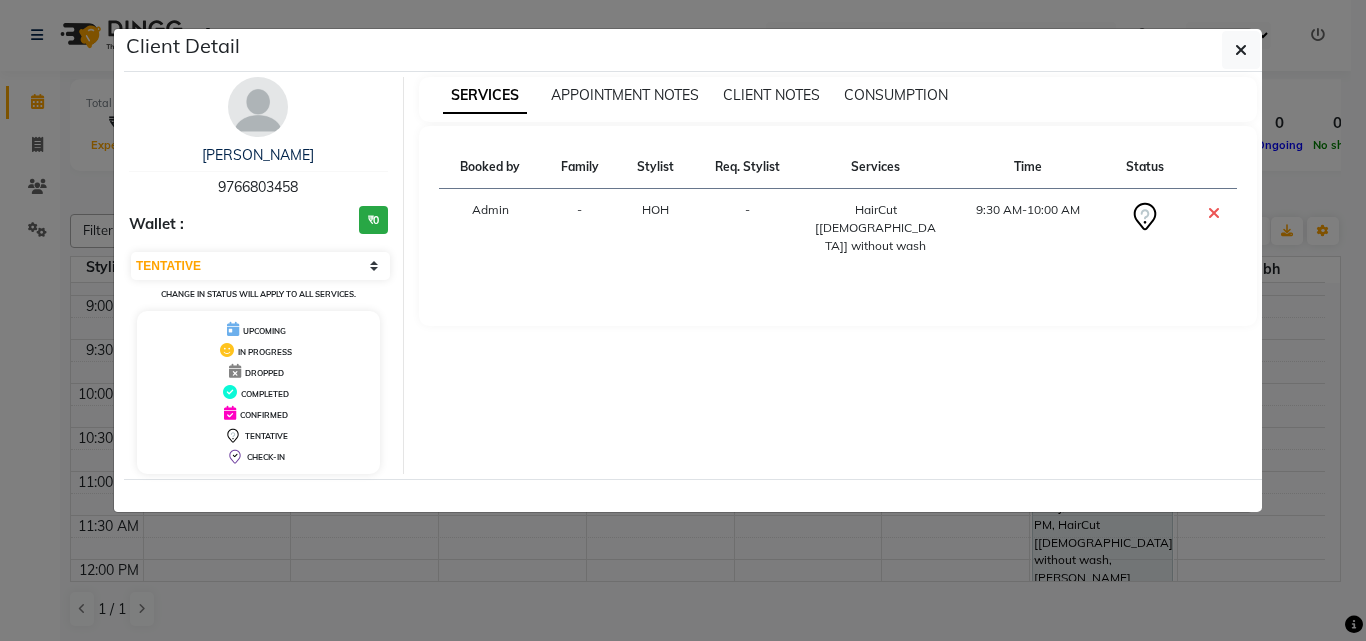 type 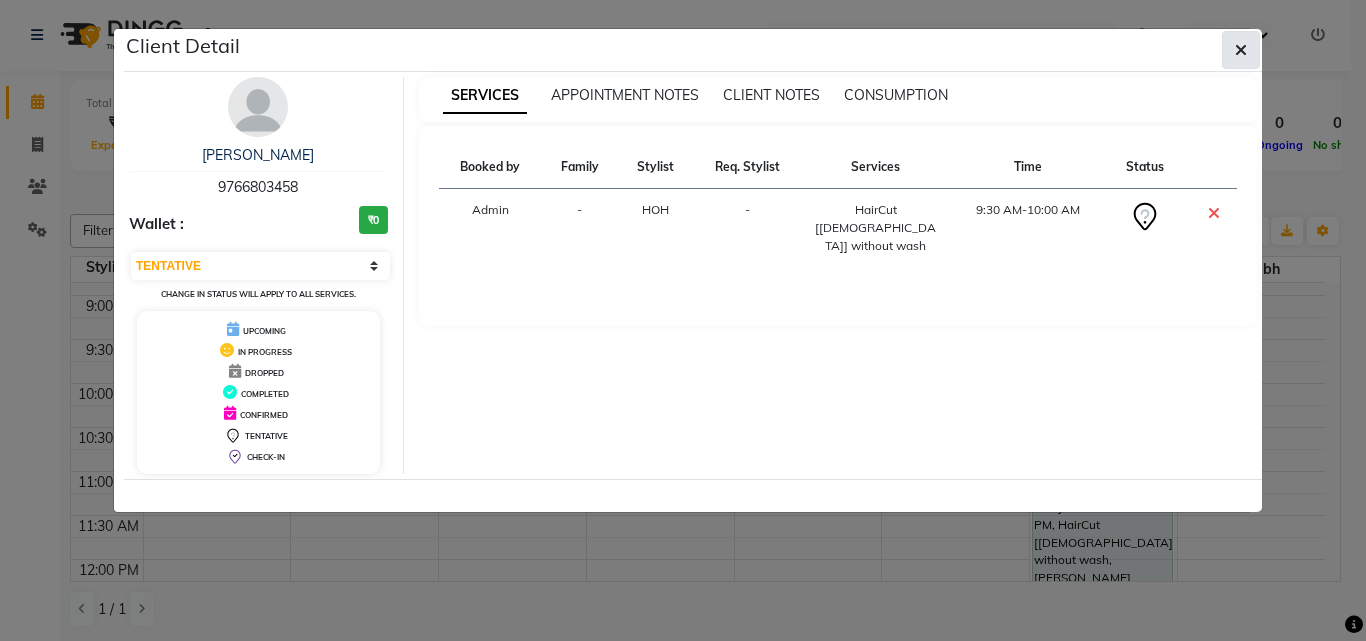 click 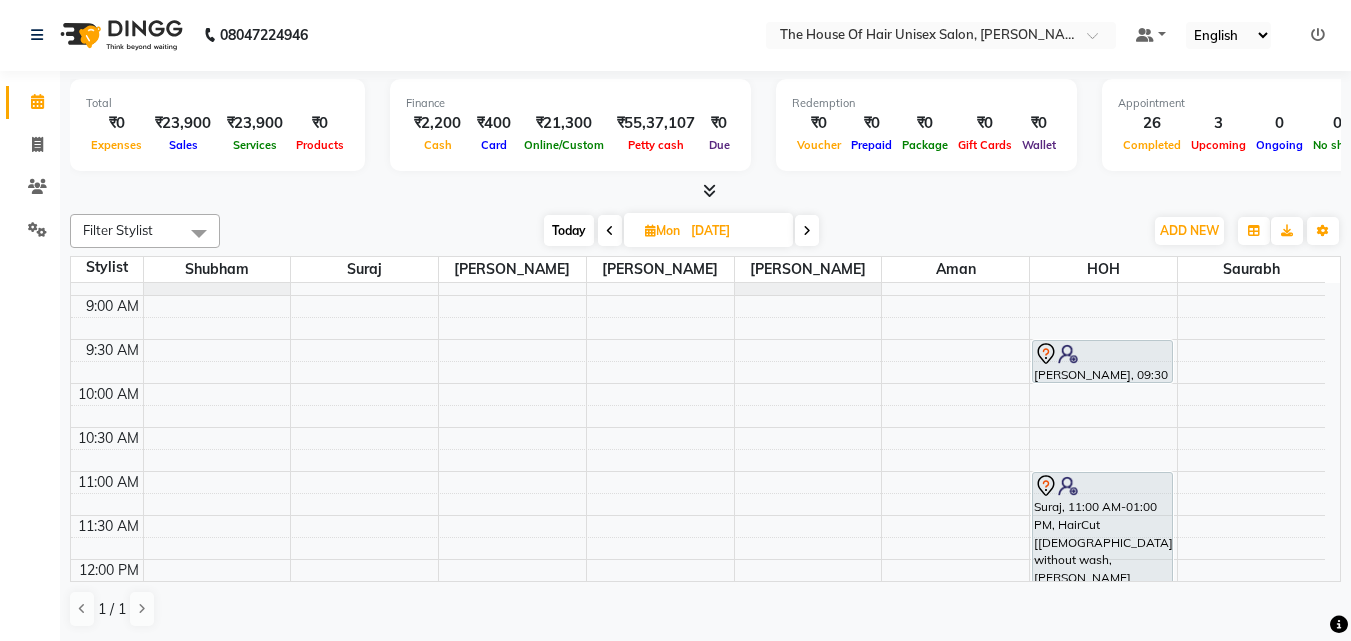 click on "Today" at bounding box center [569, 230] 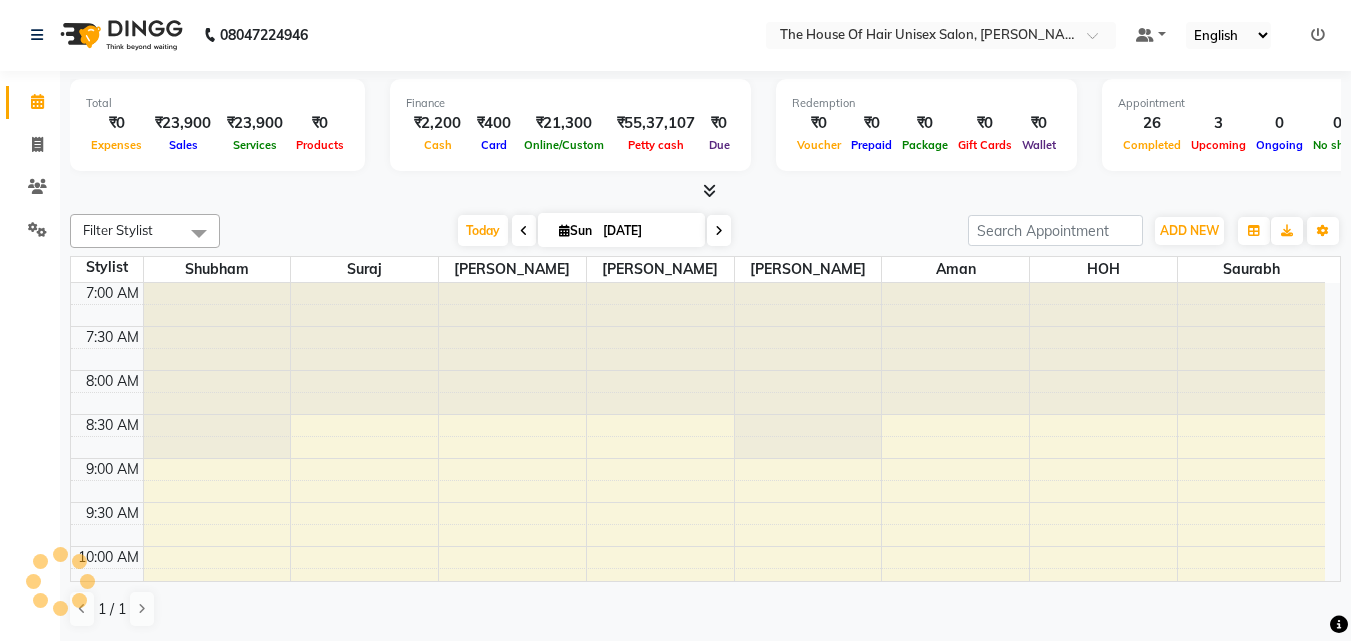 scroll, scrollTop: 1021, scrollLeft: 0, axis: vertical 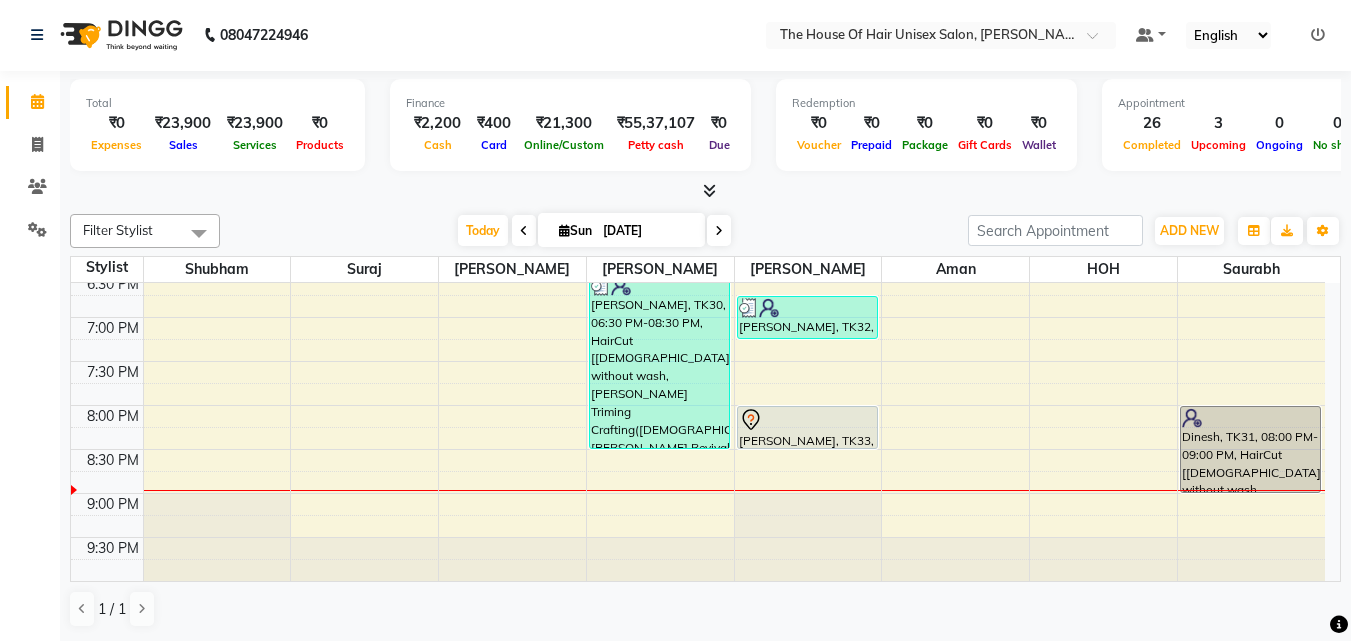 click at bounding box center (524, 231) 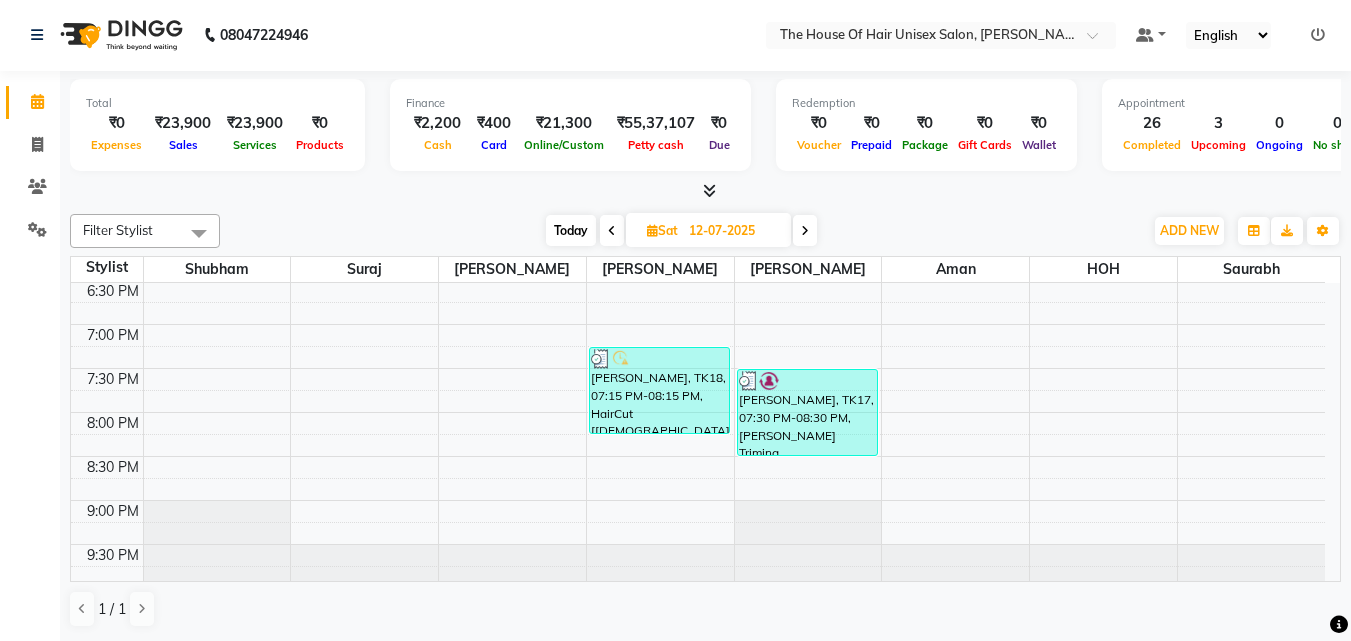 scroll, scrollTop: 1009, scrollLeft: 0, axis: vertical 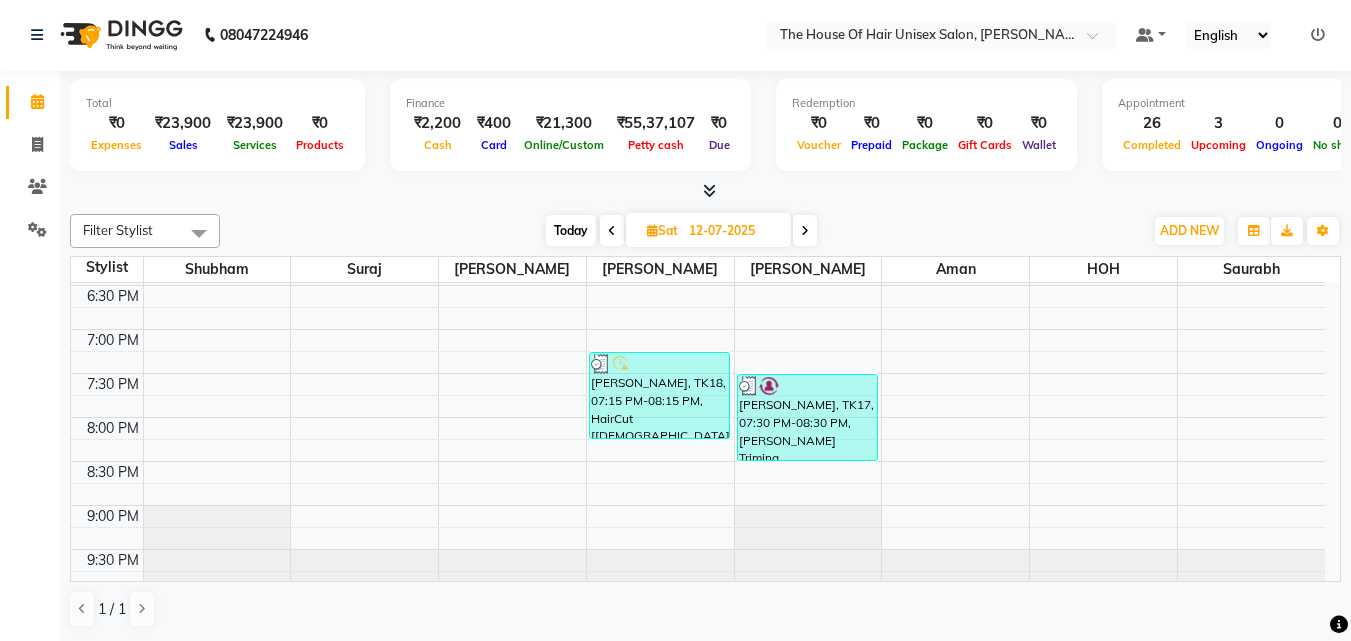 click at bounding box center (805, 230) 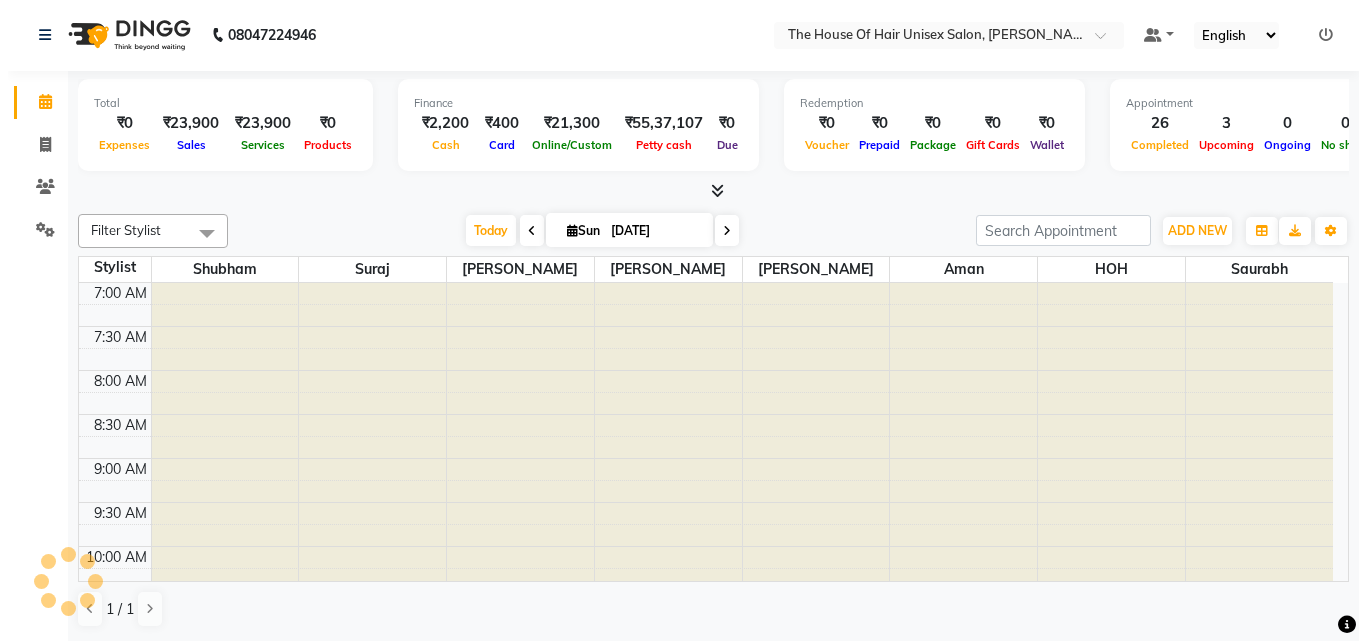 scroll, scrollTop: 1021, scrollLeft: 0, axis: vertical 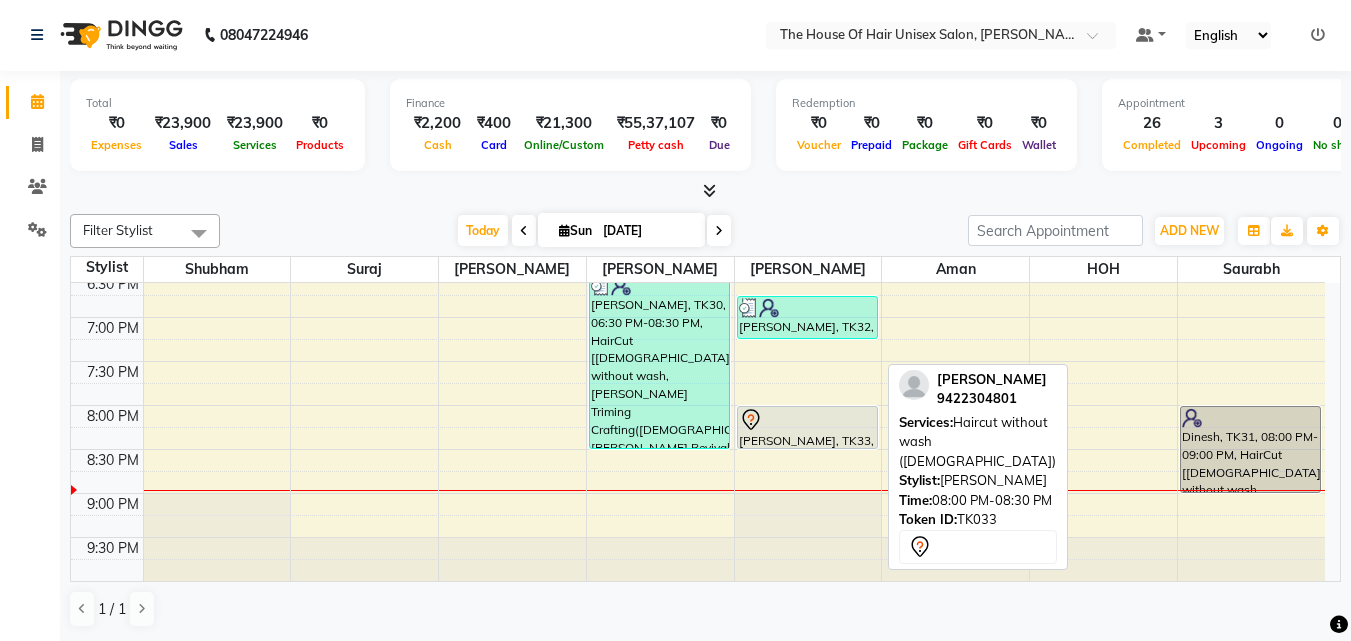 click at bounding box center [807, 420] 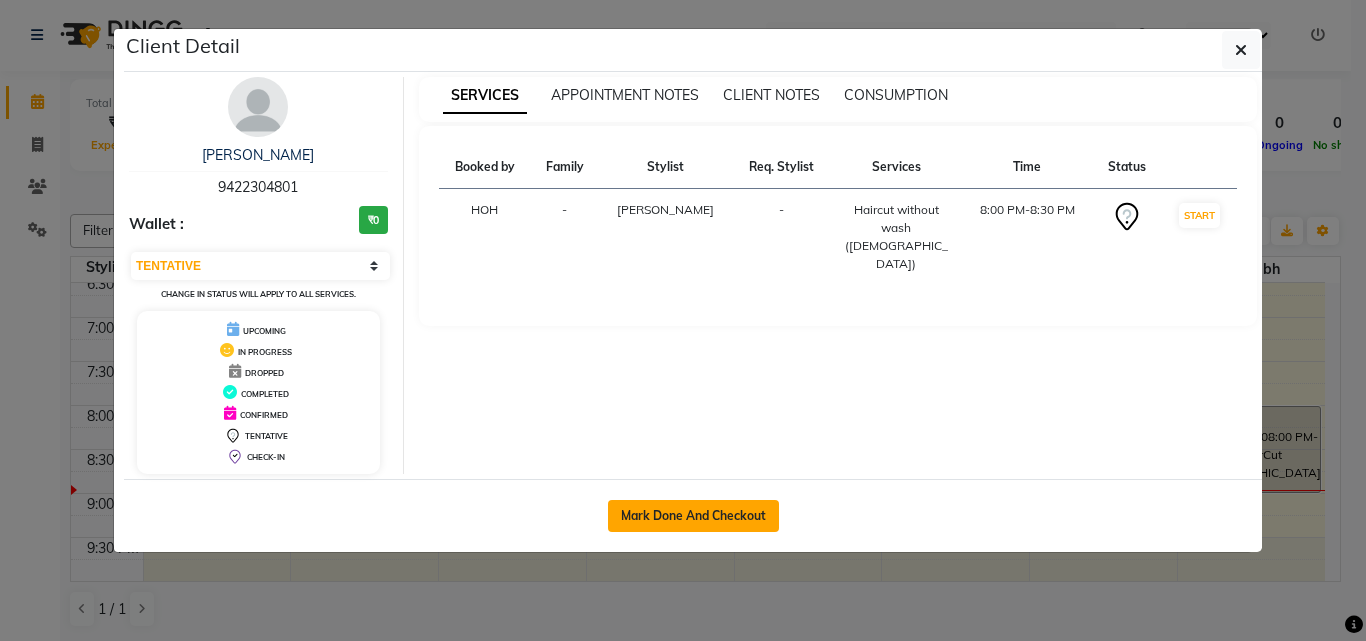 click on "Mark Done And Checkout" 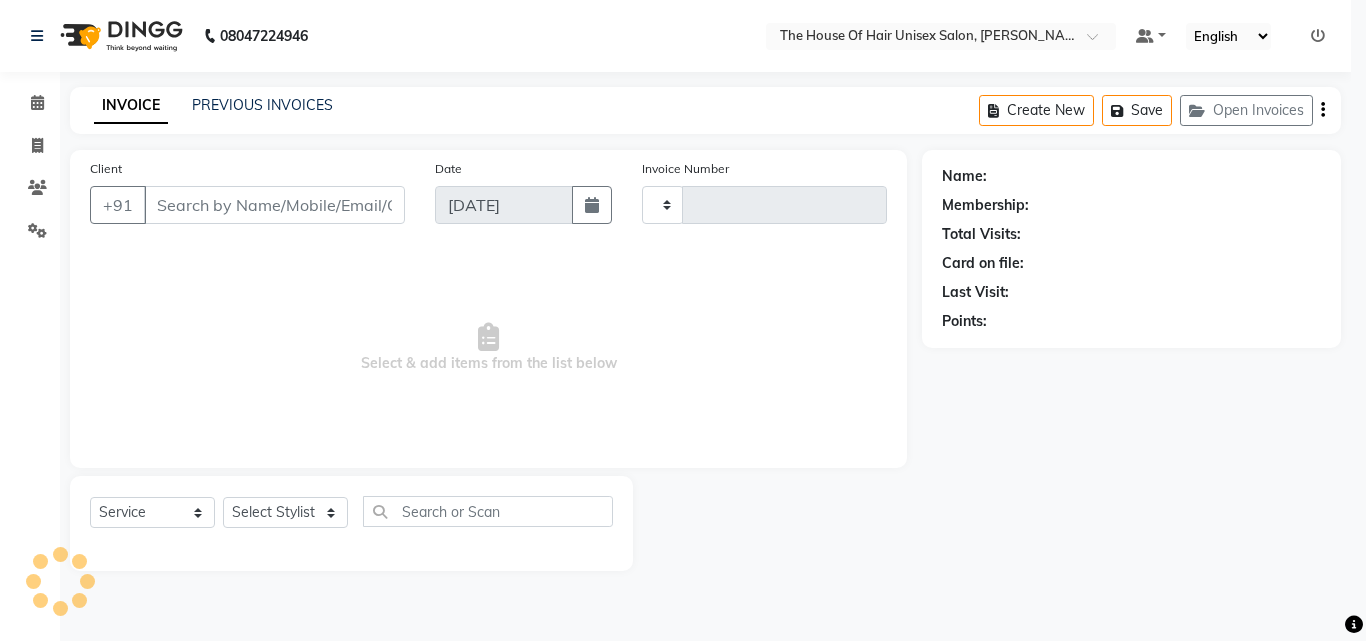 type on "1795" 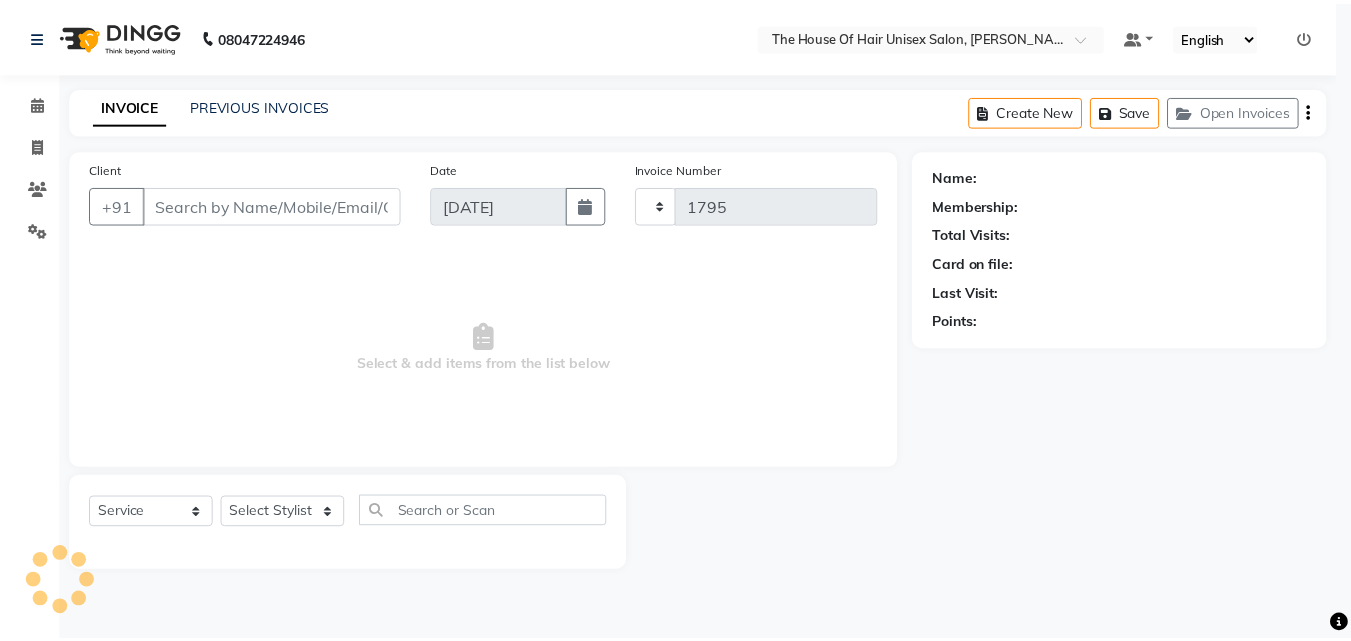scroll, scrollTop: 0, scrollLeft: 0, axis: both 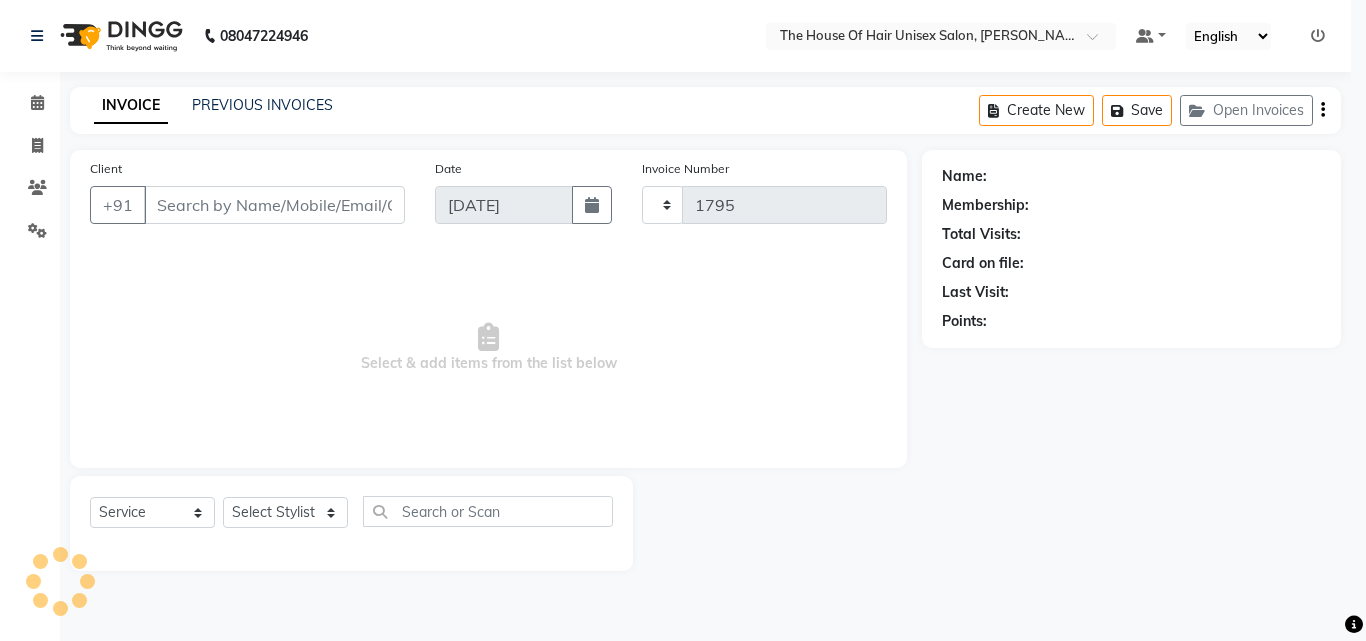 select on "598" 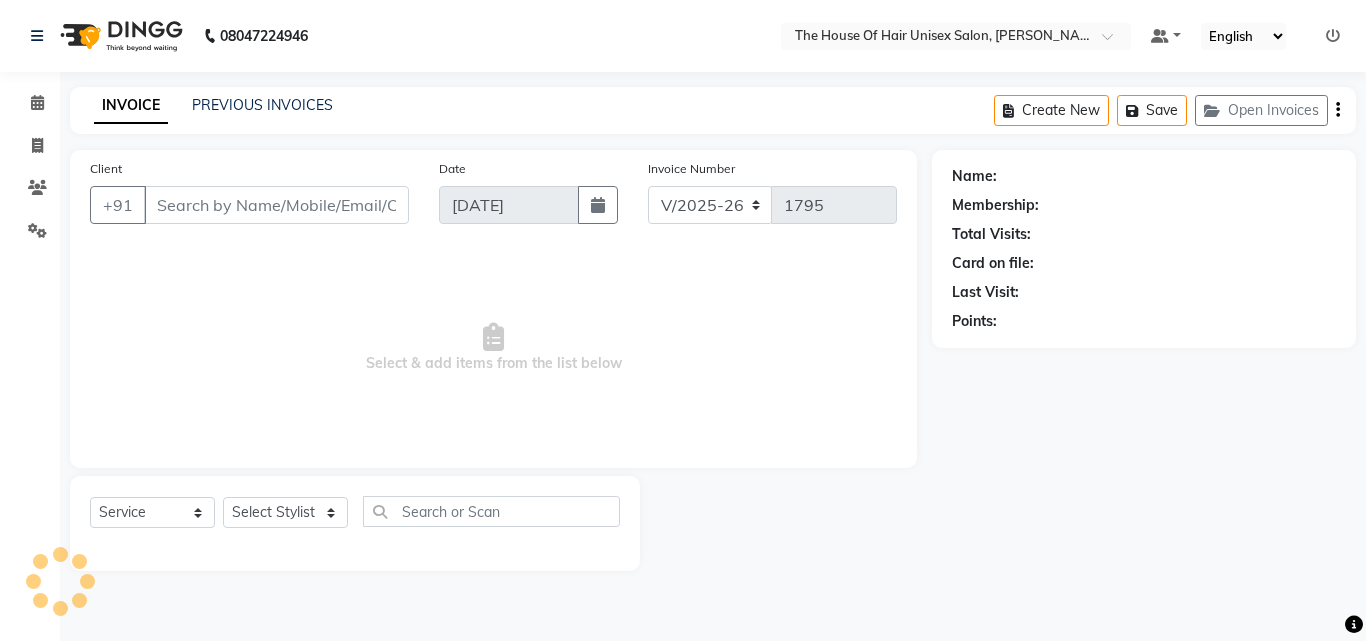 type on "9422304801" 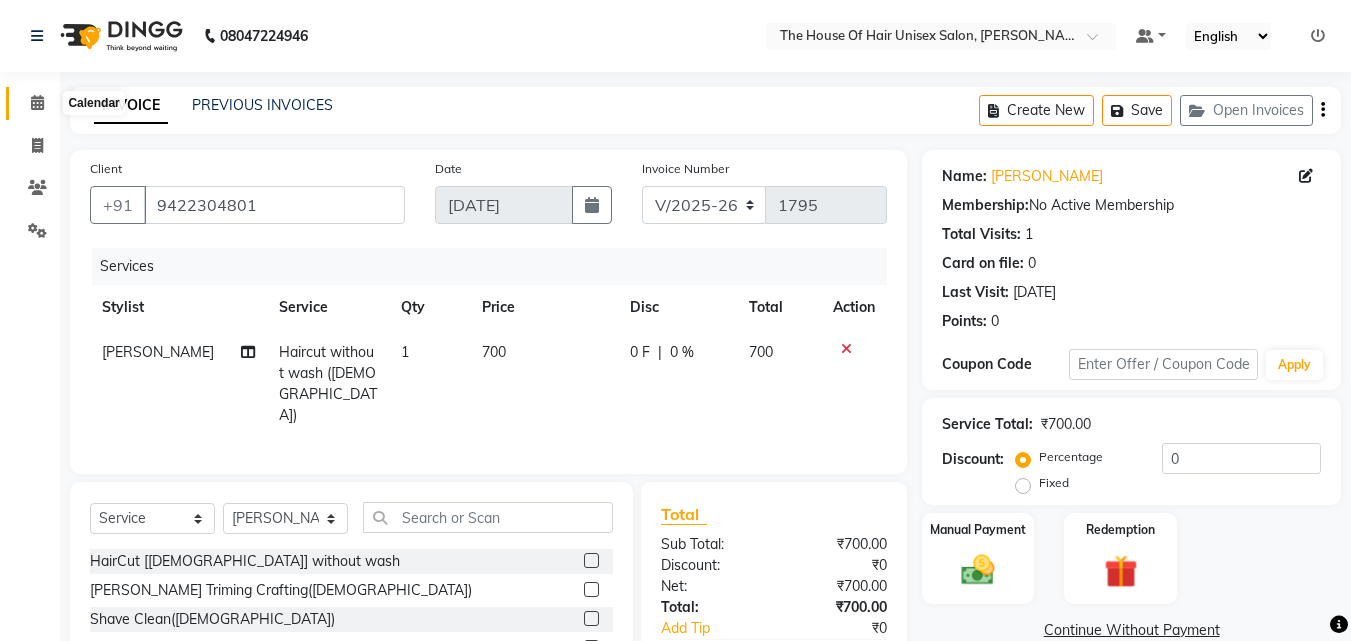 click 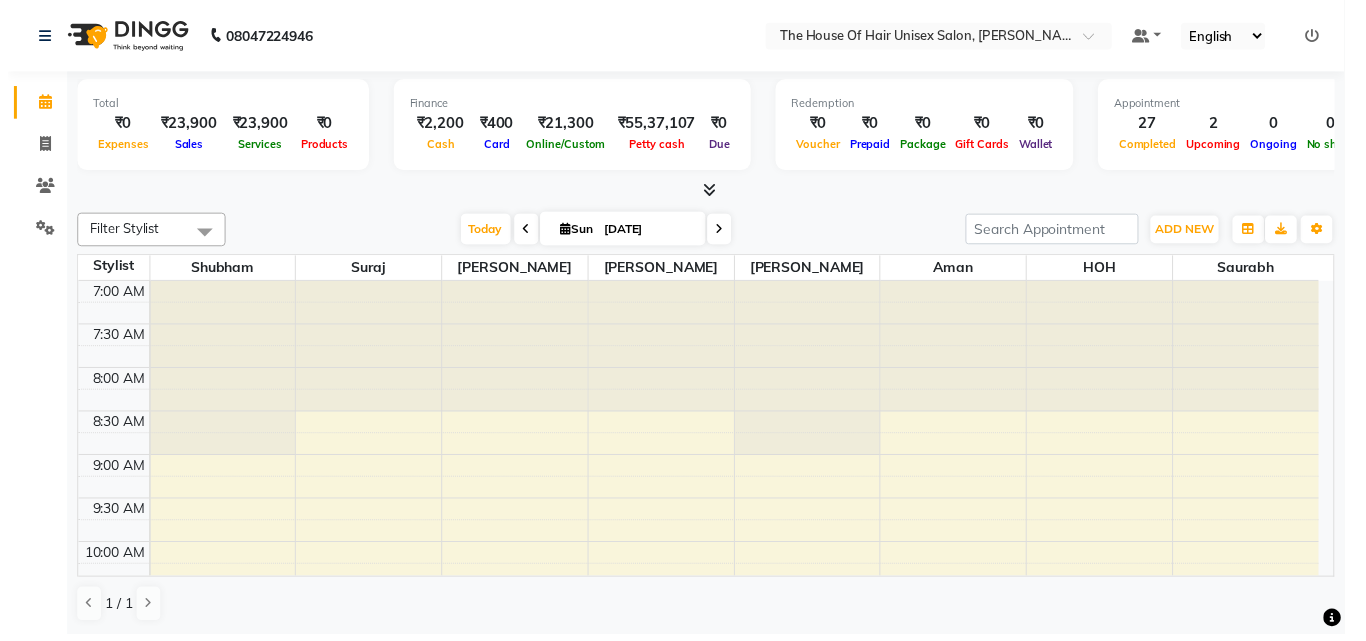 scroll, scrollTop: 983, scrollLeft: 0, axis: vertical 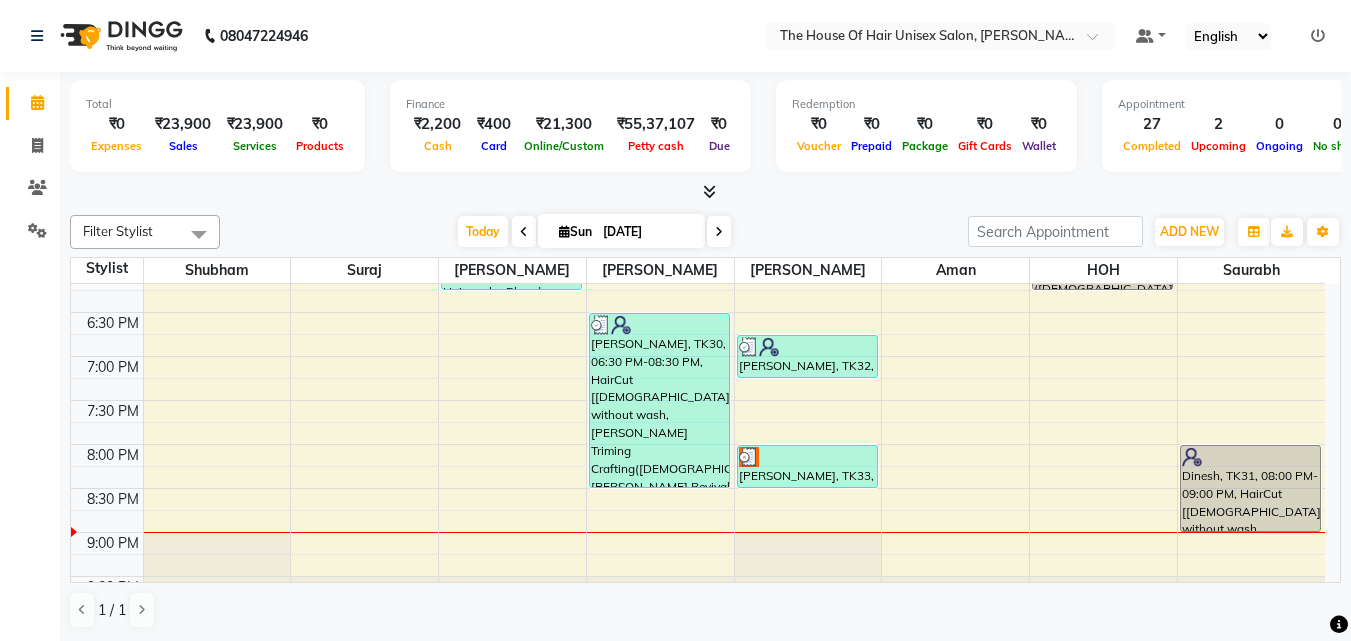 click at bounding box center [1318, 36] 